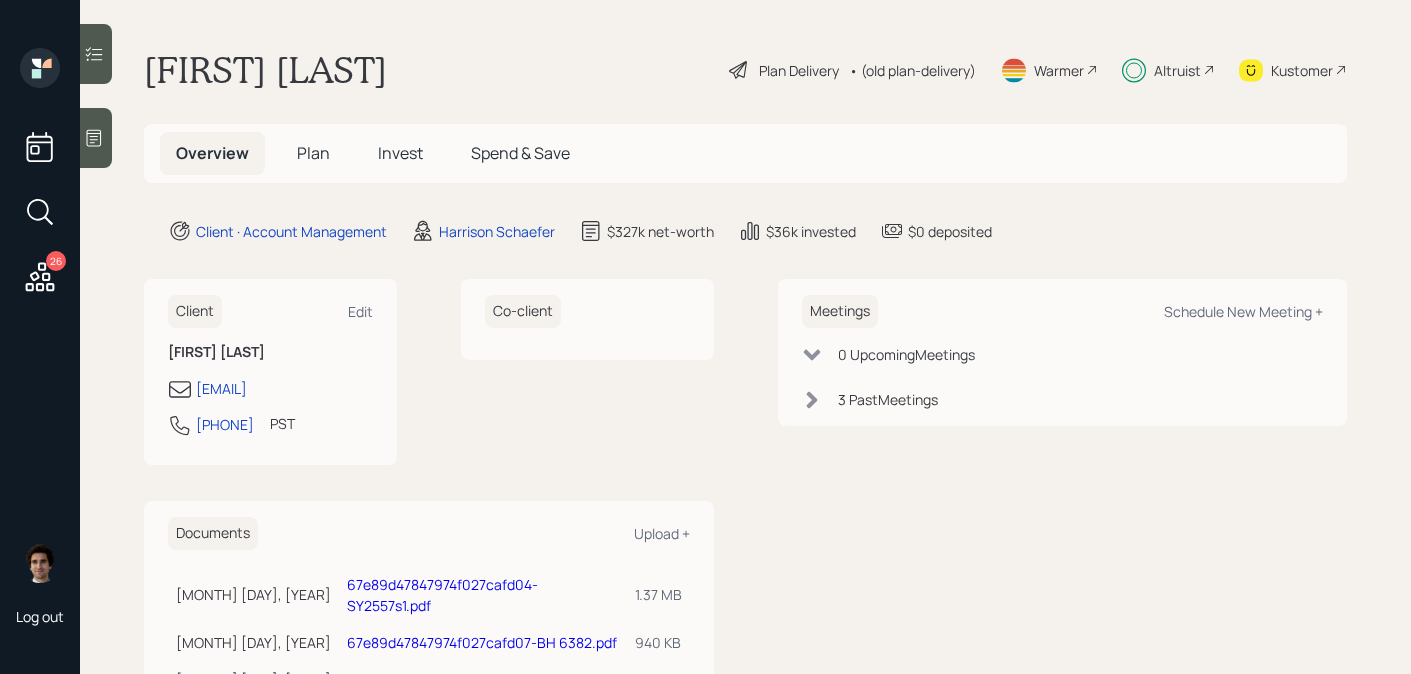 scroll, scrollTop: 0, scrollLeft: 0, axis: both 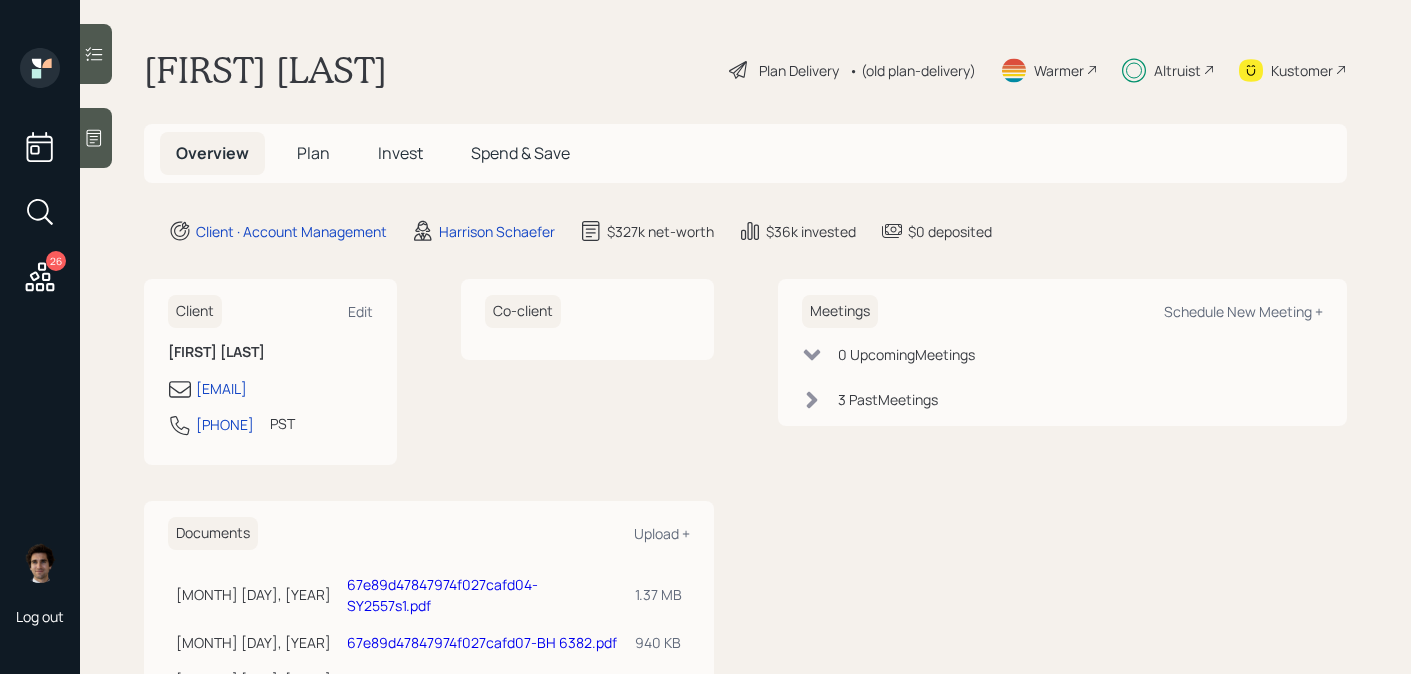 click on "Plan" at bounding box center [313, 153] 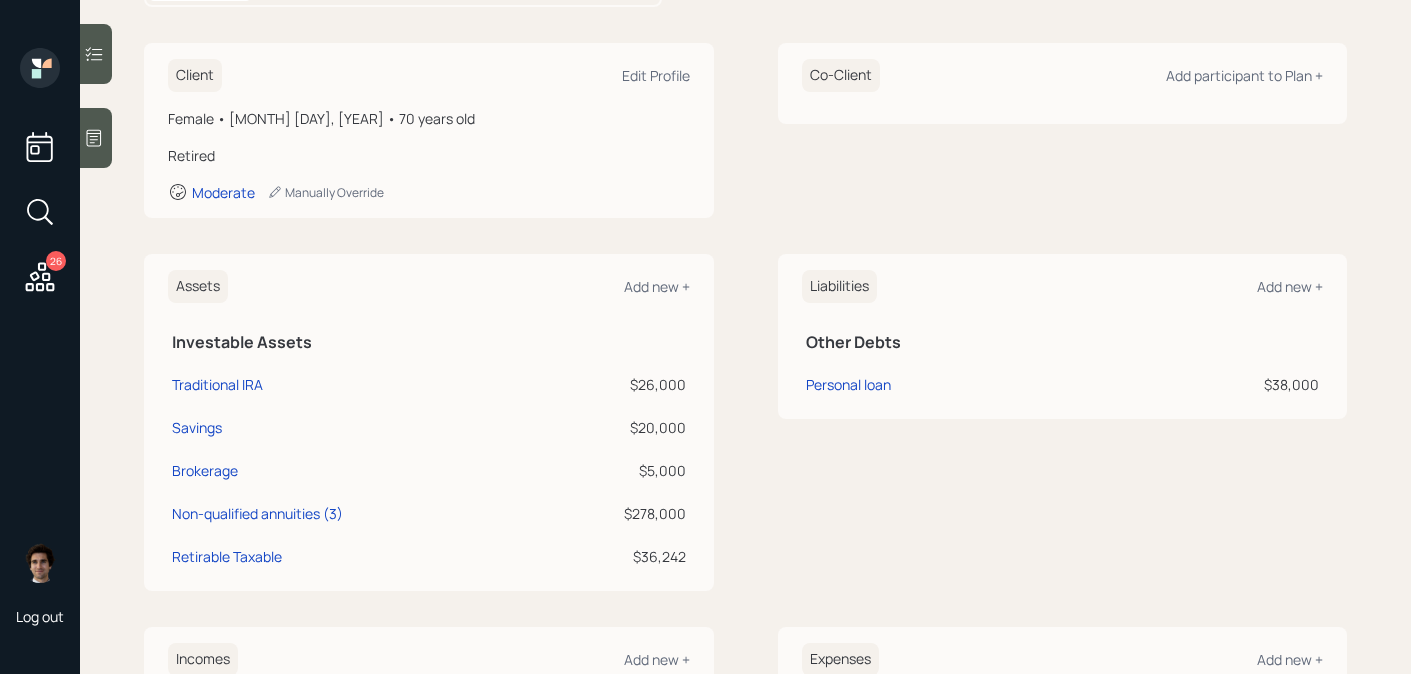 scroll, scrollTop: 0, scrollLeft: 0, axis: both 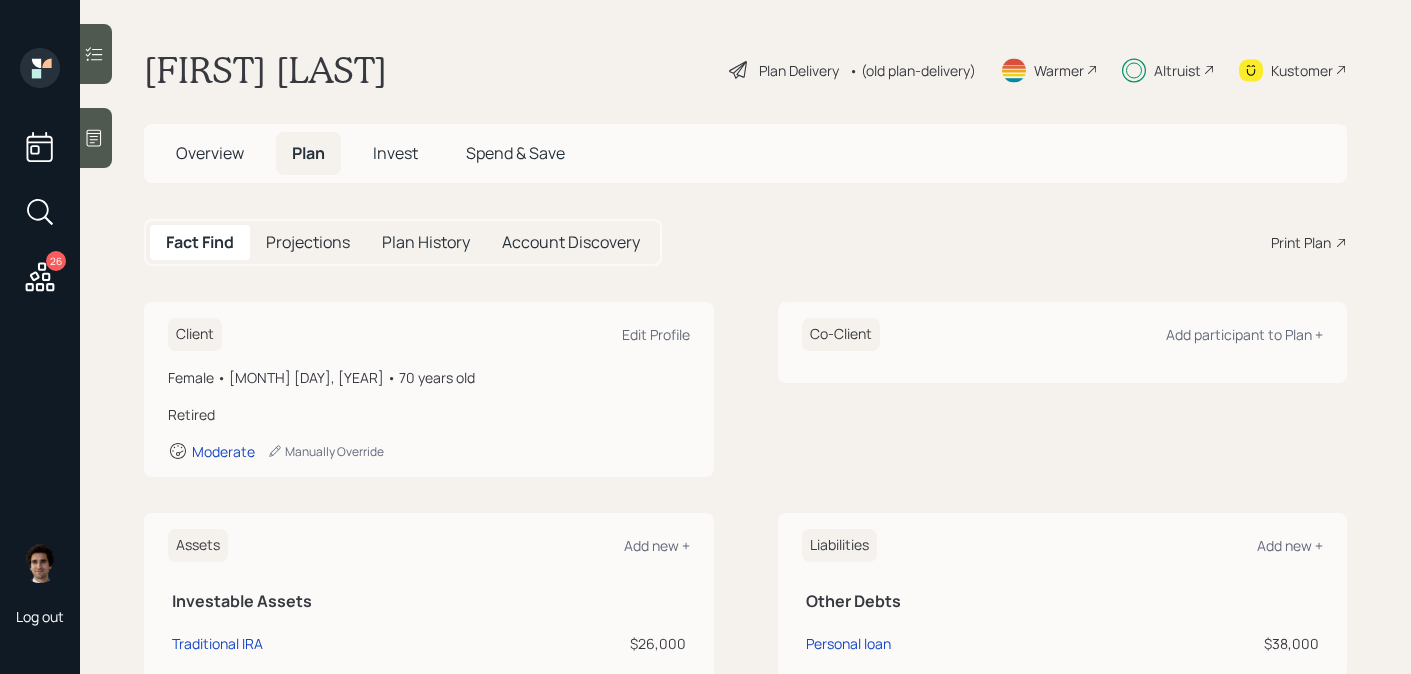 click on "Plan Delivery" at bounding box center [799, 70] 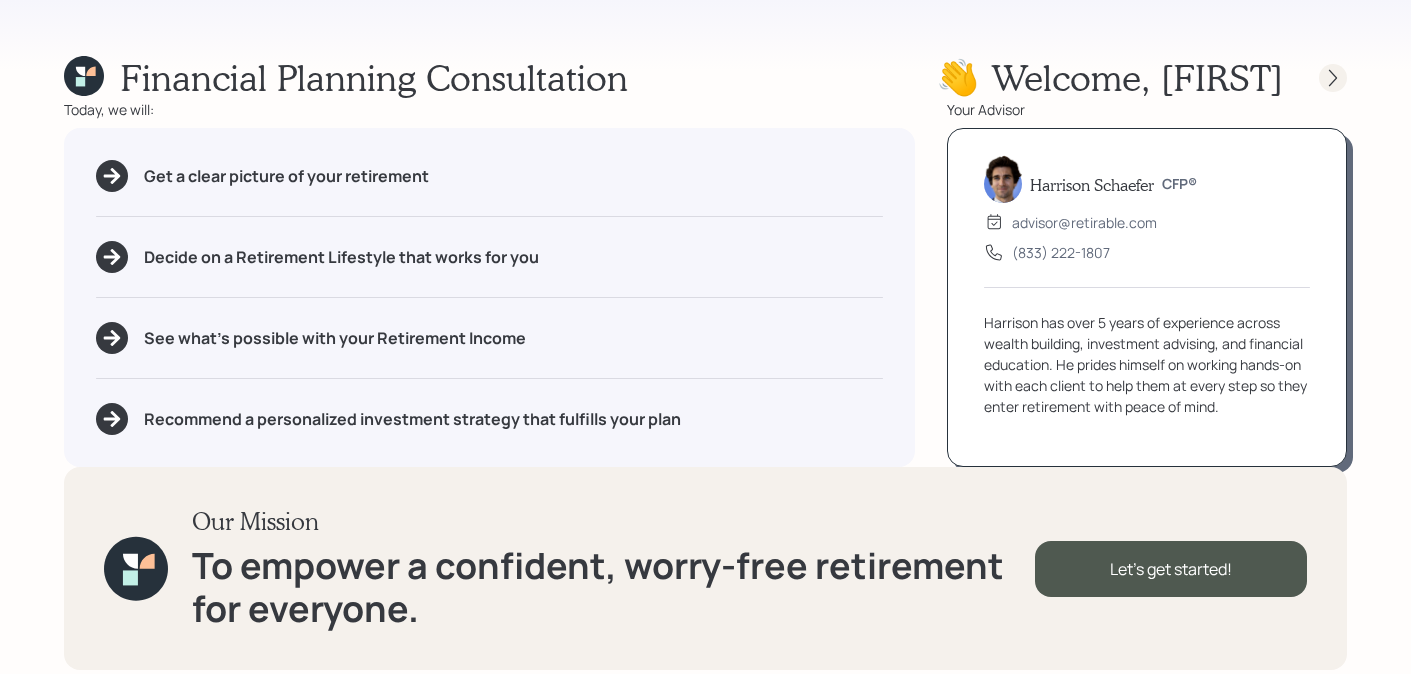 click at bounding box center (1315, 78) 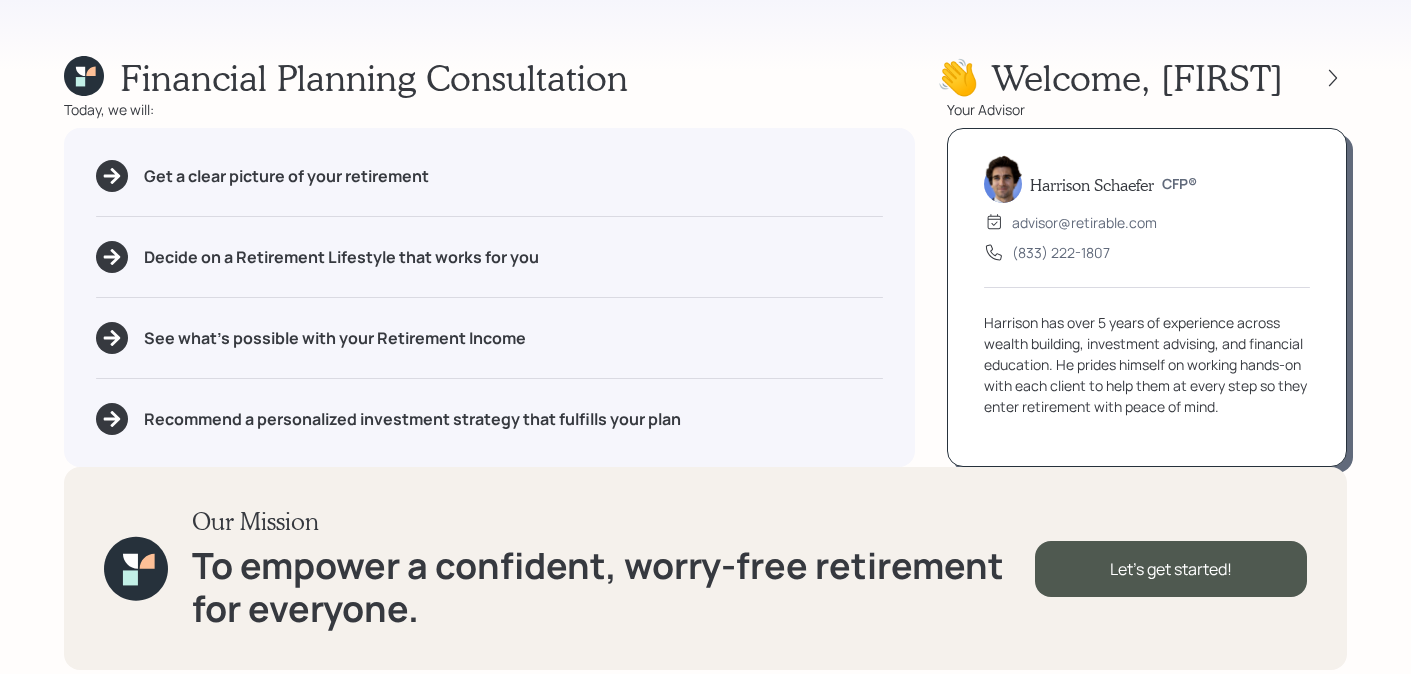 click 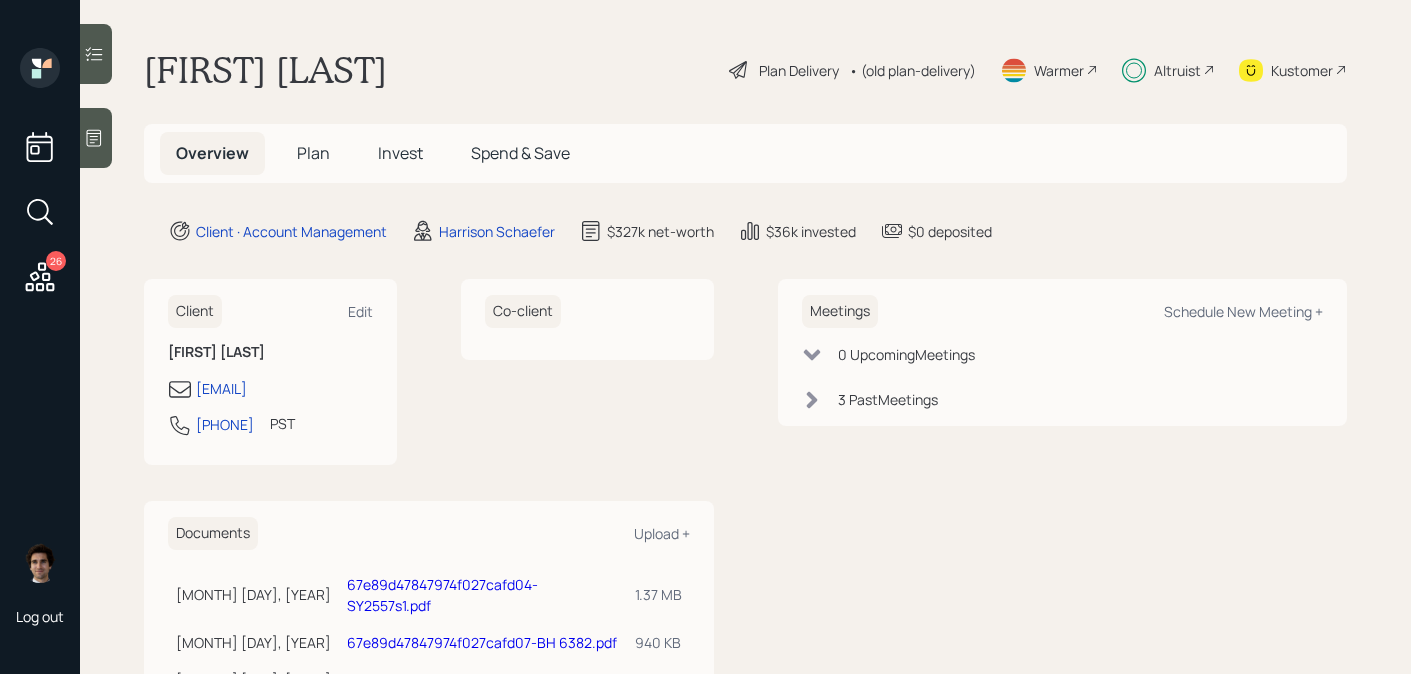click 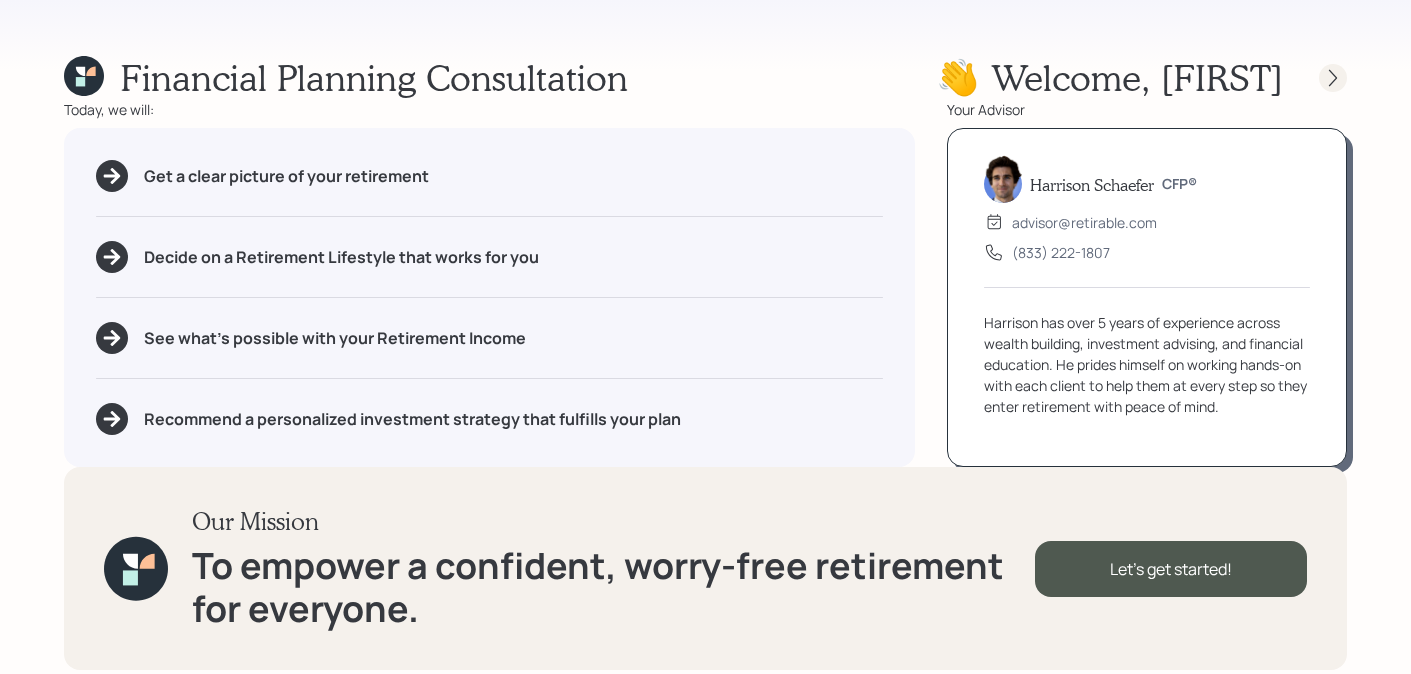 click at bounding box center [1315, 78] 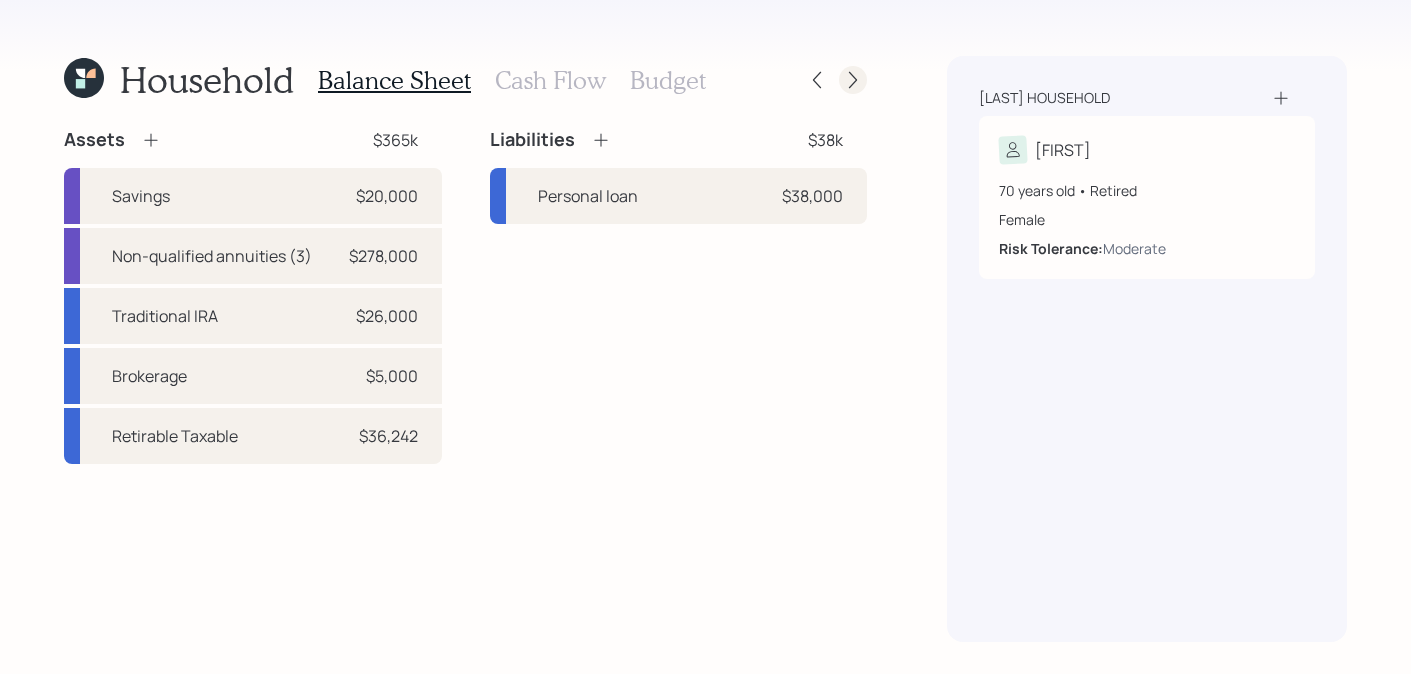 click 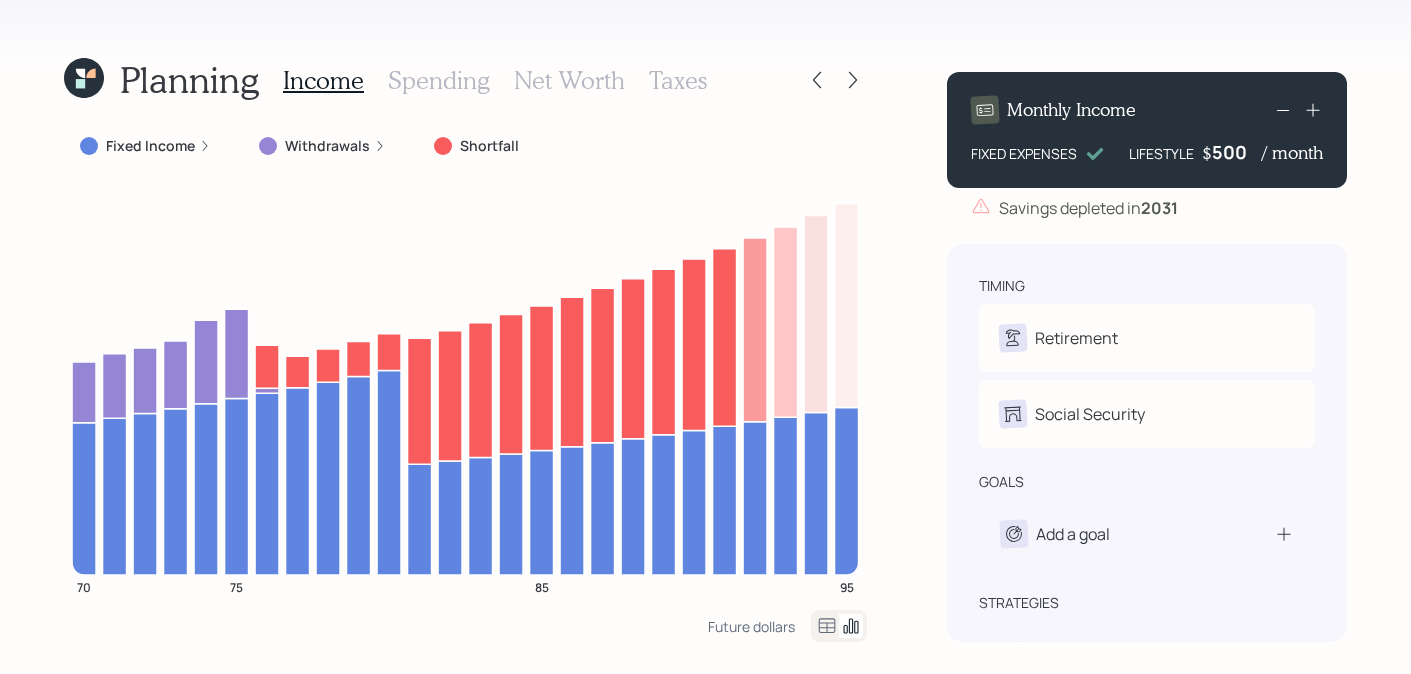 click on "Withdrawals" at bounding box center [327, 146] 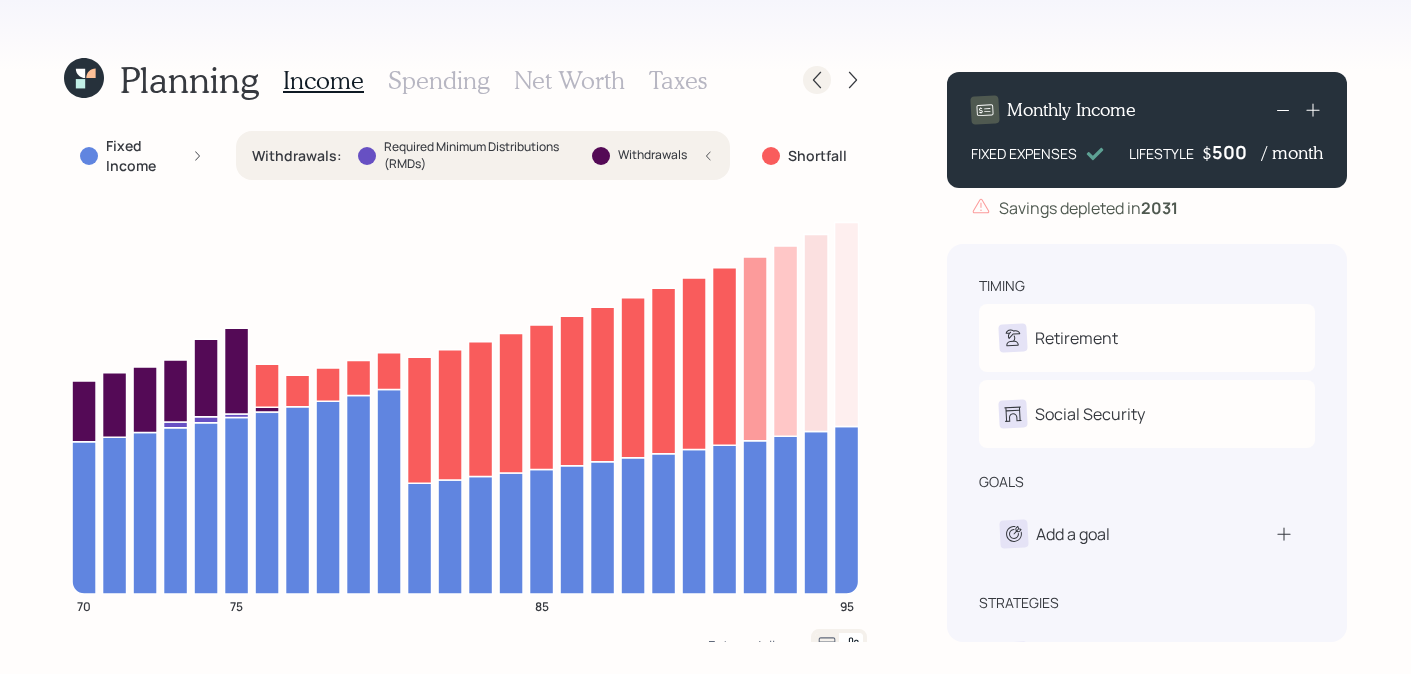 click 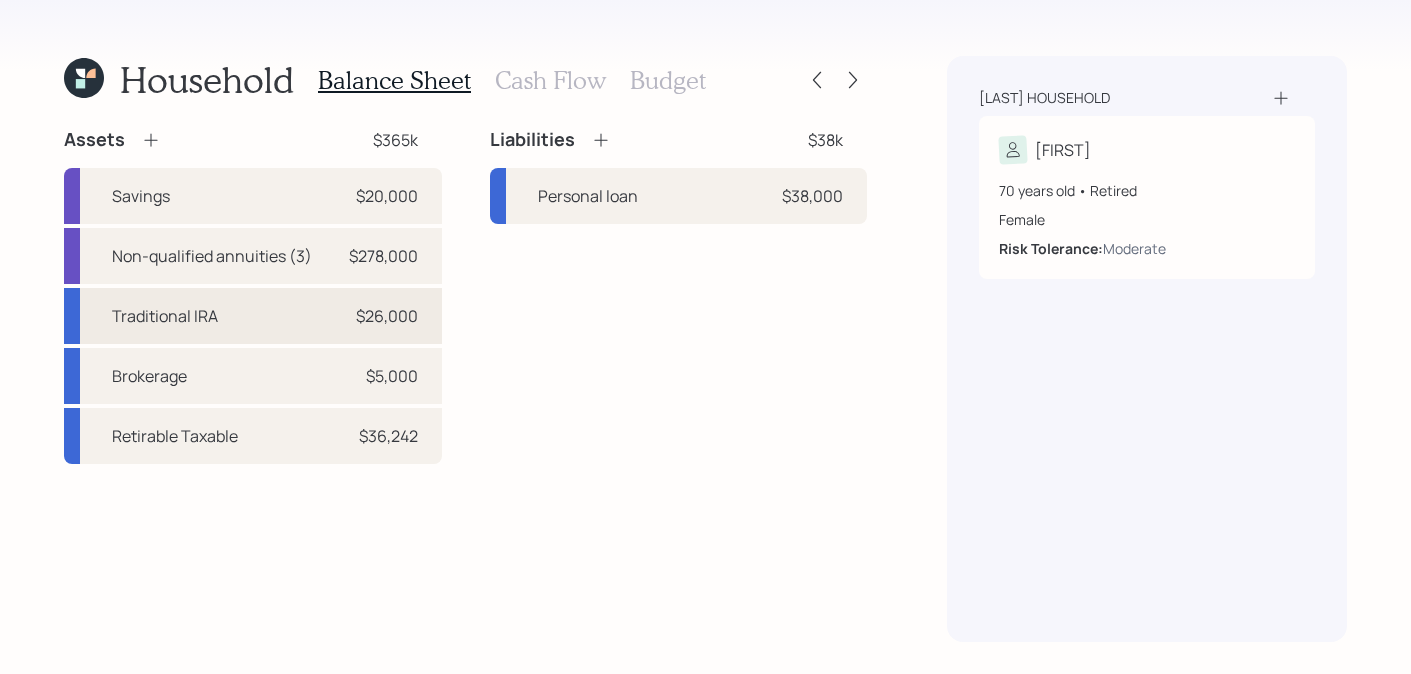 click on "Traditional IRA $26,000" at bounding box center (253, 316) 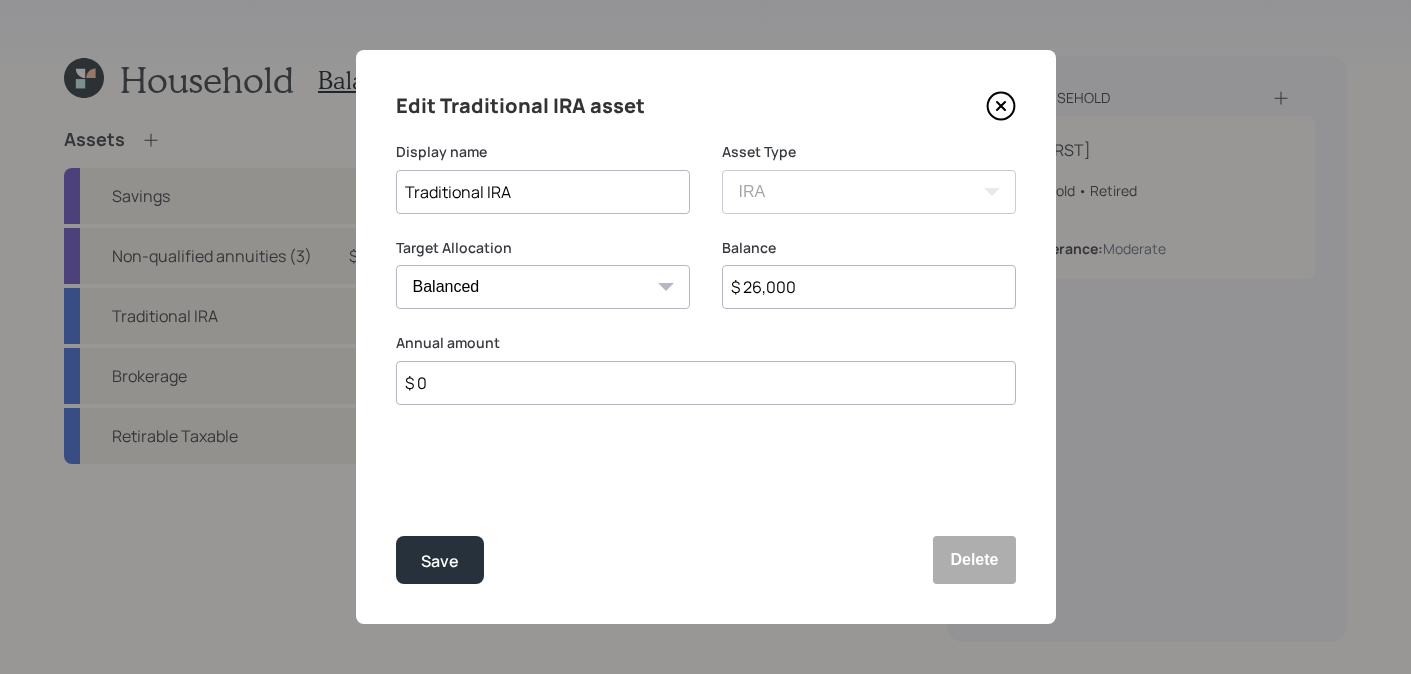 click on "Edit Traditional IRA asset" at bounding box center (706, 106) 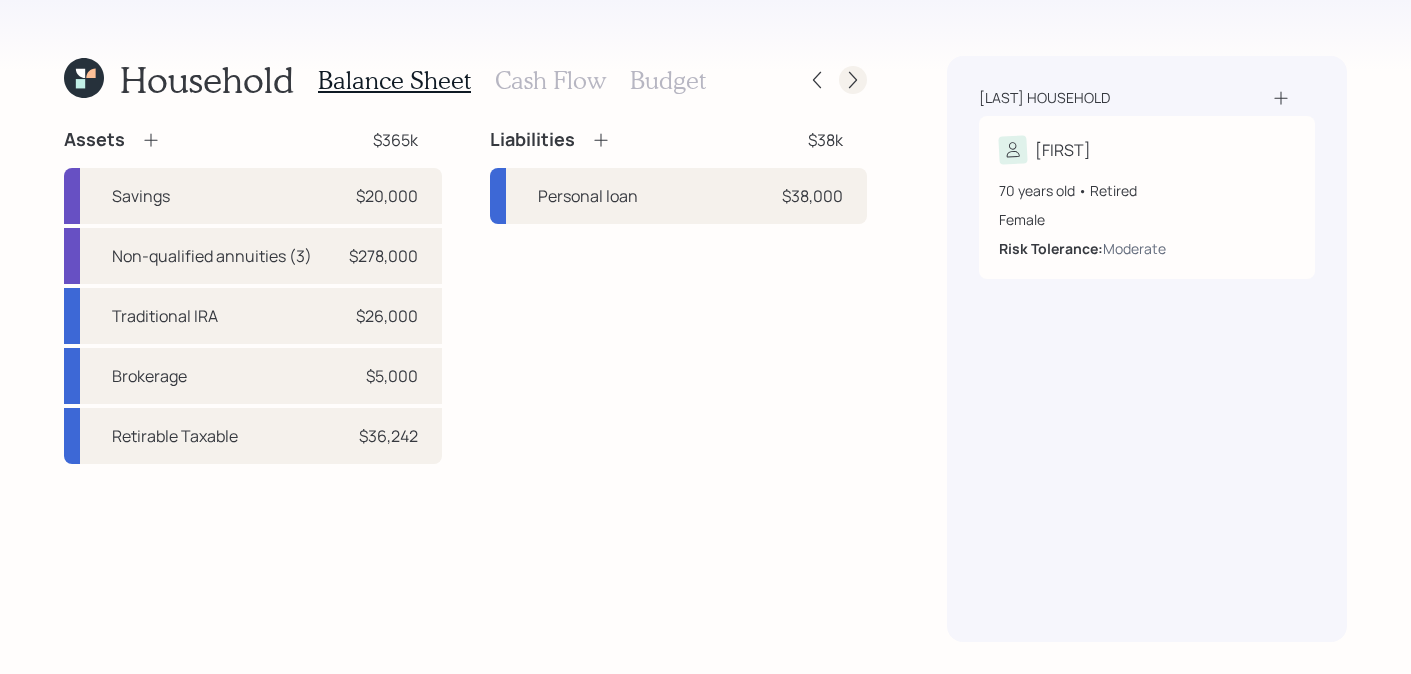 click at bounding box center [853, 80] 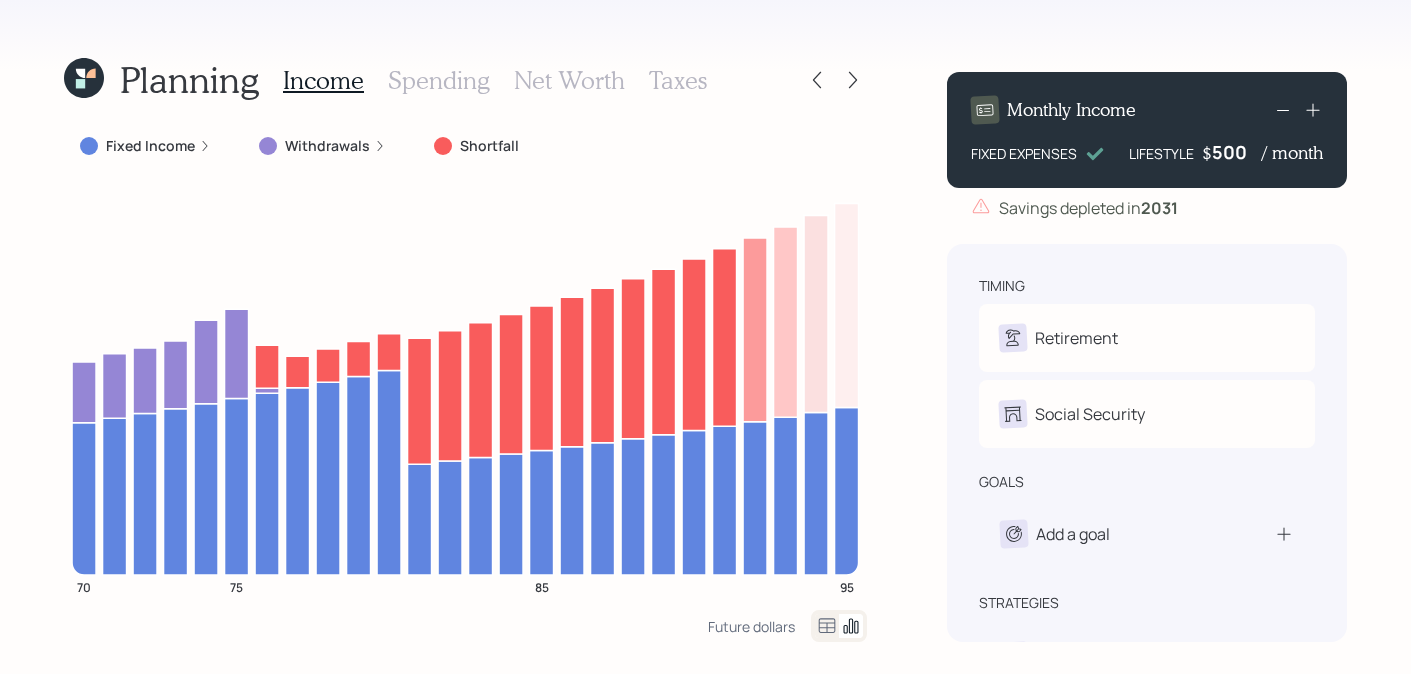 click on "Withdrawals" at bounding box center [322, 146] 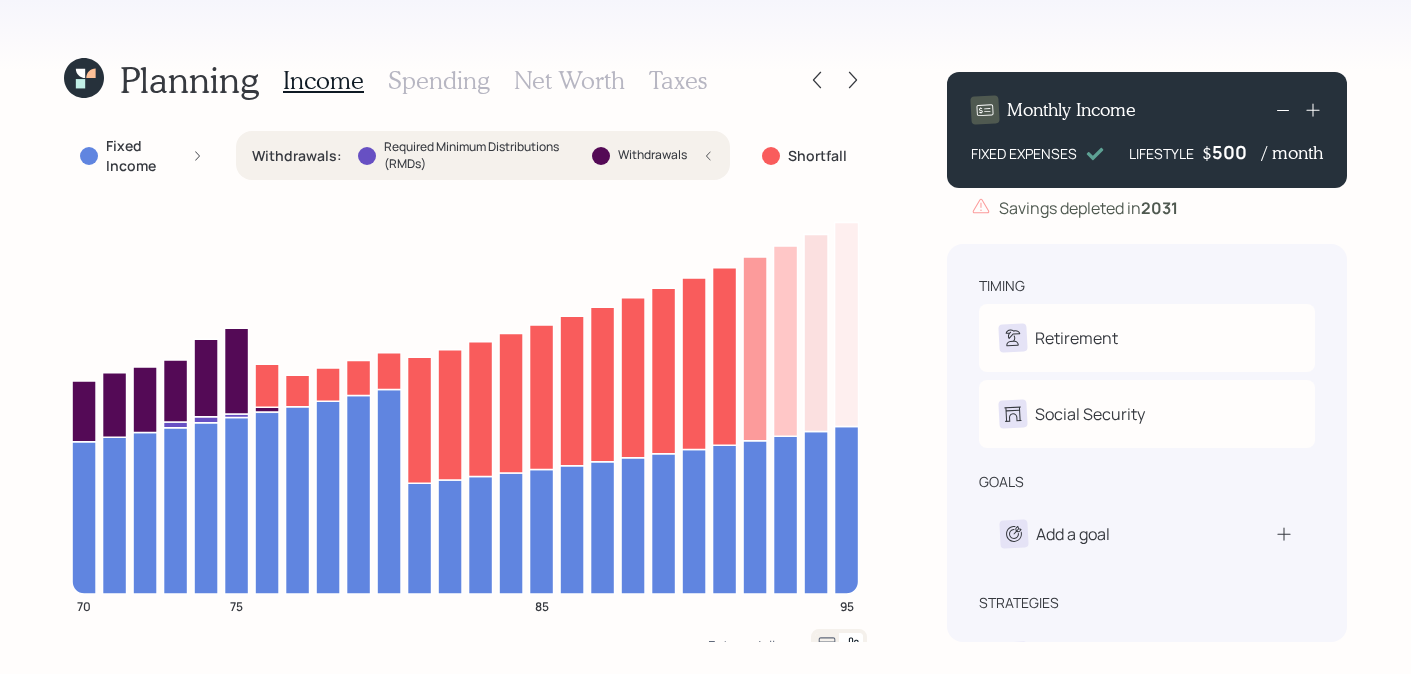 click on "Withdrawals : Required Minimum Distributions (RMDs) Withdrawals" at bounding box center (483, 156) 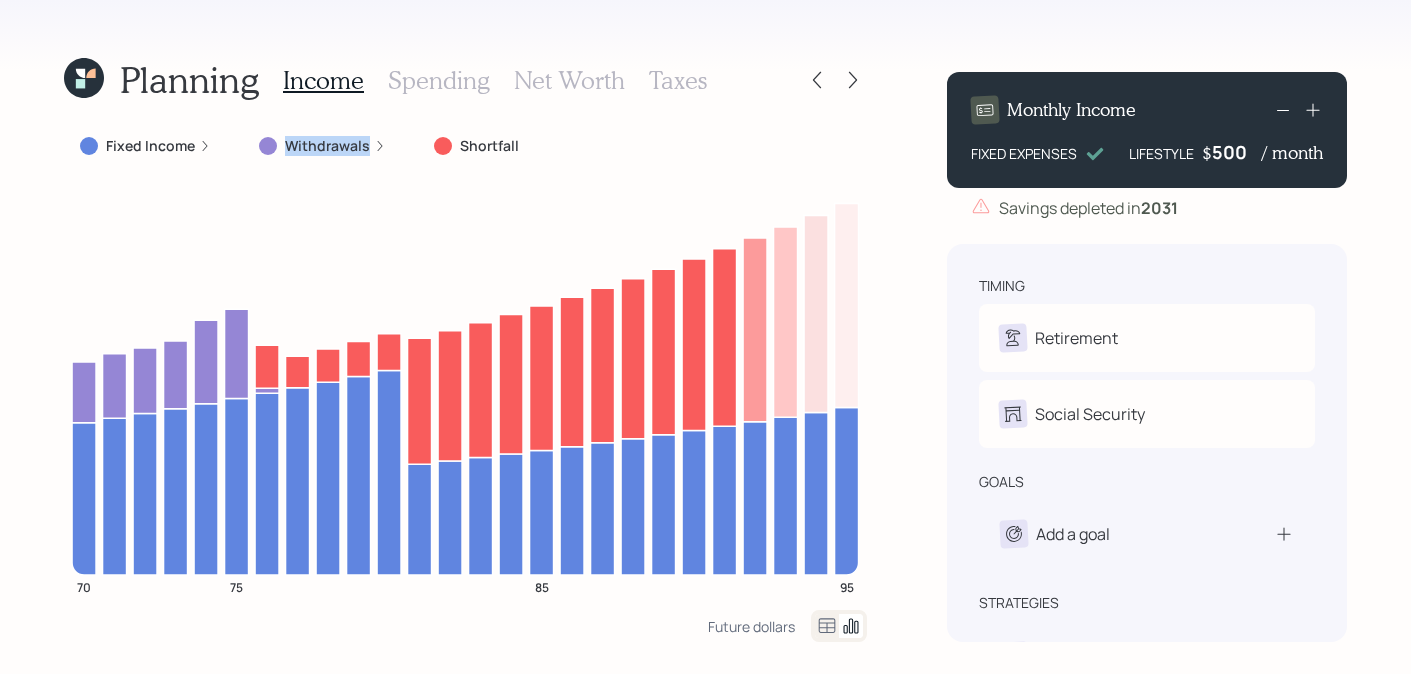 click on "Withdrawals" at bounding box center (327, 146) 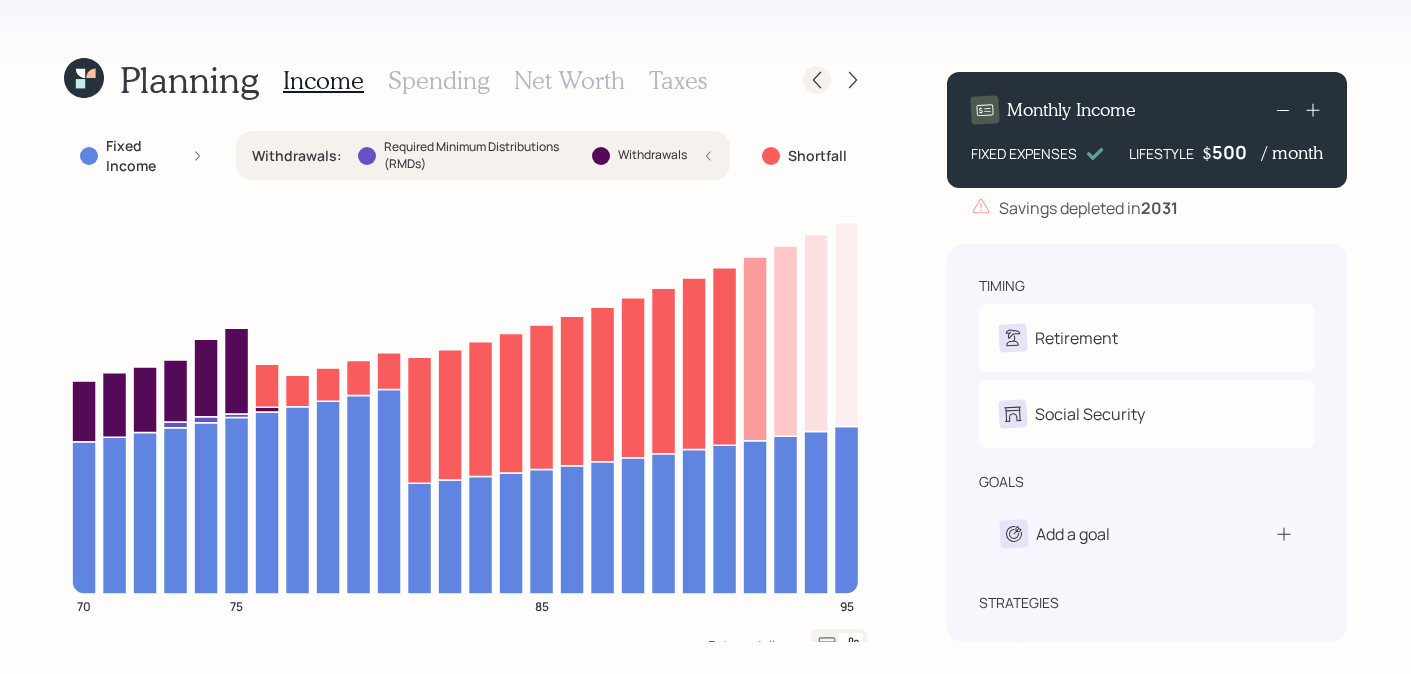 click 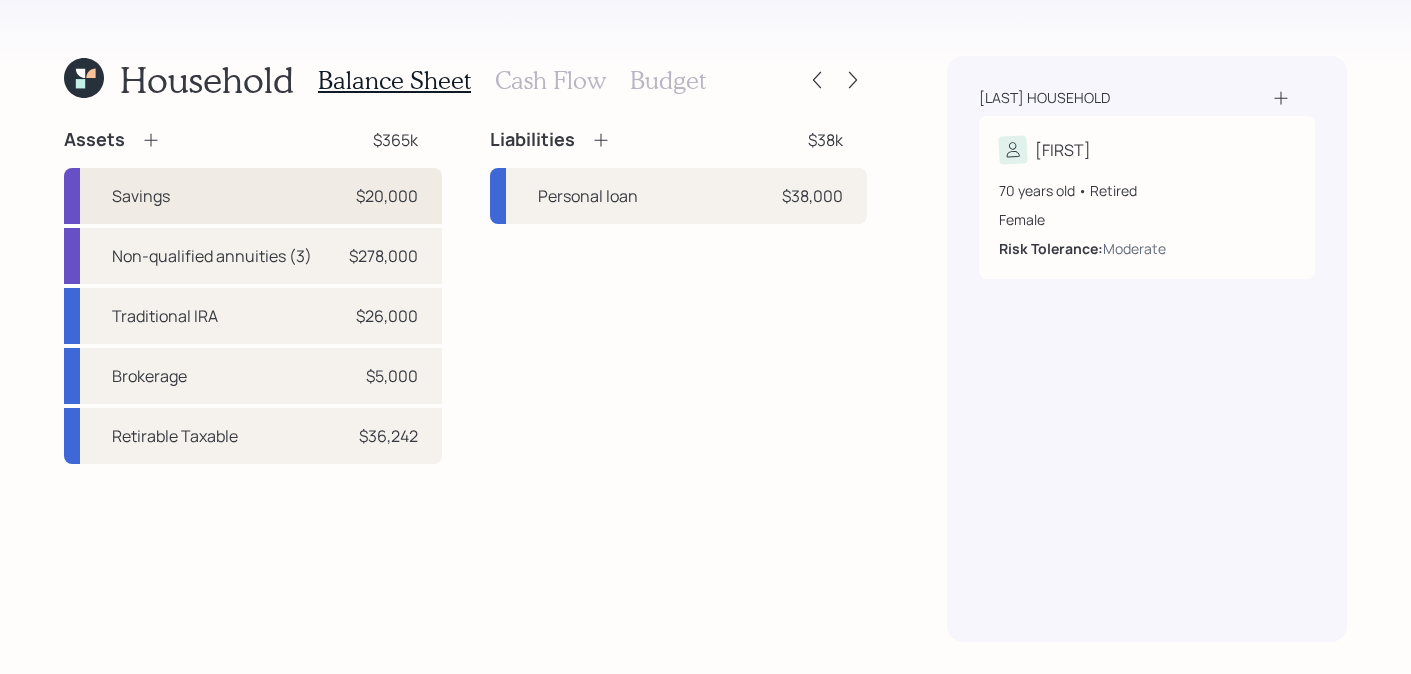 click on "Savings $20,000" at bounding box center (253, 196) 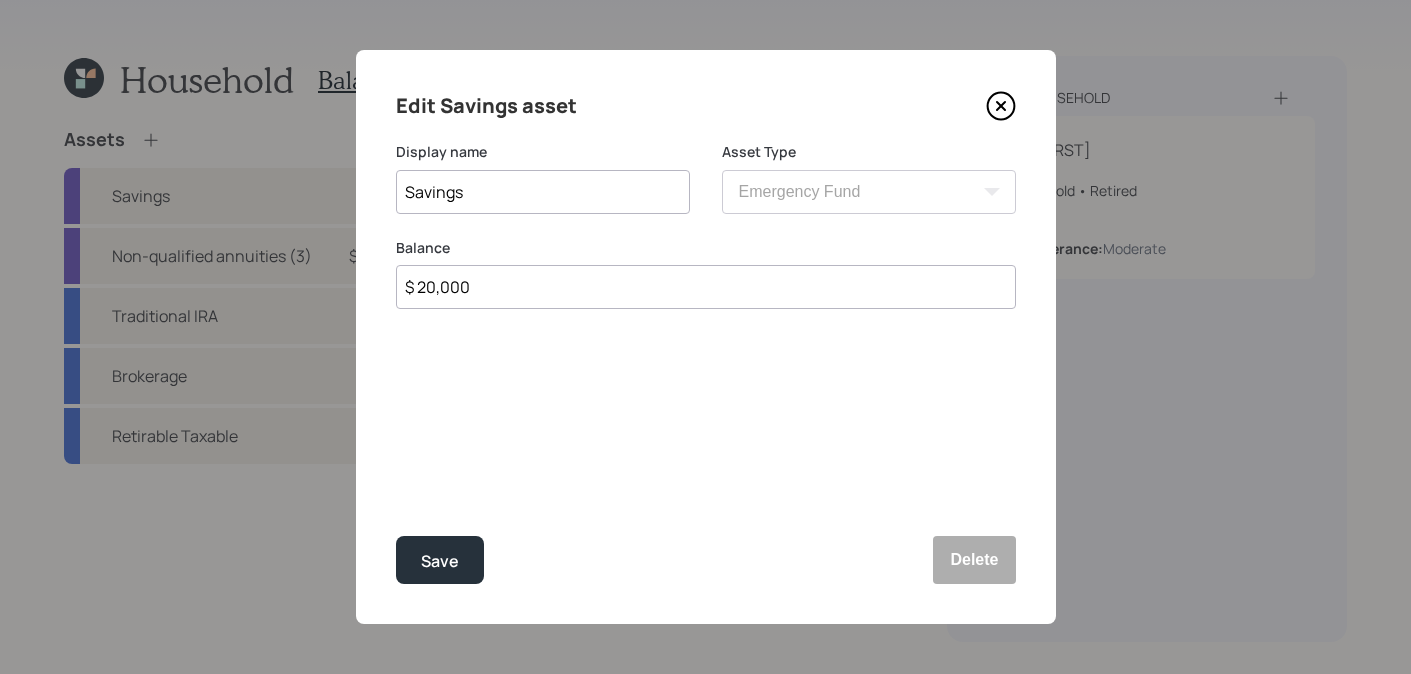click 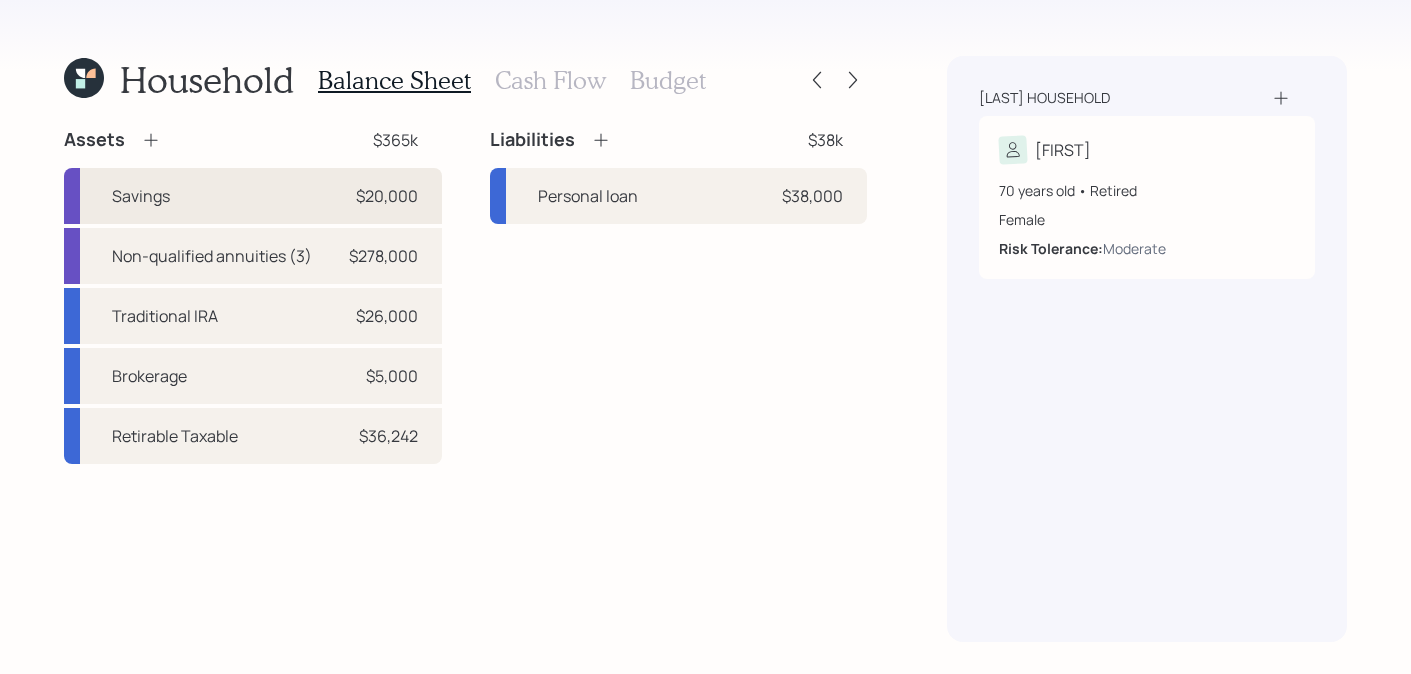 click on "$20,000" at bounding box center [387, 196] 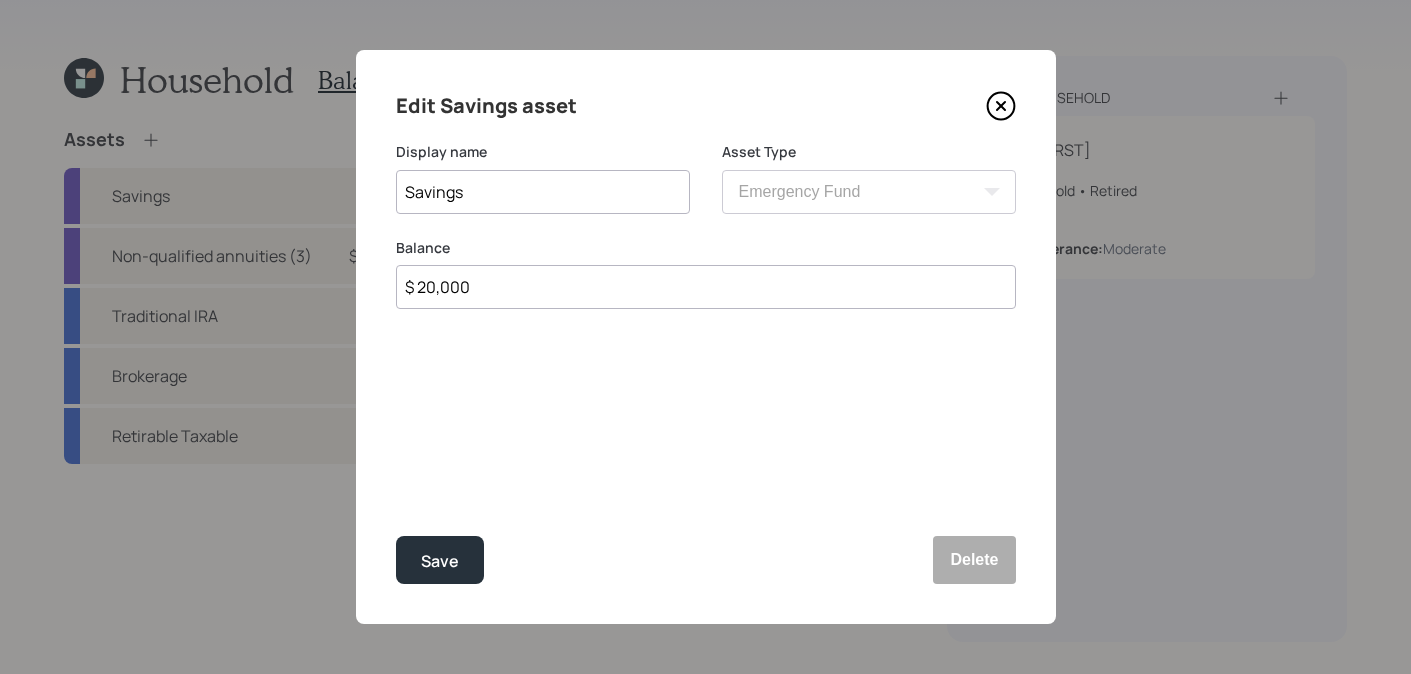 drag, startPoint x: 638, startPoint y: 293, endPoint x: -34, endPoint y: 144, distance: 688.32043 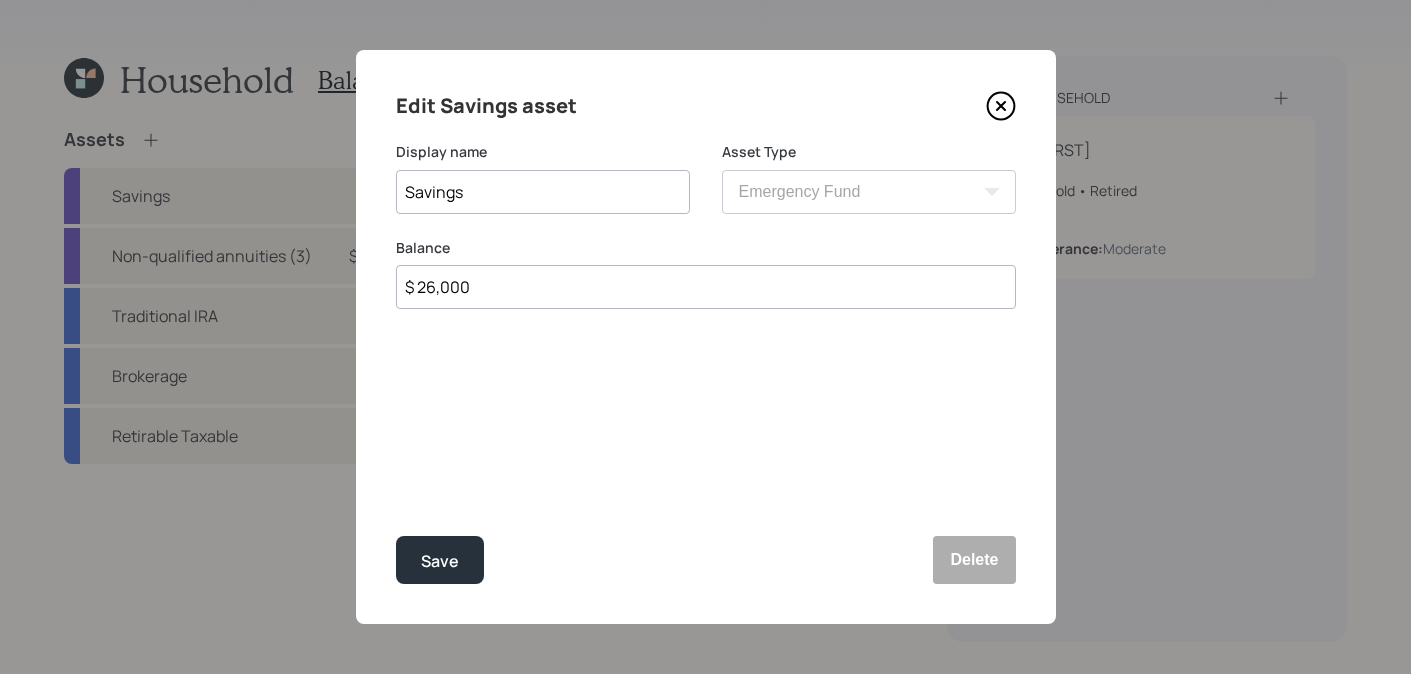 type on "$ 26,000" 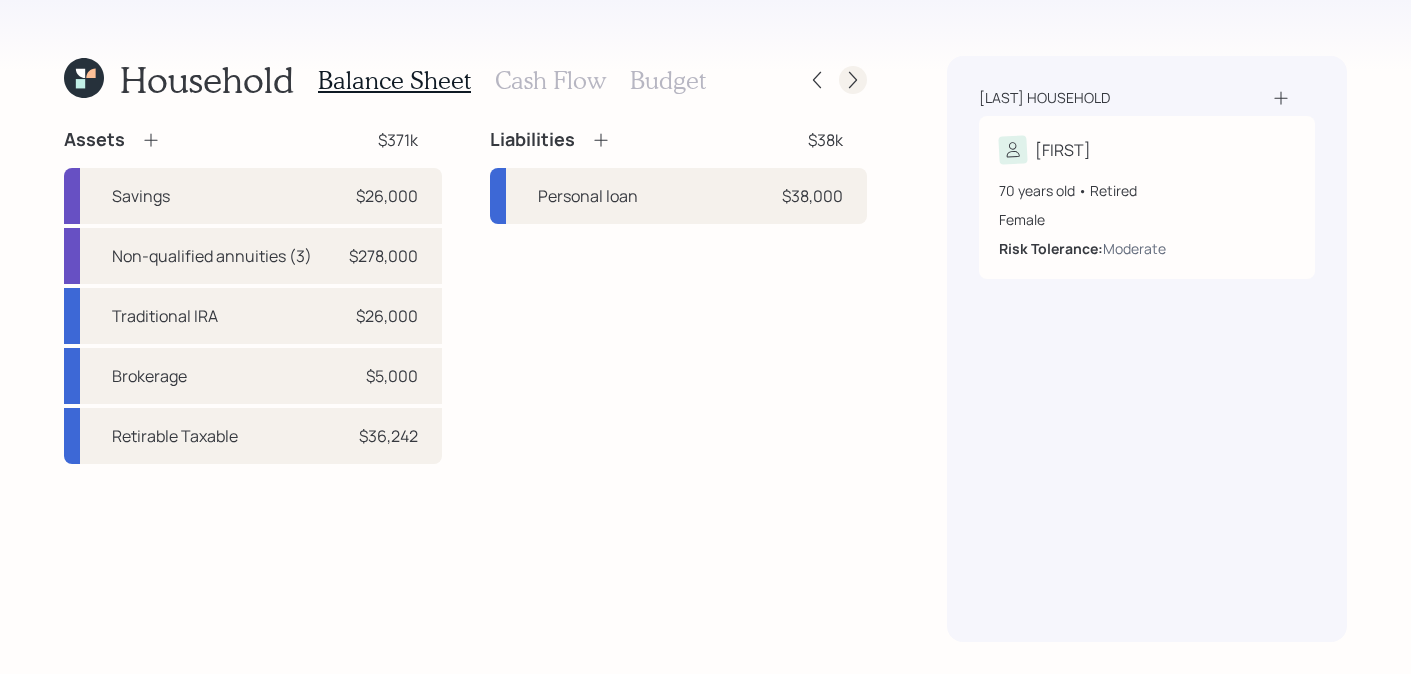 click at bounding box center (853, 80) 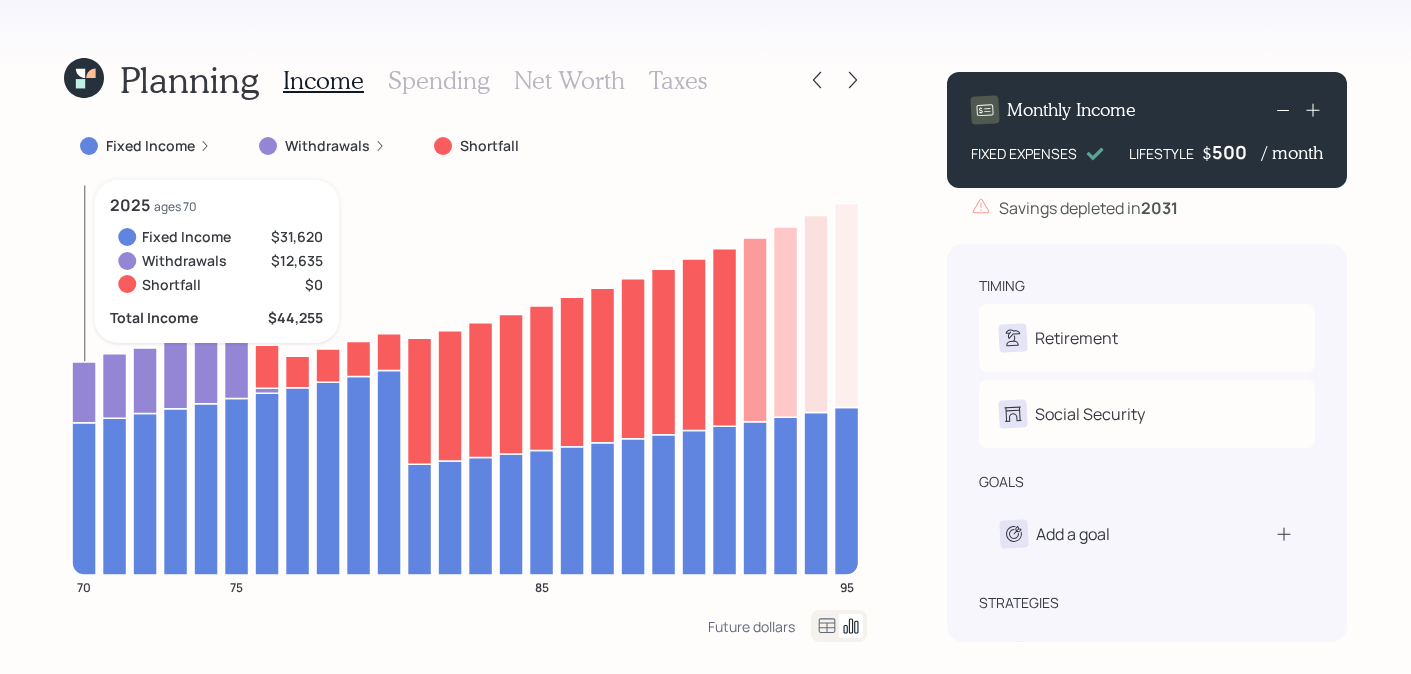 click 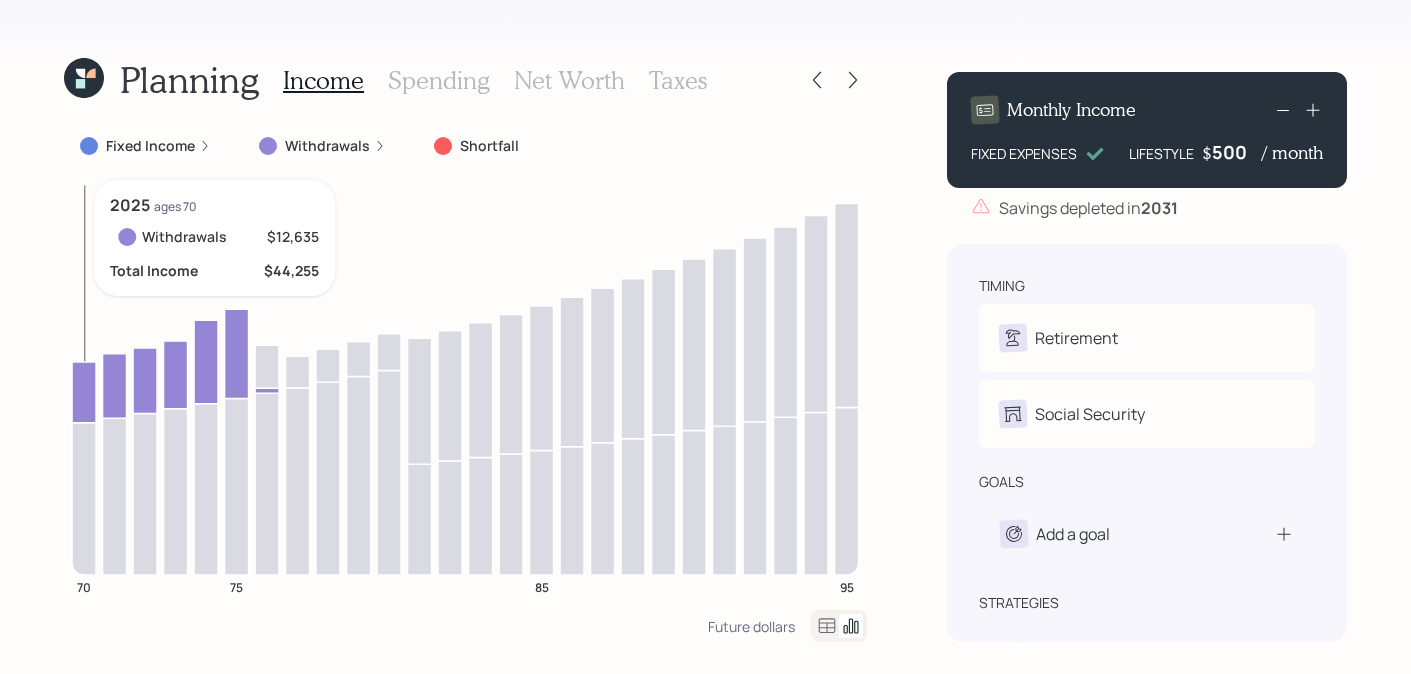 click 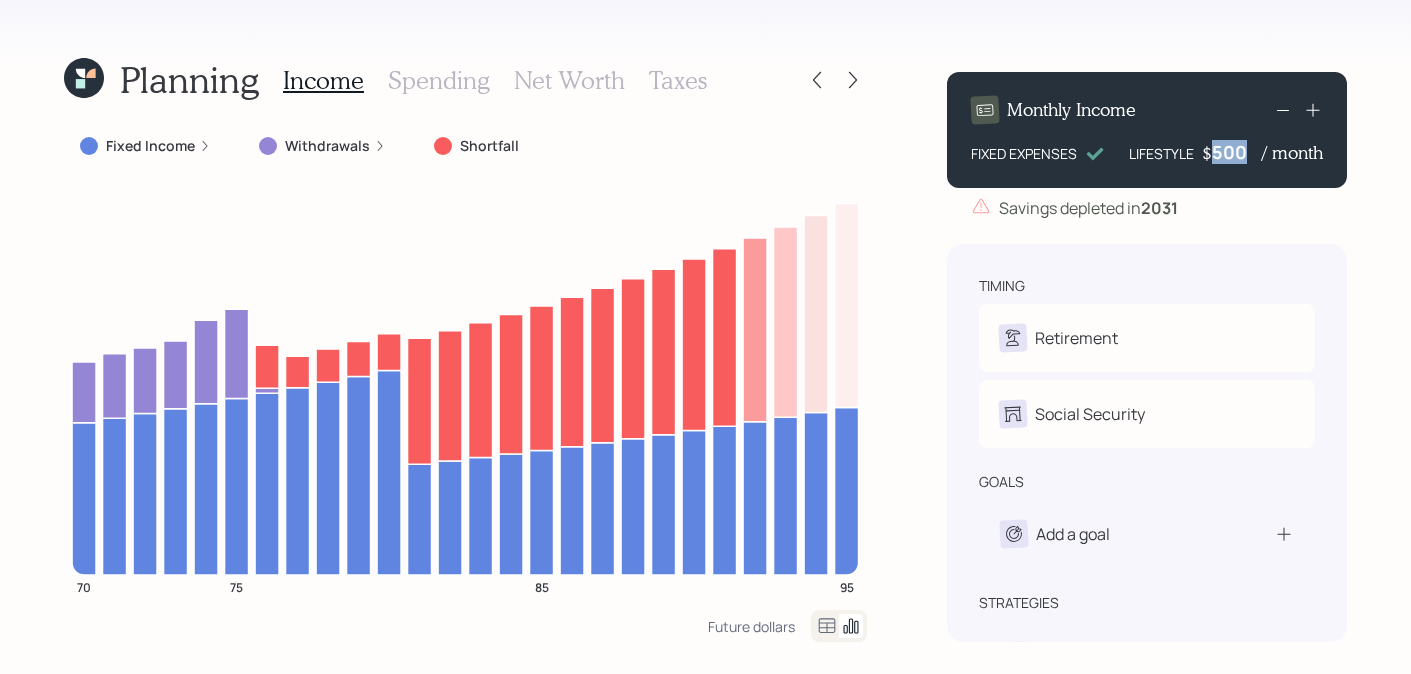 drag, startPoint x: 1244, startPoint y: 147, endPoint x: 1189, endPoint y: 147, distance: 55 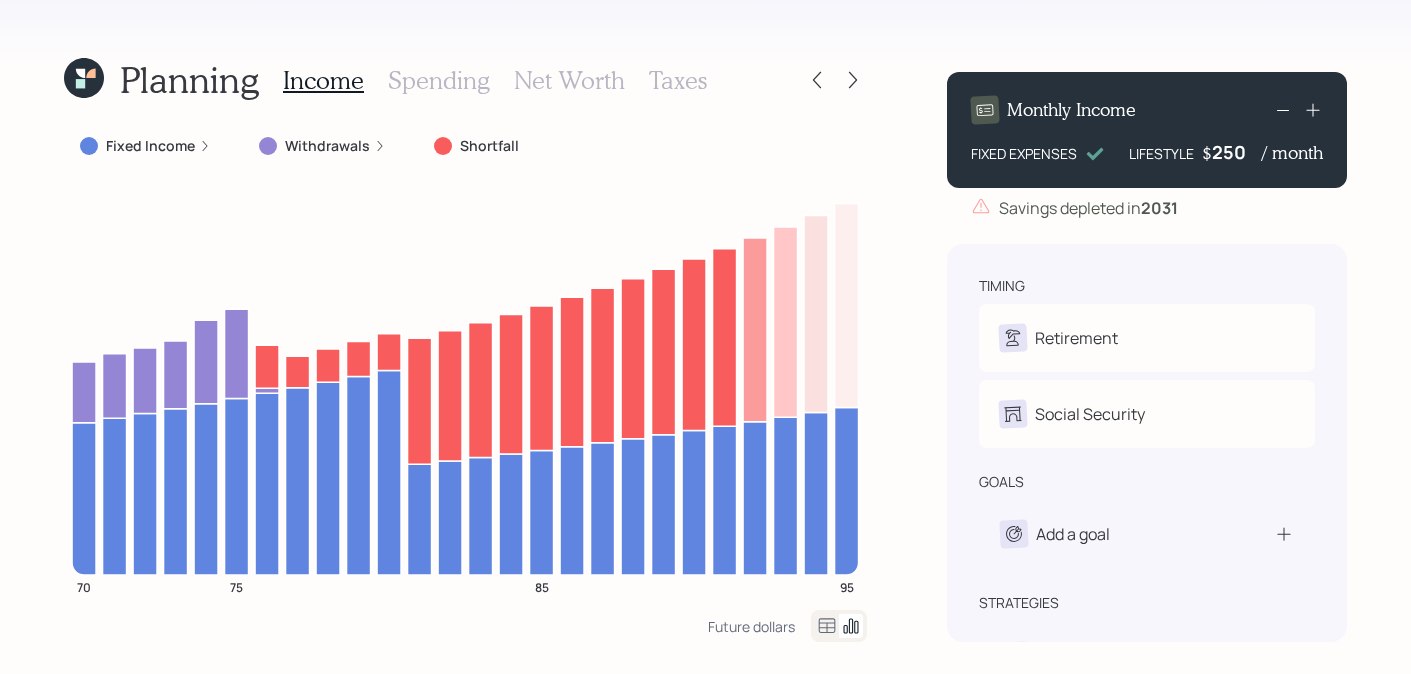 click on "timing Retirement M Retired Social Security M Receiving goals Add a goal strategies Bridge Annuity Lifetime Income Annuity Recommended" at bounding box center [1147, 443] 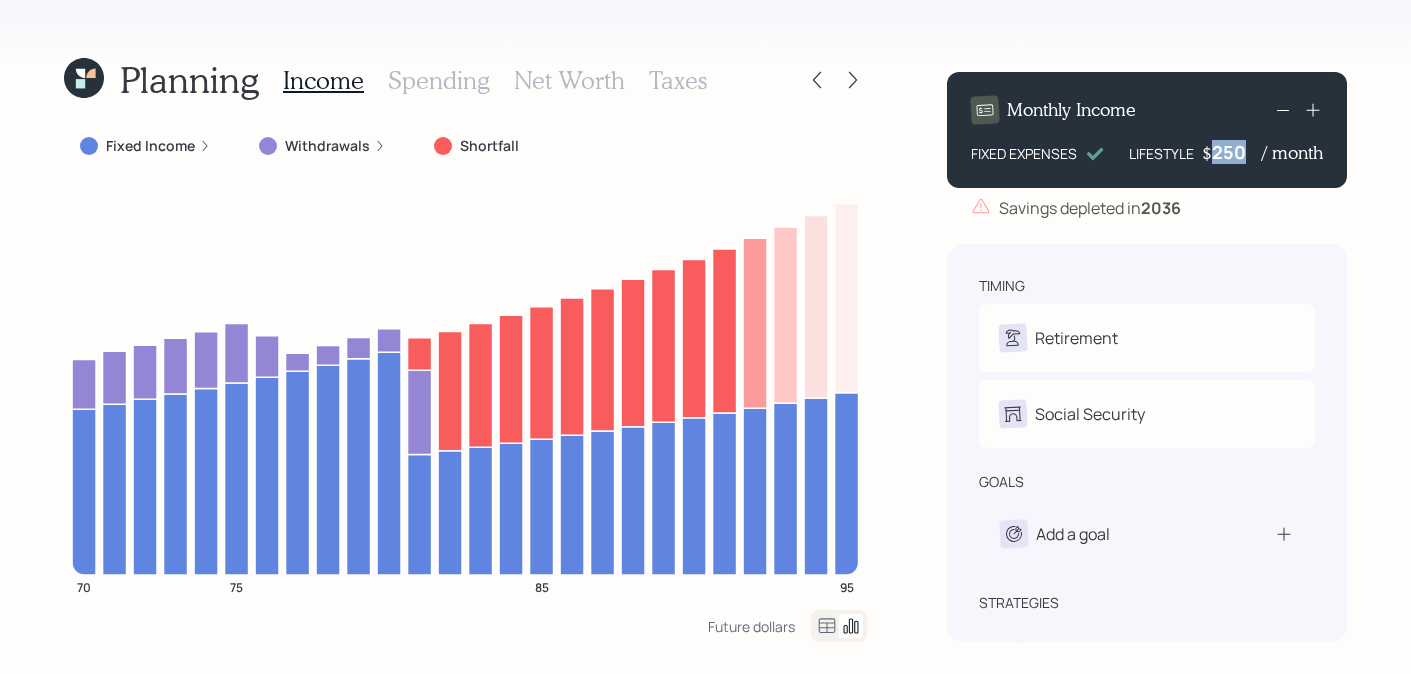 drag, startPoint x: 1250, startPoint y: 147, endPoint x: 1068, endPoint y: 123, distance: 183.57559 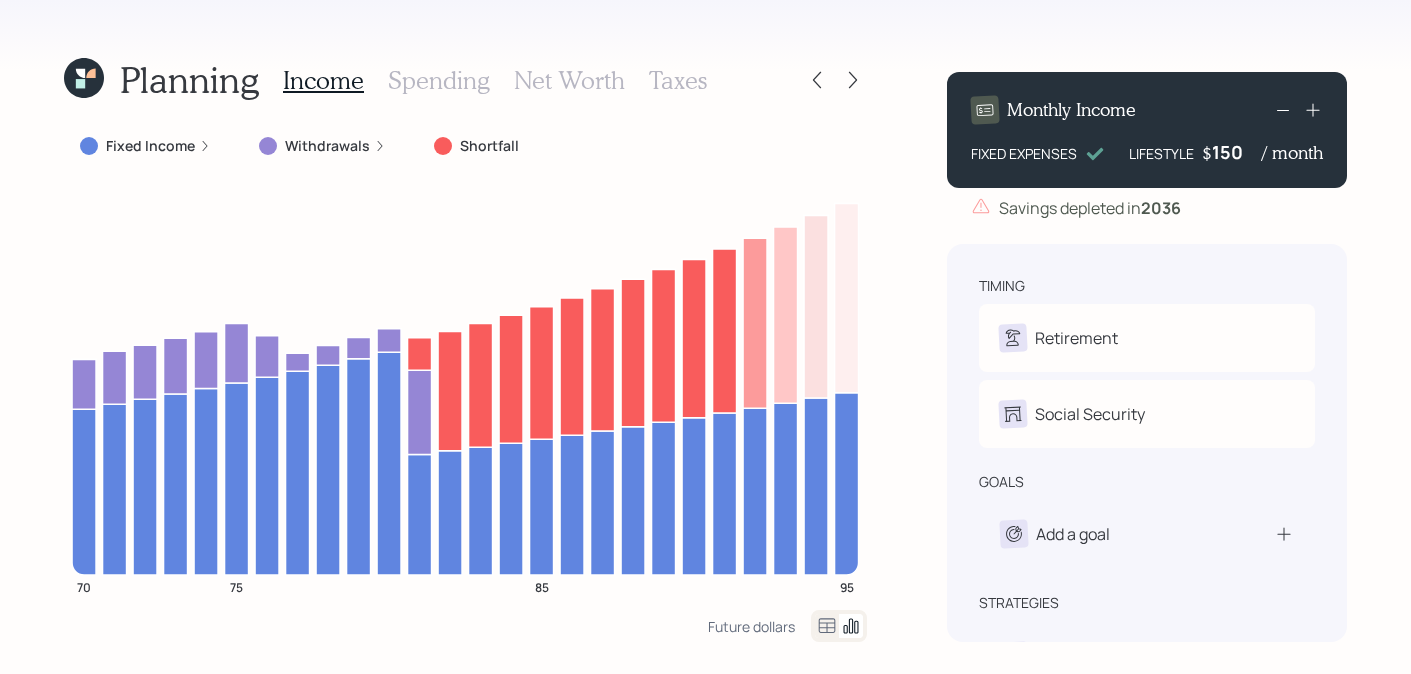 click on "Monthly Income FIXED EXPENSES LIFESTYLE $ 150  / month Savings depleted in  2036 timing Retirement M Retired Social Security M Receiving goals Add a goal strategies Bridge Annuity Lifetime Income Annuity Recommended" at bounding box center (1147, 349) 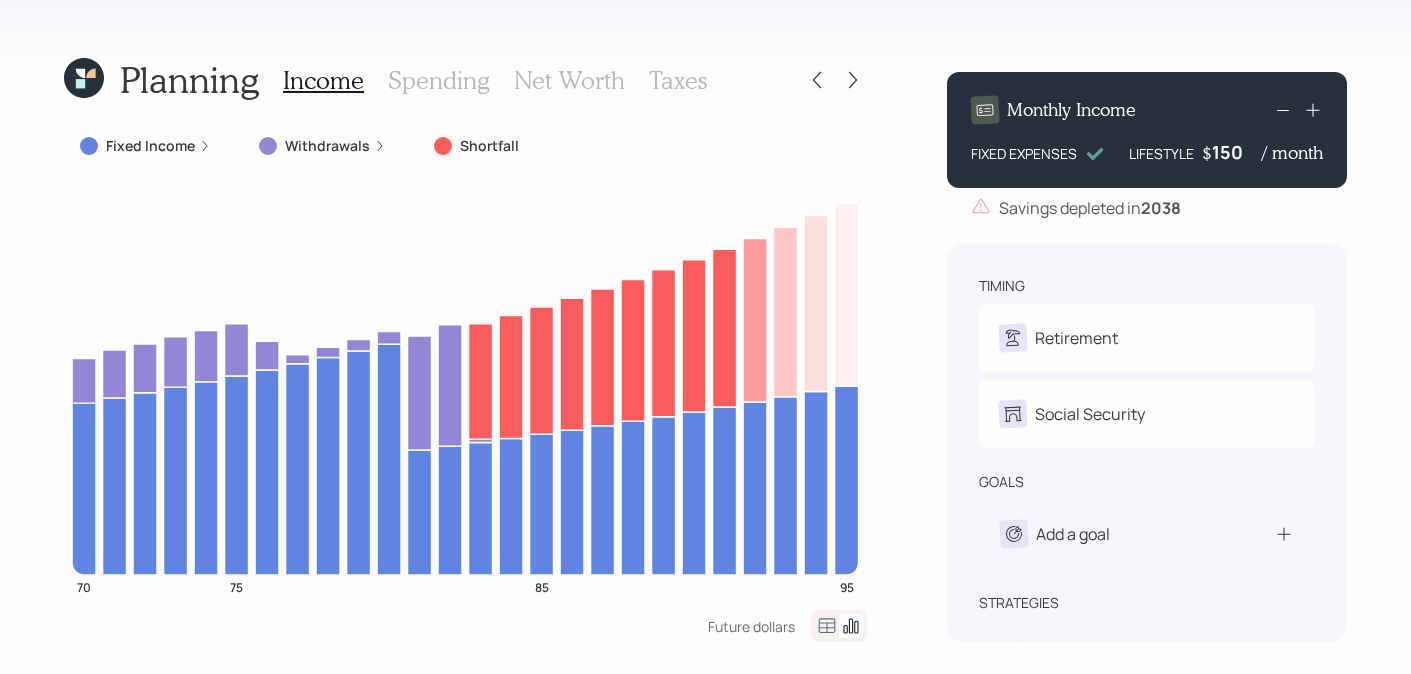 drag, startPoint x: 1243, startPoint y: 145, endPoint x: 1035, endPoint y: 145, distance: 208 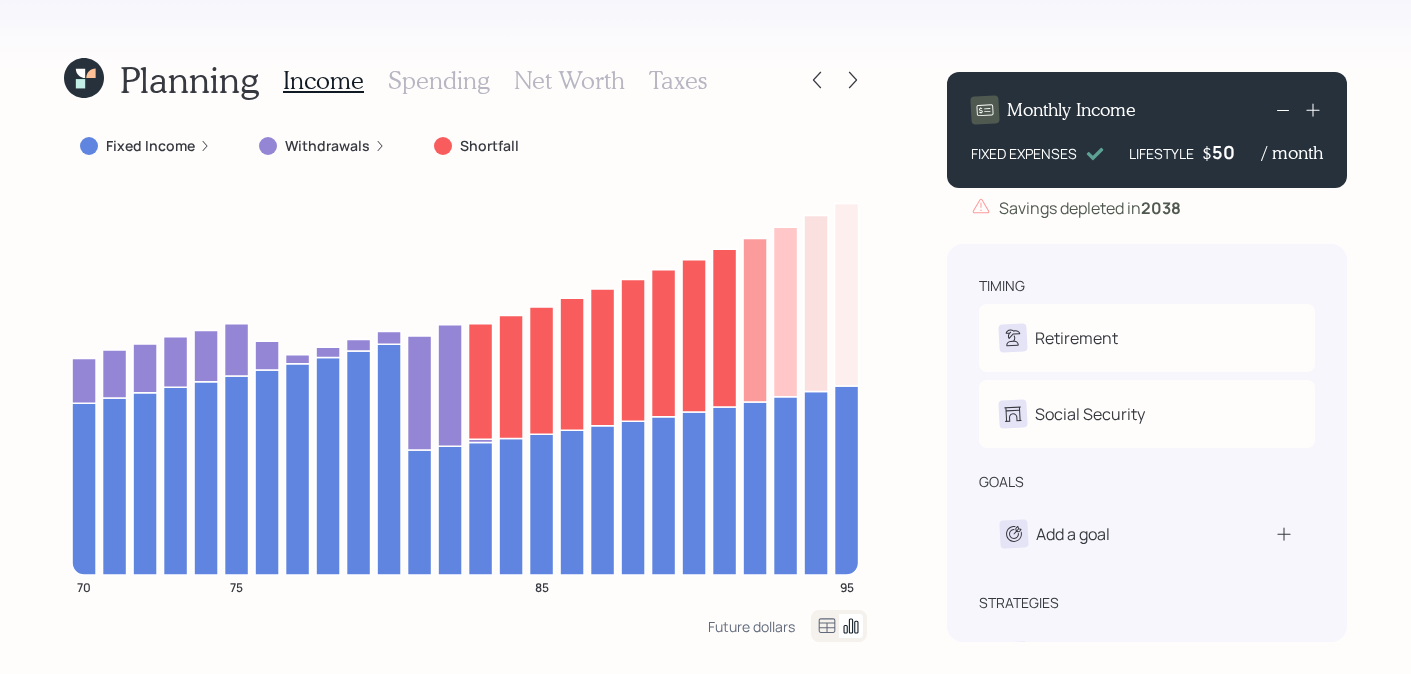 click on "timing" at bounding box center [1147, 286] 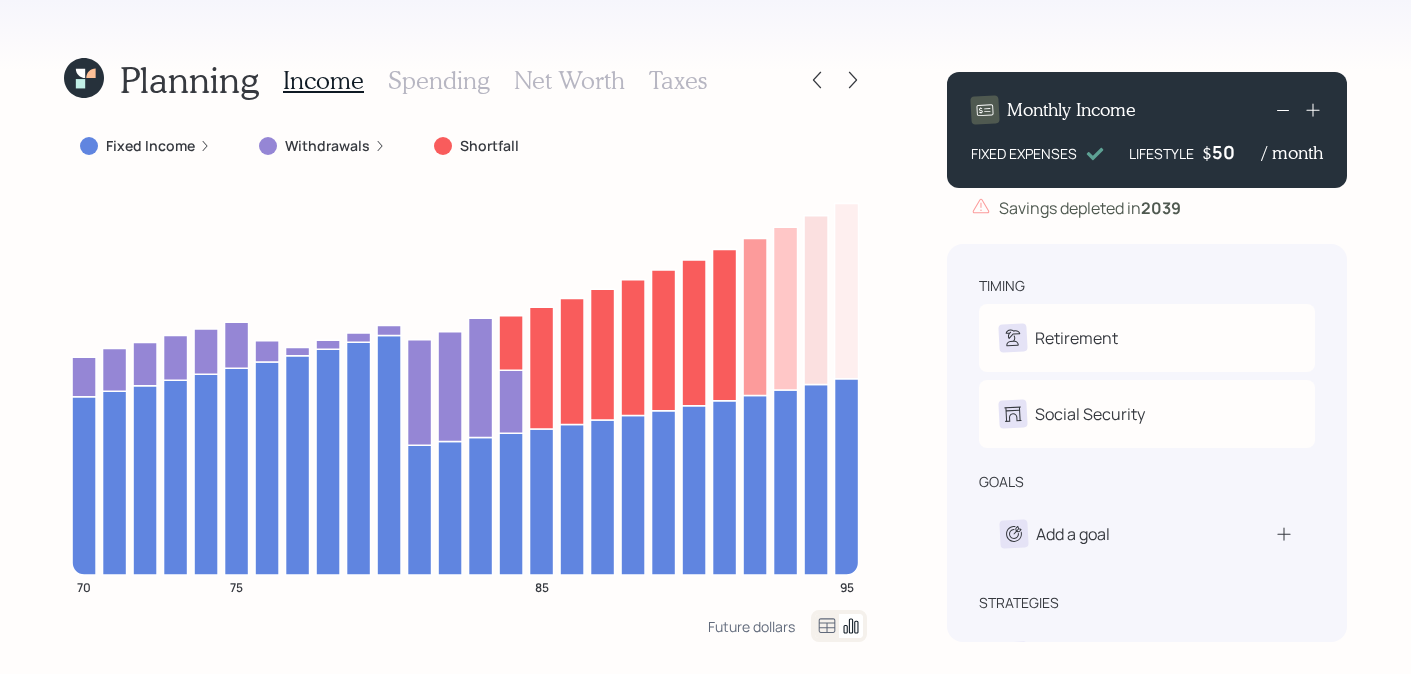 click 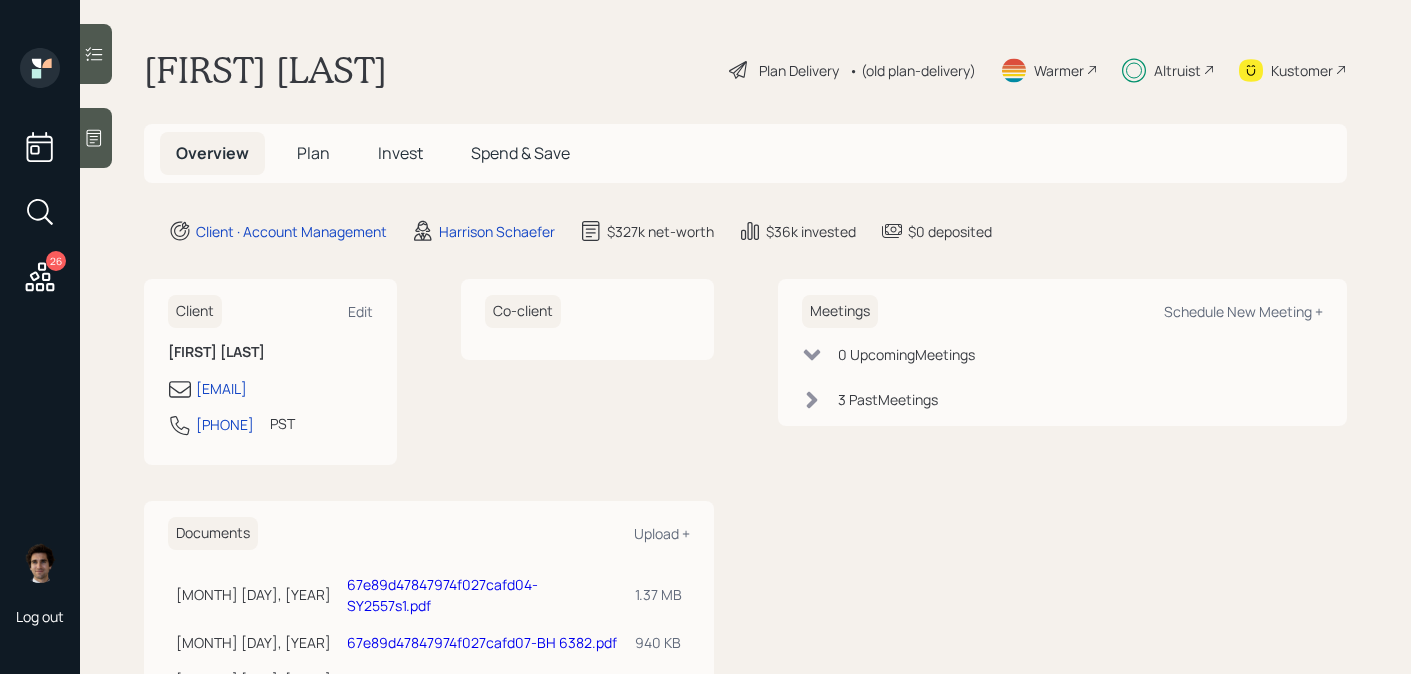 scroll, scrollTop: 7, scrollLeft: 0, axis: vertical 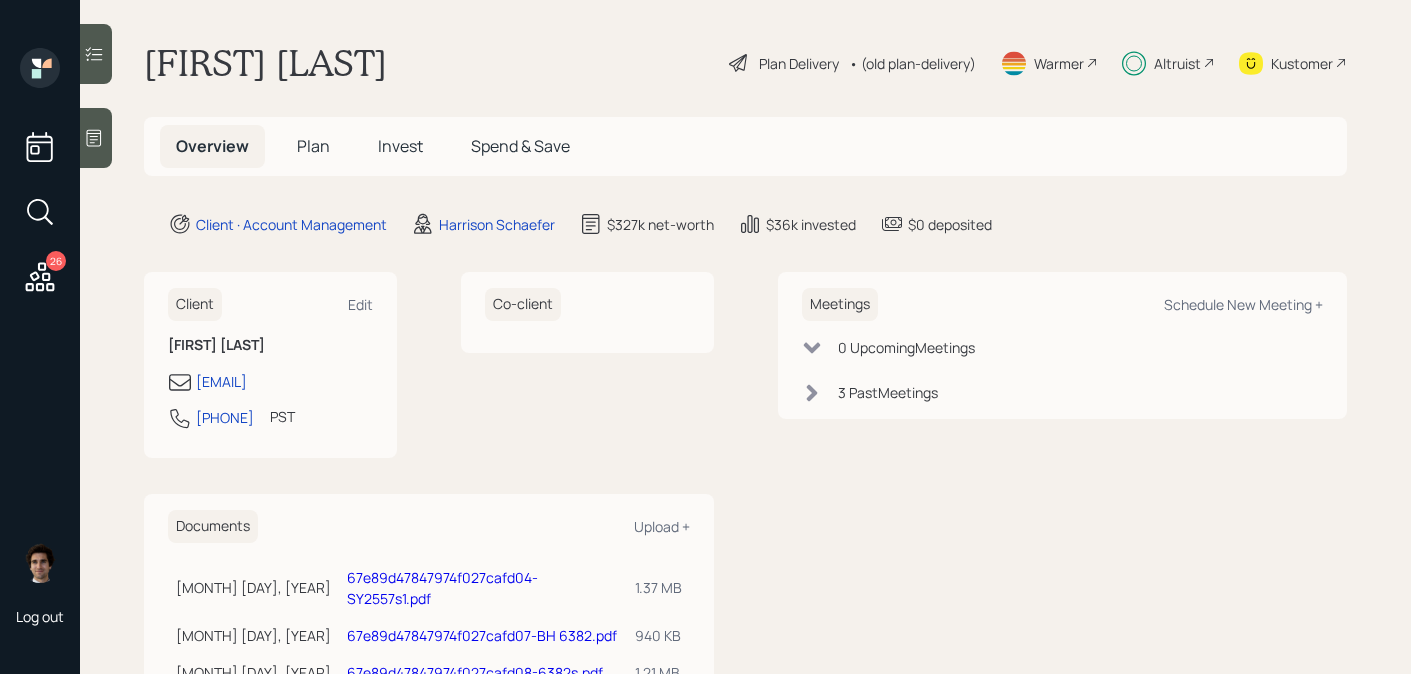 click on "Plan" at bounding box center (313, 146) 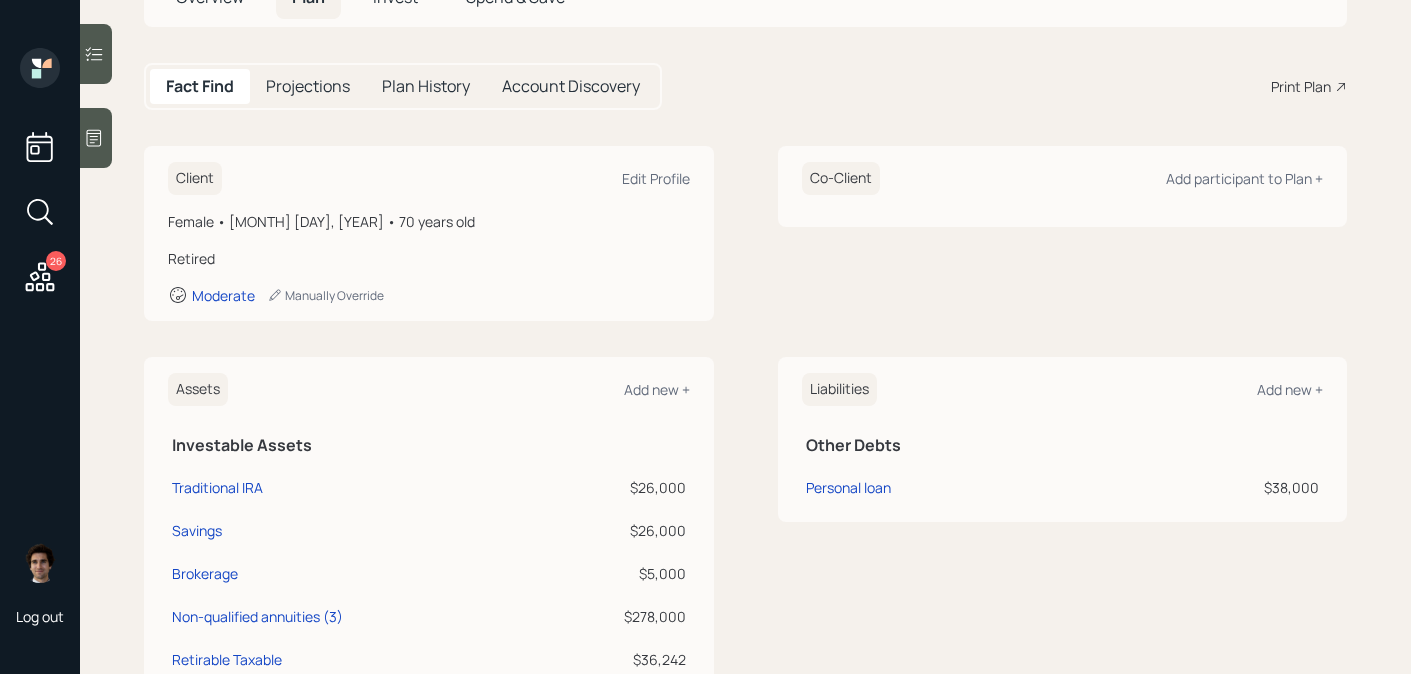 scroll, scrollTop: 0, scrollLeft: 0, axis: both 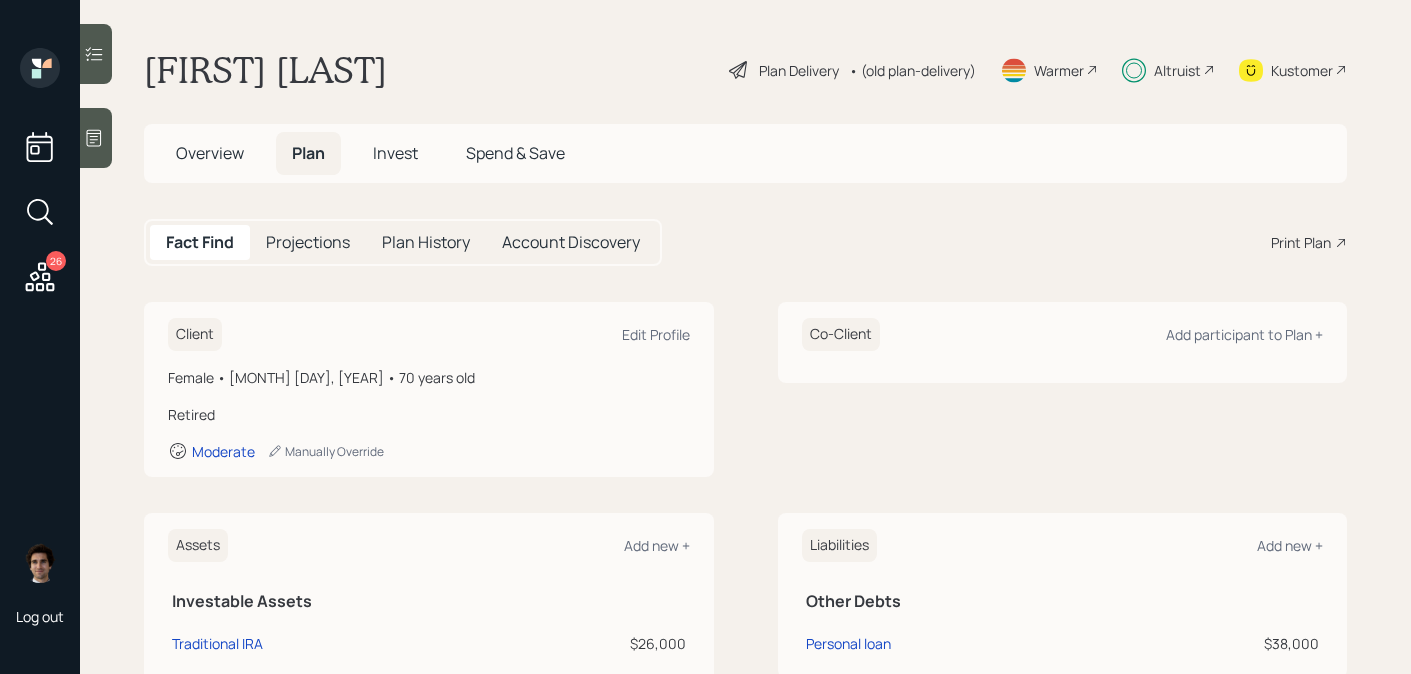 click on "Maggie Chan Plan Delivery • (old plan-delivery) Warmer Altruist Kustomer Overview Plan Invest Spend & Save Fact Find Projections Plan History Account Discovery Print Plan Client Edit Profile Female • May 4, 1955 • 70 years old Retired Moderate Manually Override Co-Client Add participant to Plan + Assets Add new + Investable Assets Traditional IRA $26,000 Savings $26,000 Brokerage $5,000 Non-qualified annuities (3) $278,000 Retirable Taxable $36,242 Liabilities Add new + Other Debts Personal loan $38,000 Incomes Add new + Fixed Income Social Security   $1,385, already receiving Employment Full-time work   Add Part-time work   $15,000 Expenses Add new + Housing CA Rental Expense   $25,200 Debt Payments Personal loan   $7,800   ( $38,000  balance) Living Expenses Post Retirement Living Expense   $600 Pre Retirement Living Expense   Add Healthcare Costs Post Retirement Healthcare Cost   $3,500" at bounding box center [745, 337] 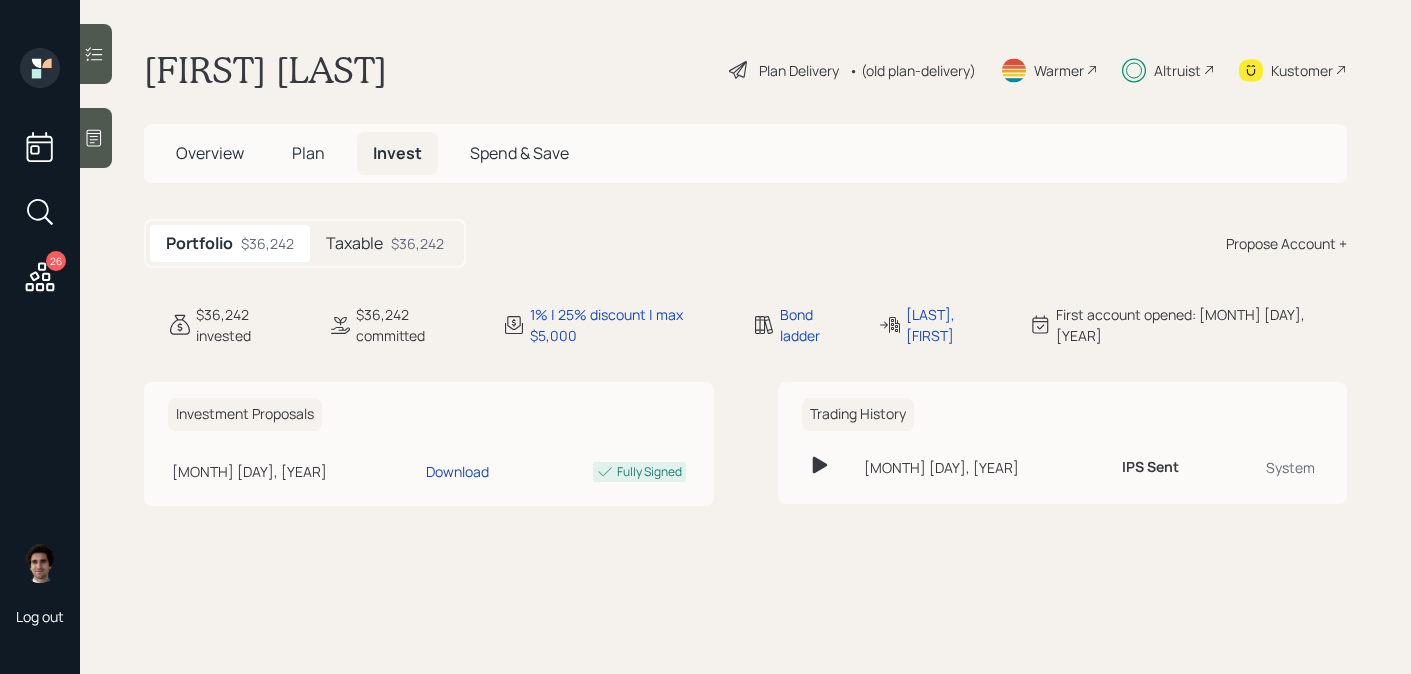click on "$36,242" at bounding box center (417, 243) 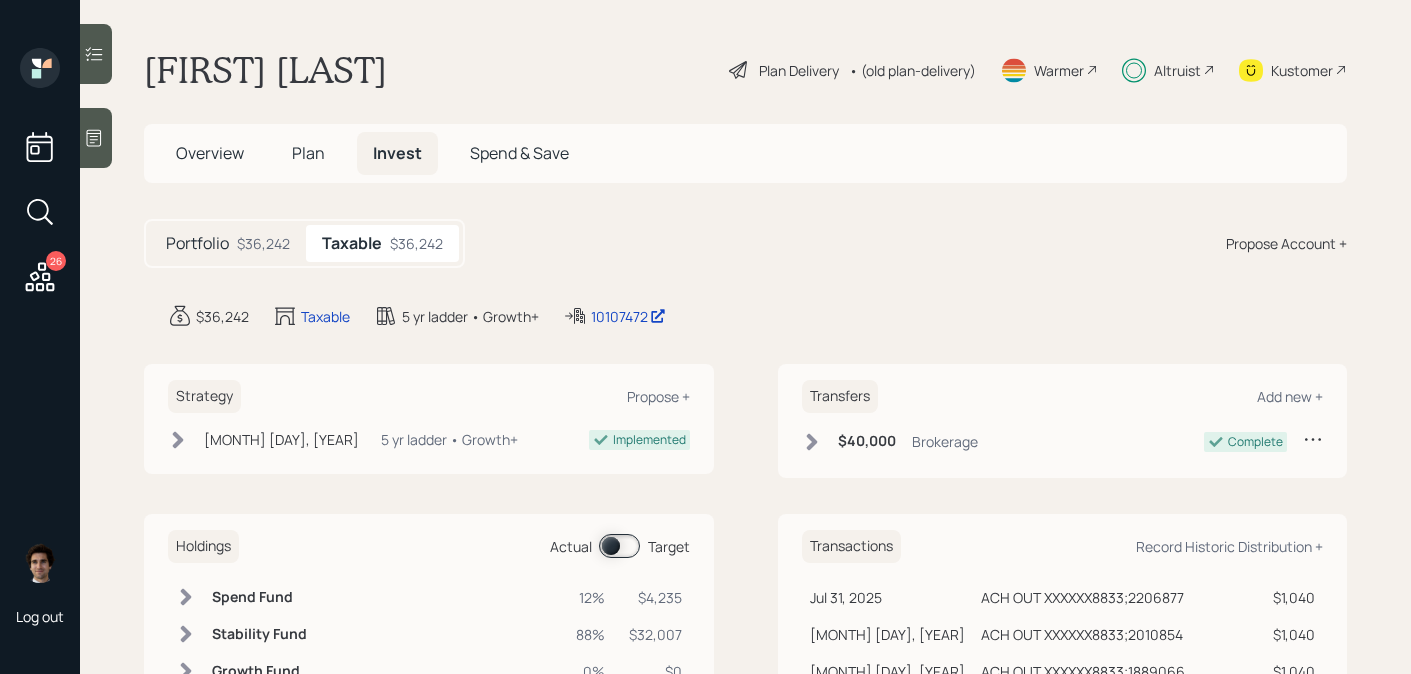 click on "$36,242" at bounding box center [263, 243] 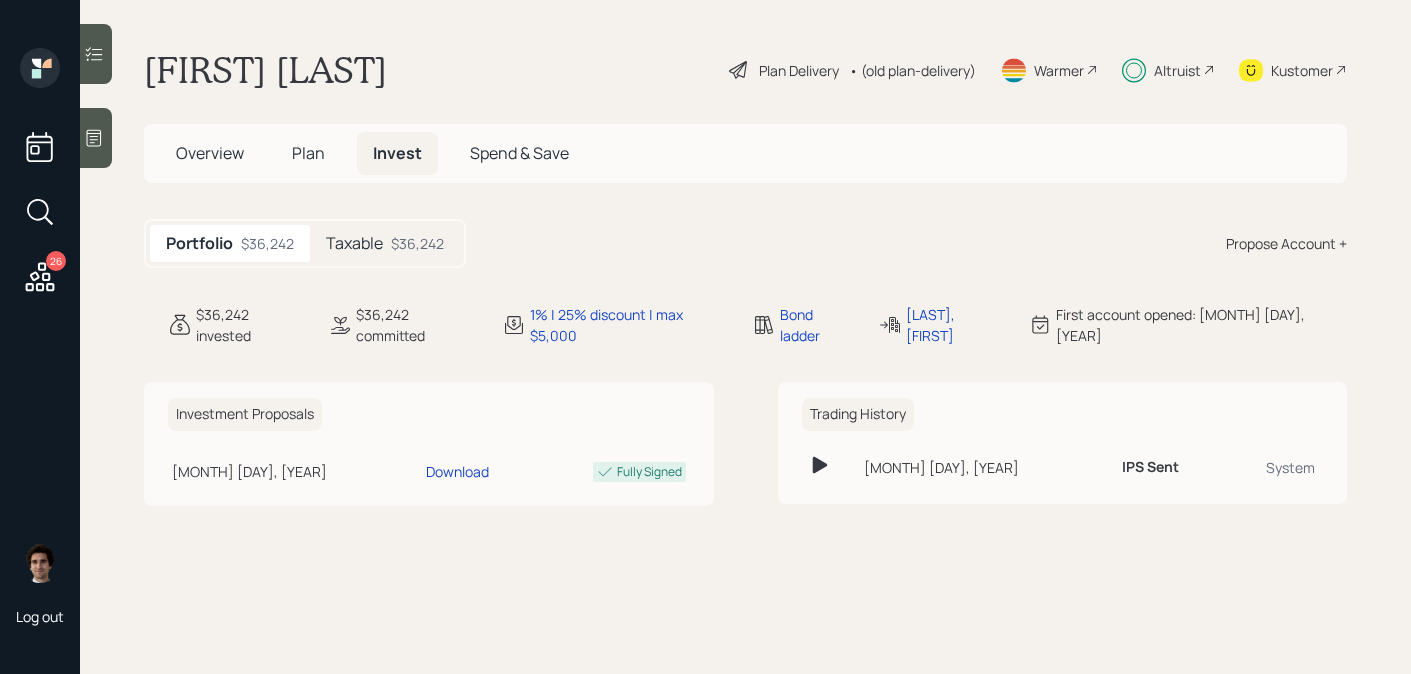 click on "26 Log out" at bounding box center (40, 337) 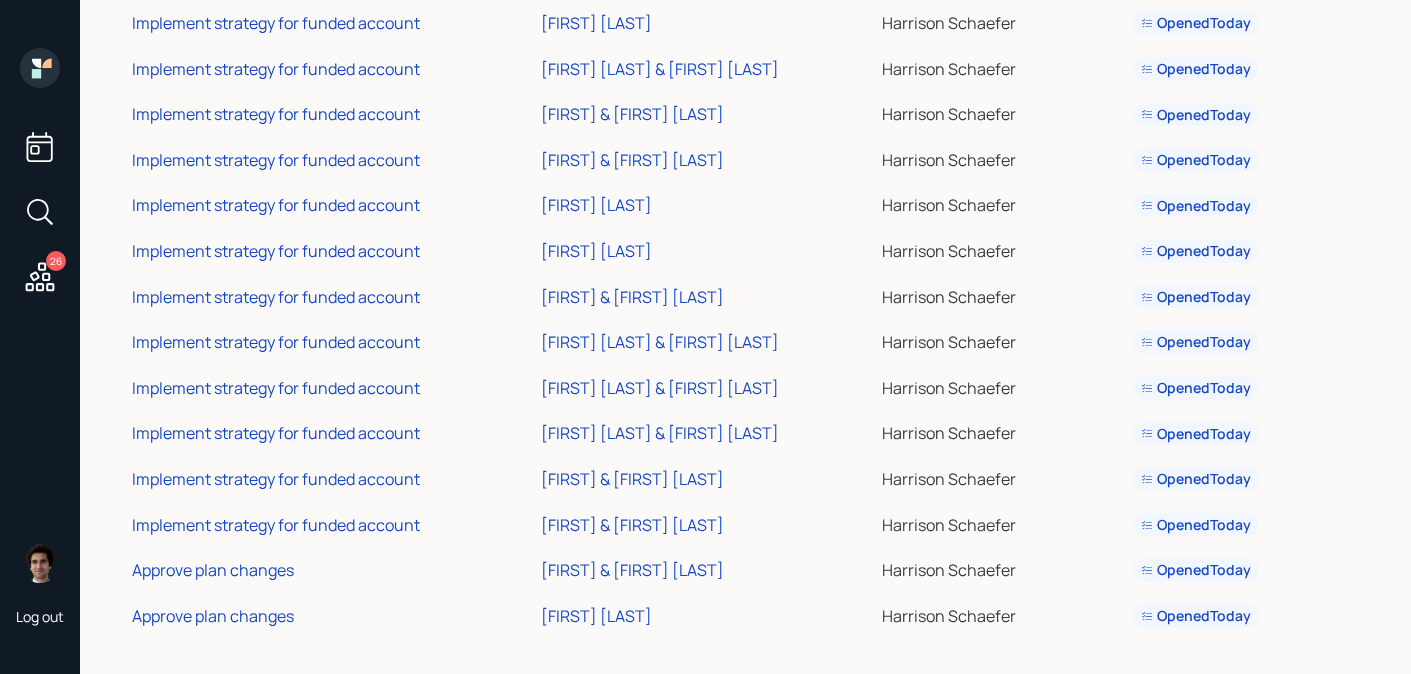 scroll, scrollTop: 789, scrollLeft: 0, axis: vertical 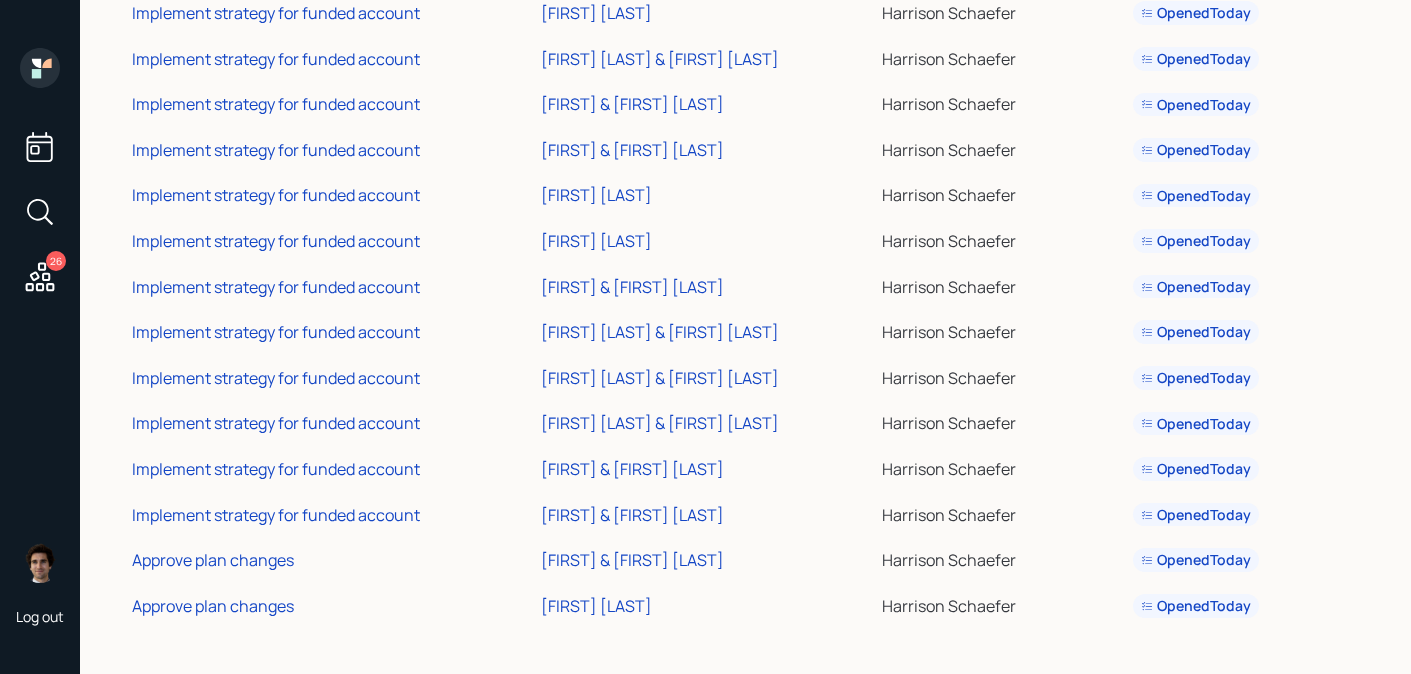 click on "Approve plan changes" at bounding box center [332, 603] 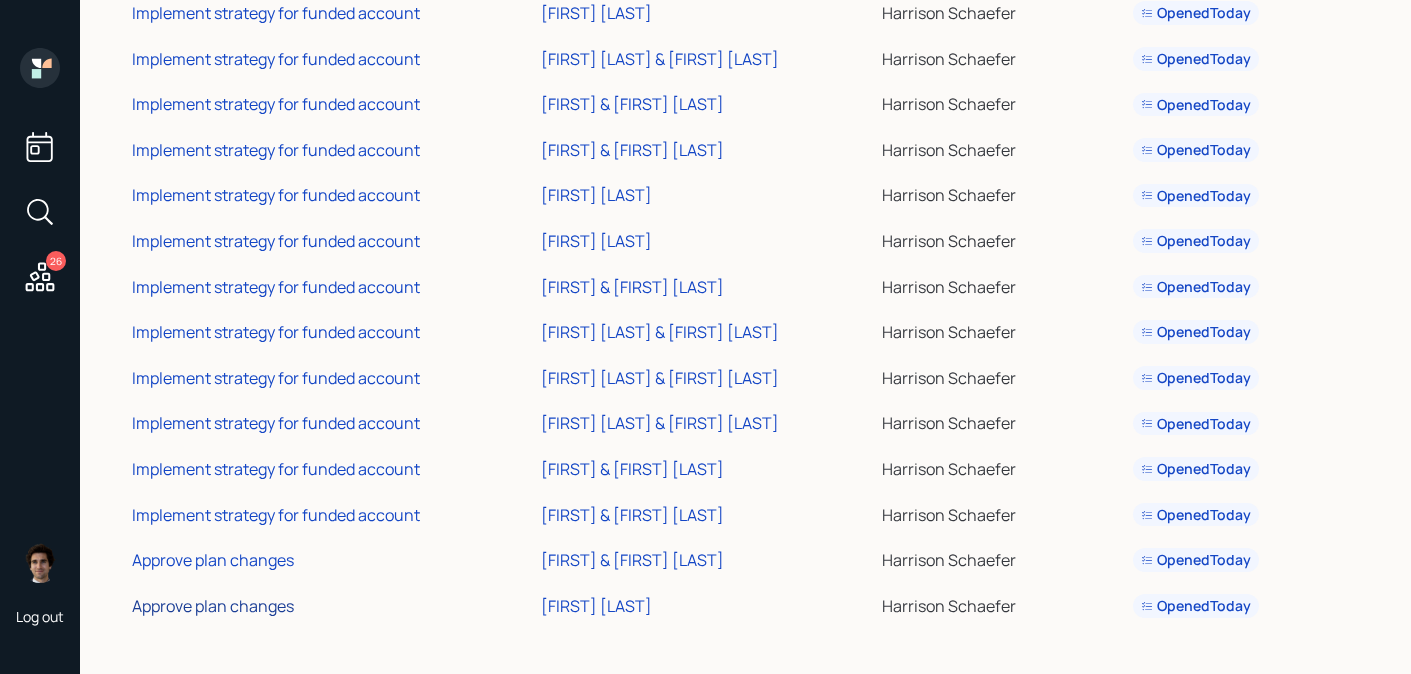 click on "Approve plan changes" at bounding box center [213, 606] 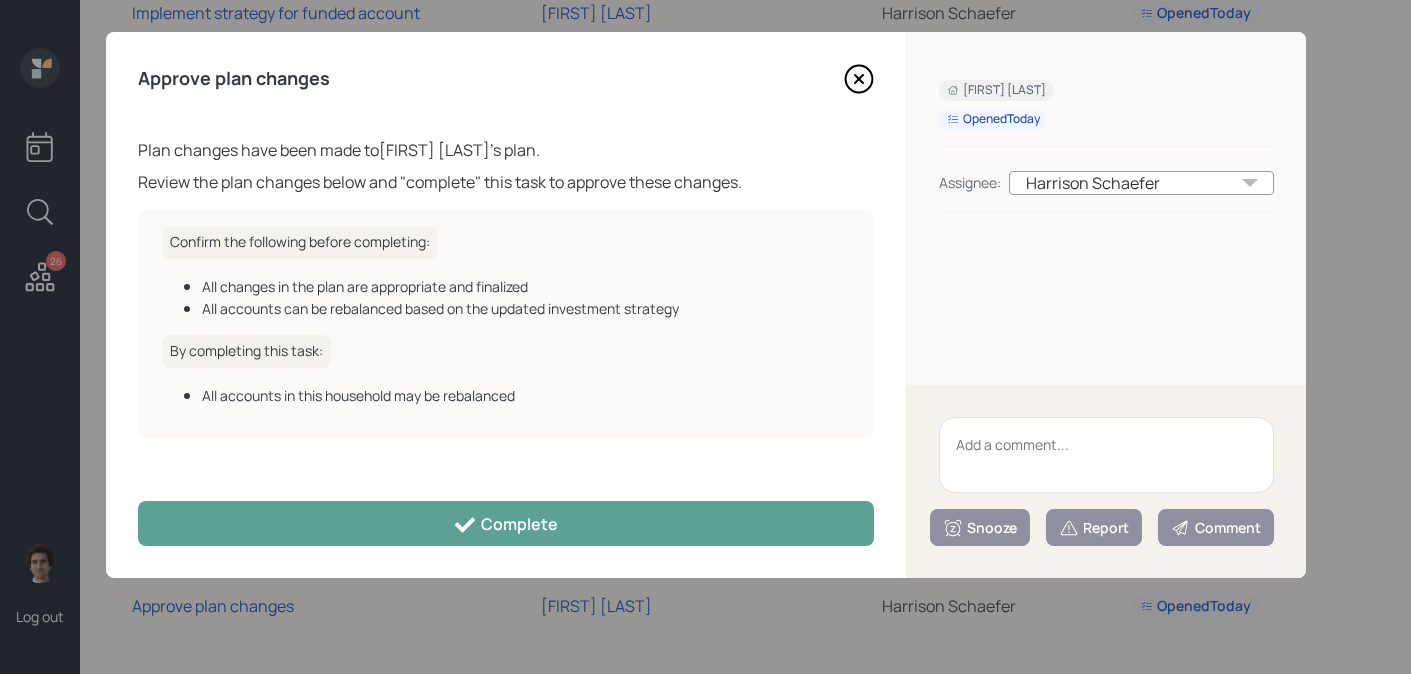 click on "Approve plan changes Plan changes have been made to  Maggie Chan 's plan. Review the plan changes below and "complete" this task to approve these changes. Confirm the following before completing: All changes in the plan are appropriate and finalized All accounts can be rebalanced based on the updated investment strategy By completing this task: All accounts in this household may be rebalanced Complete" at bounding box center (506, 305) 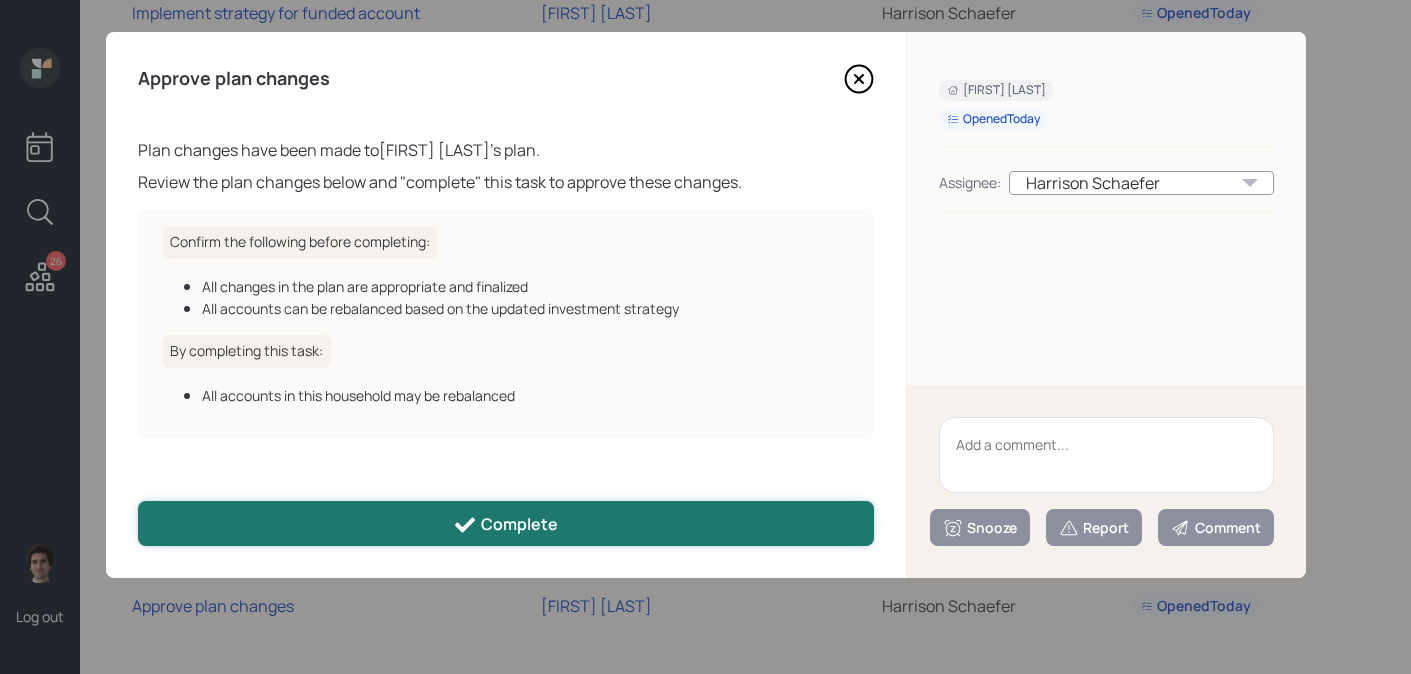 click on "Complete" at bounding box center [506, 523] 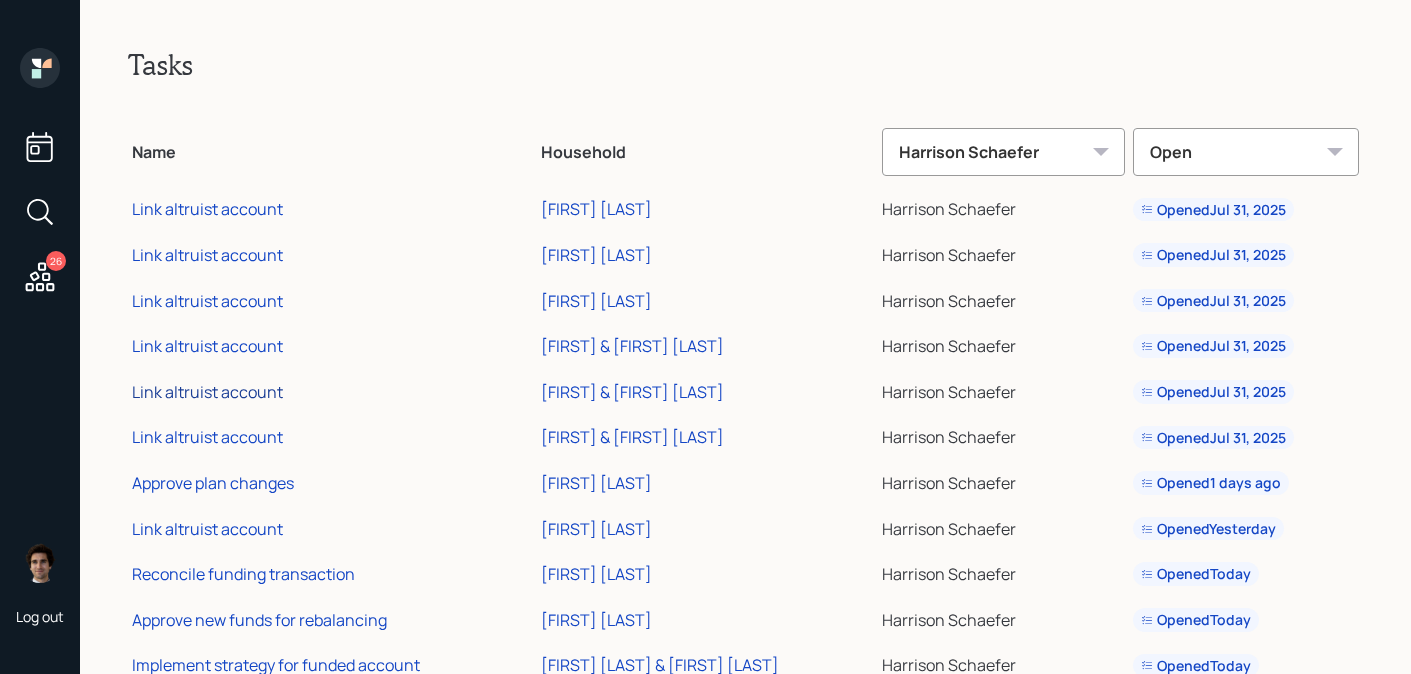 scroll, scrollTop: 789, scrollLeft: 0, axis: vertical 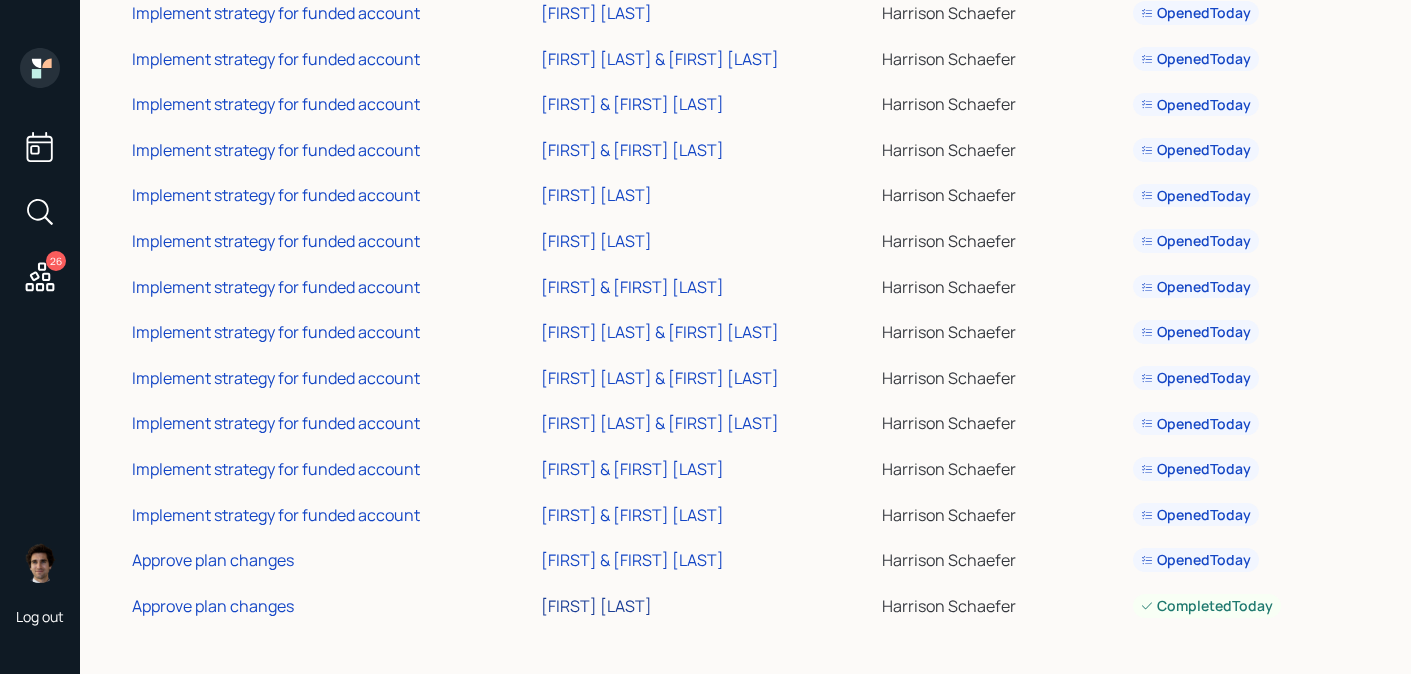 click on "Maggie Chan" at bounding box center (596, 606) 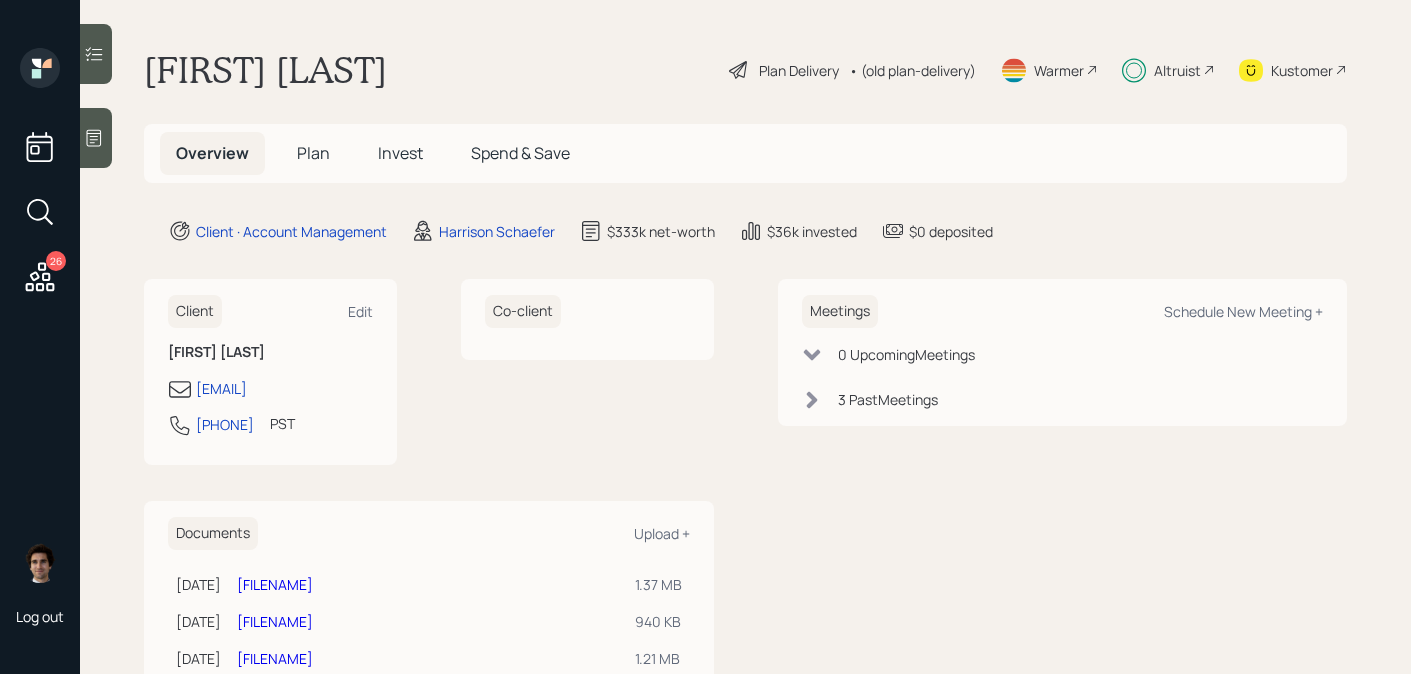 scroll, scrollTop: 0, scrollLeft: 0, axis: both 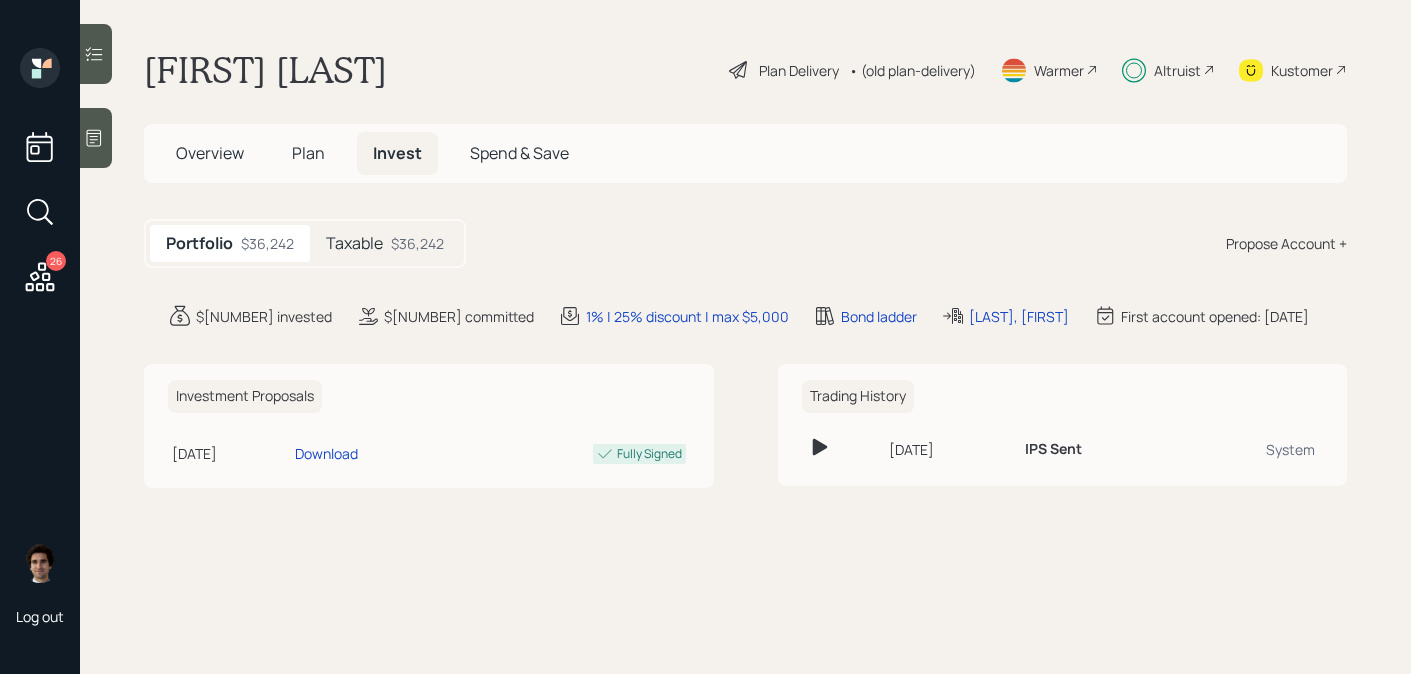 click on "Taxable $[NUMBER]" at bounding box center [385, 243] 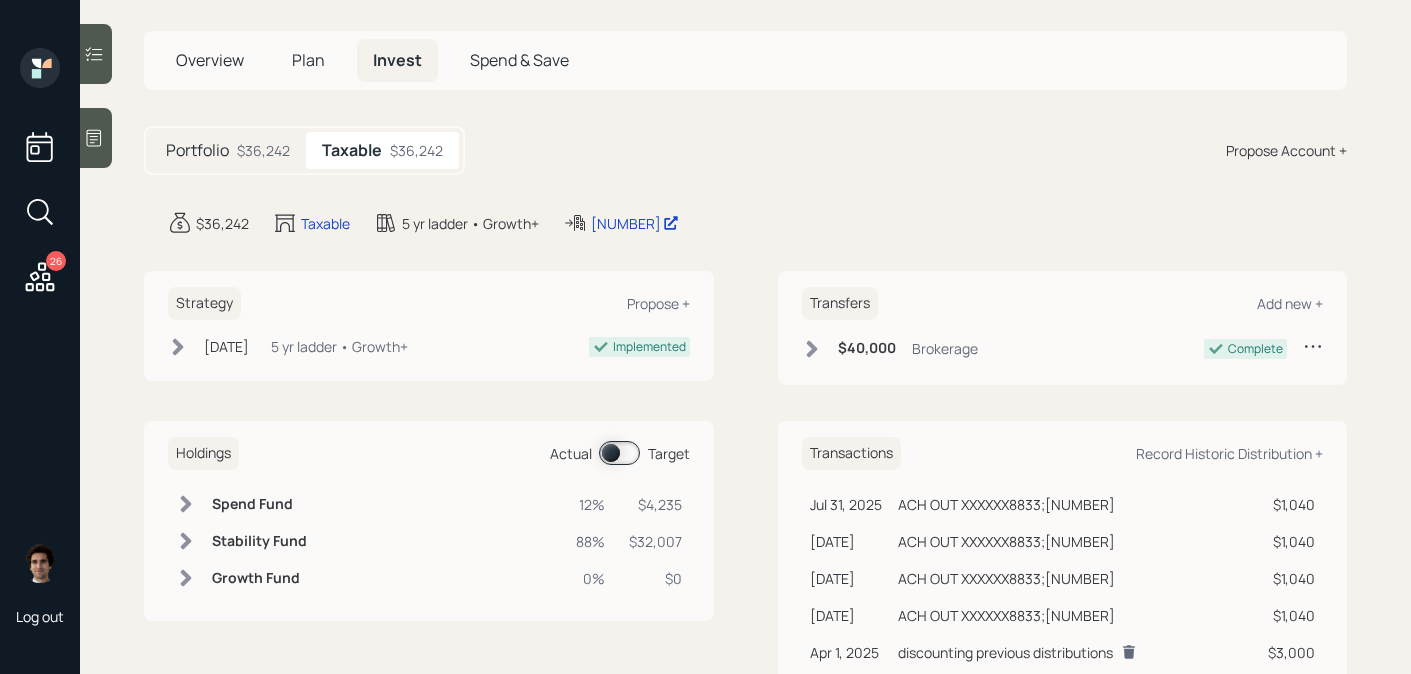 scroll, scrollTop: 91, scrollLeft: 0, axis: vertical 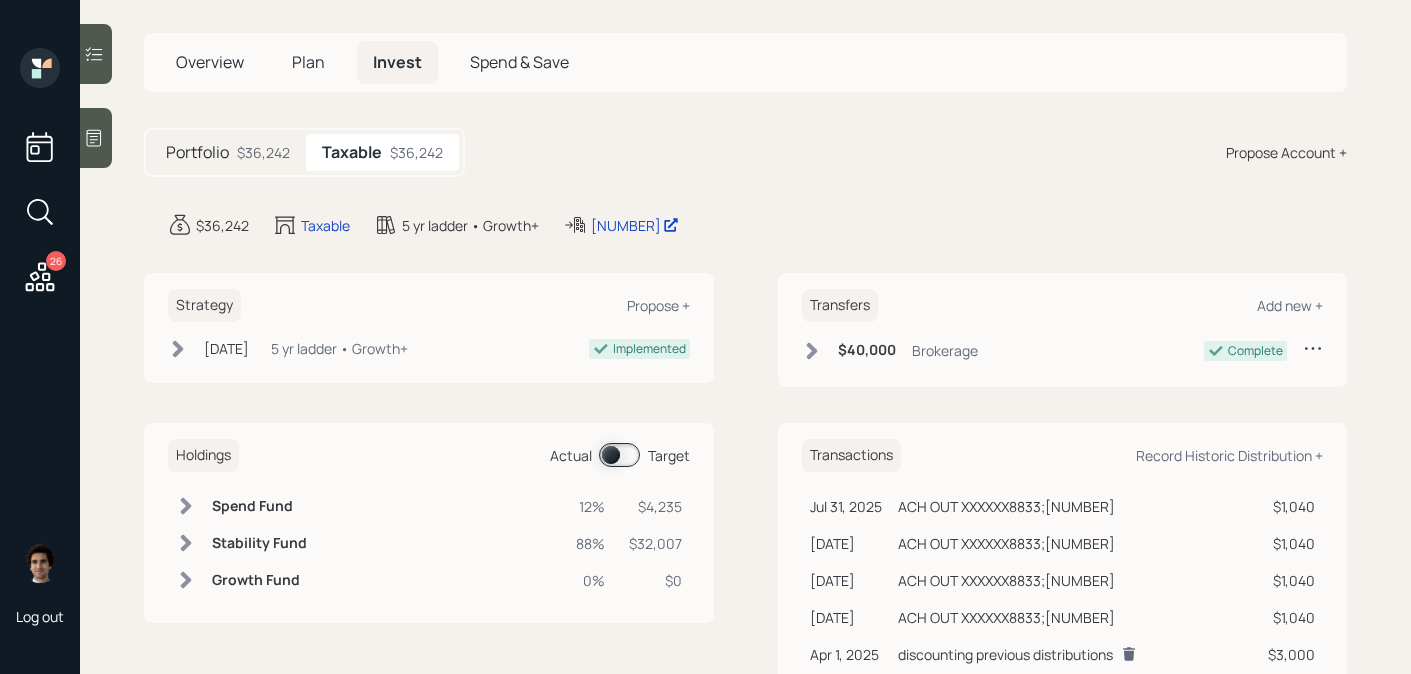 click at bounding box center (619, 455) 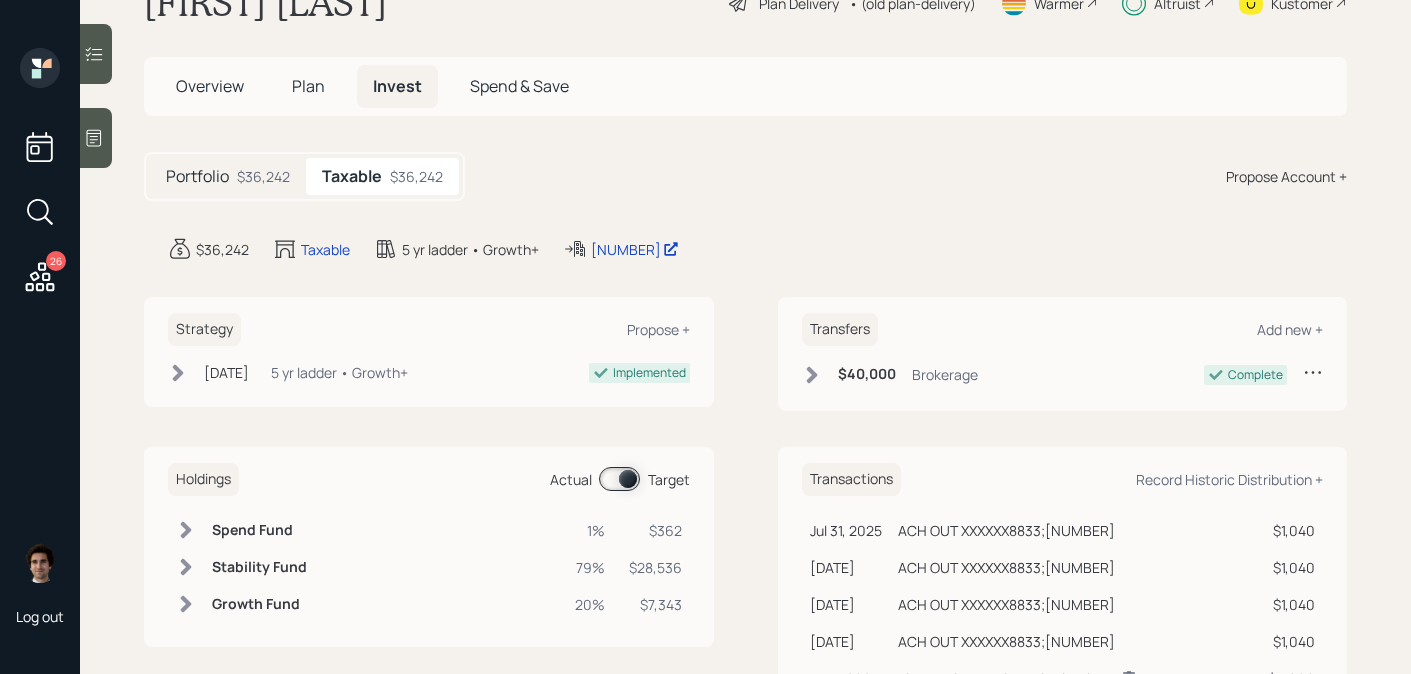 scroll, scrollTop: 0, scrollLeft: 0, axis: both 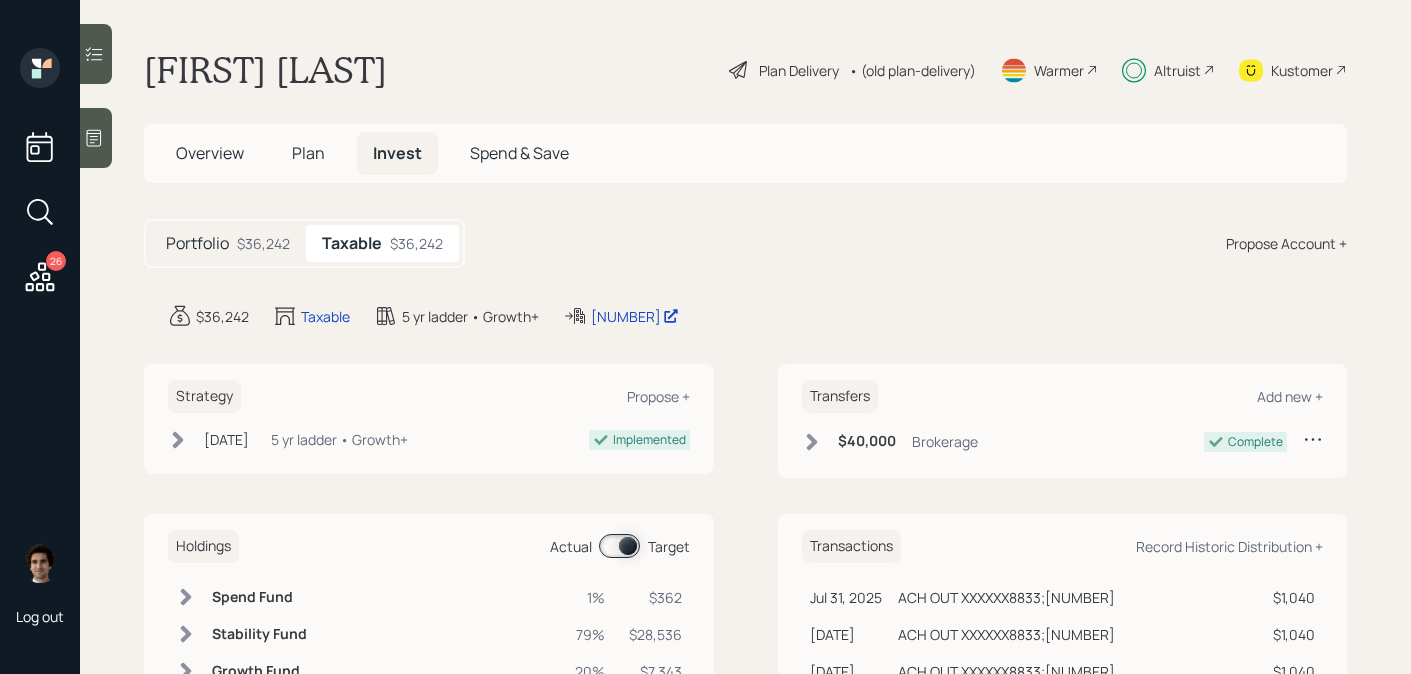 click on "Plan" at bounding box center [308, 153] 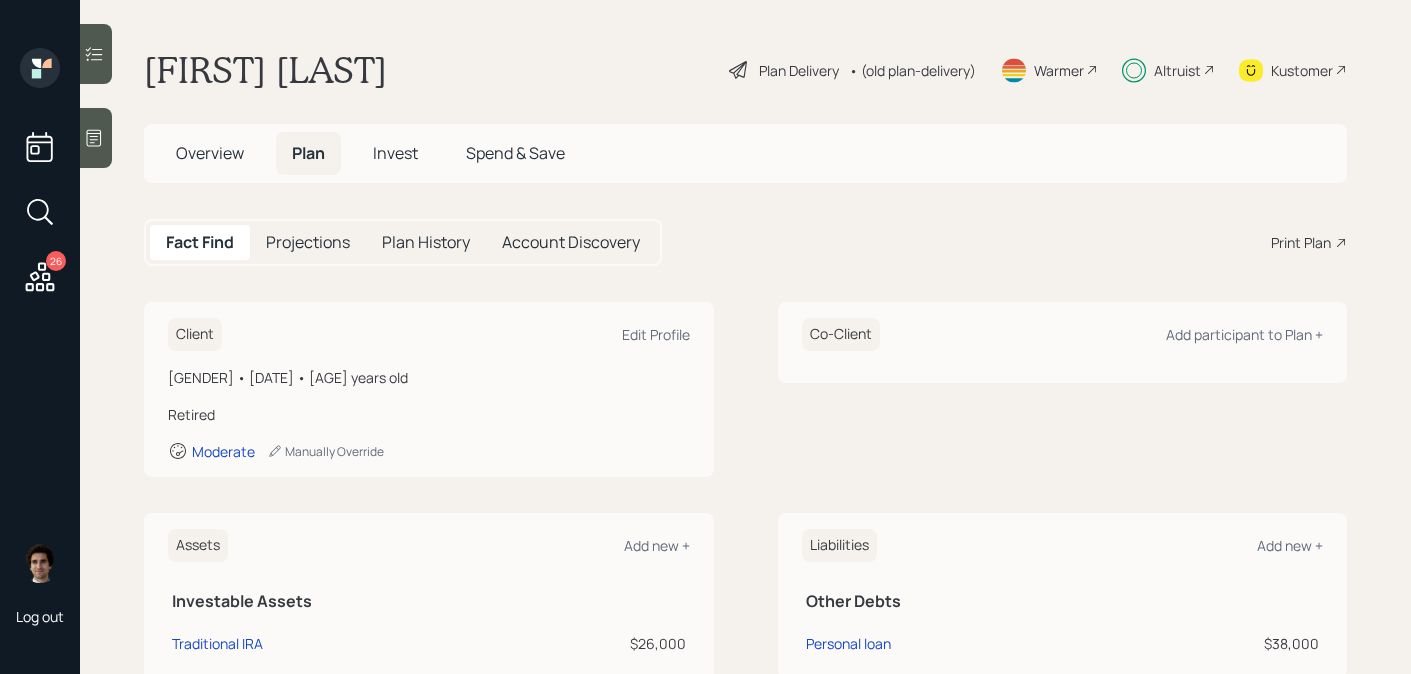 click on "Plan Delivery" at bounding box center [784, 70] 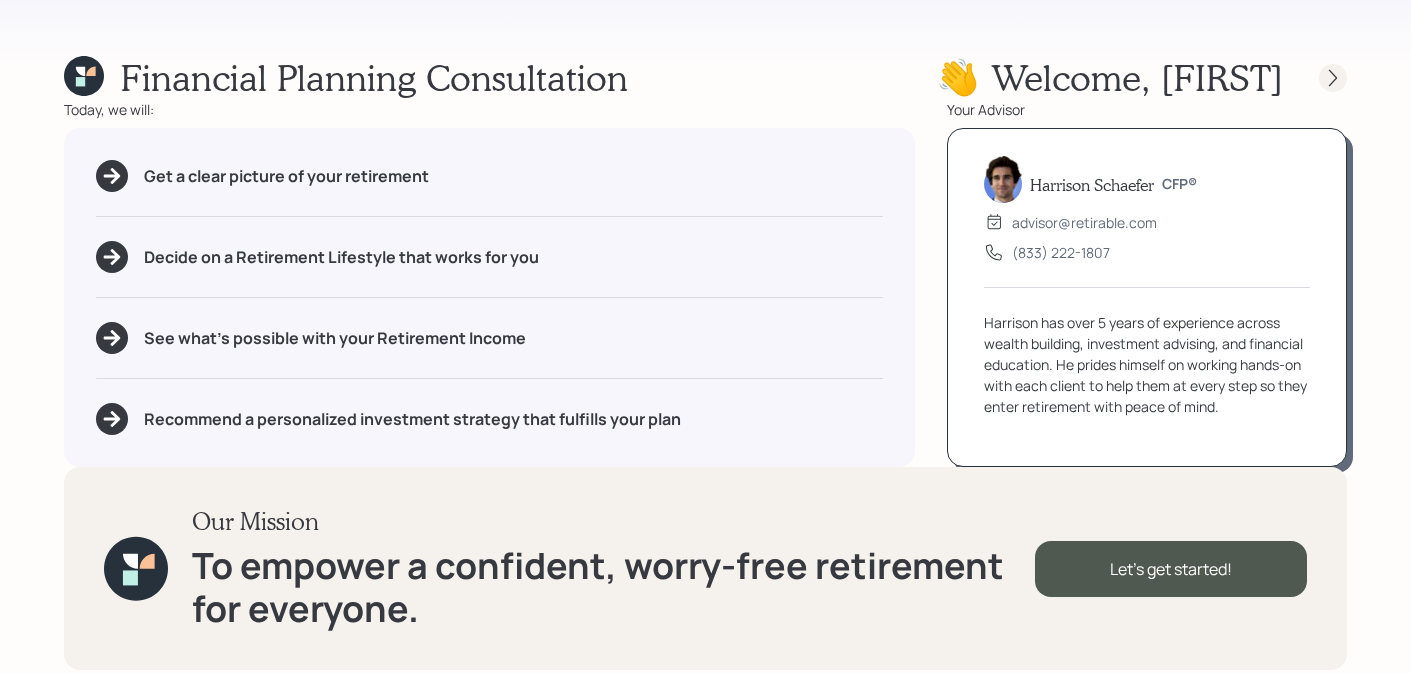 click 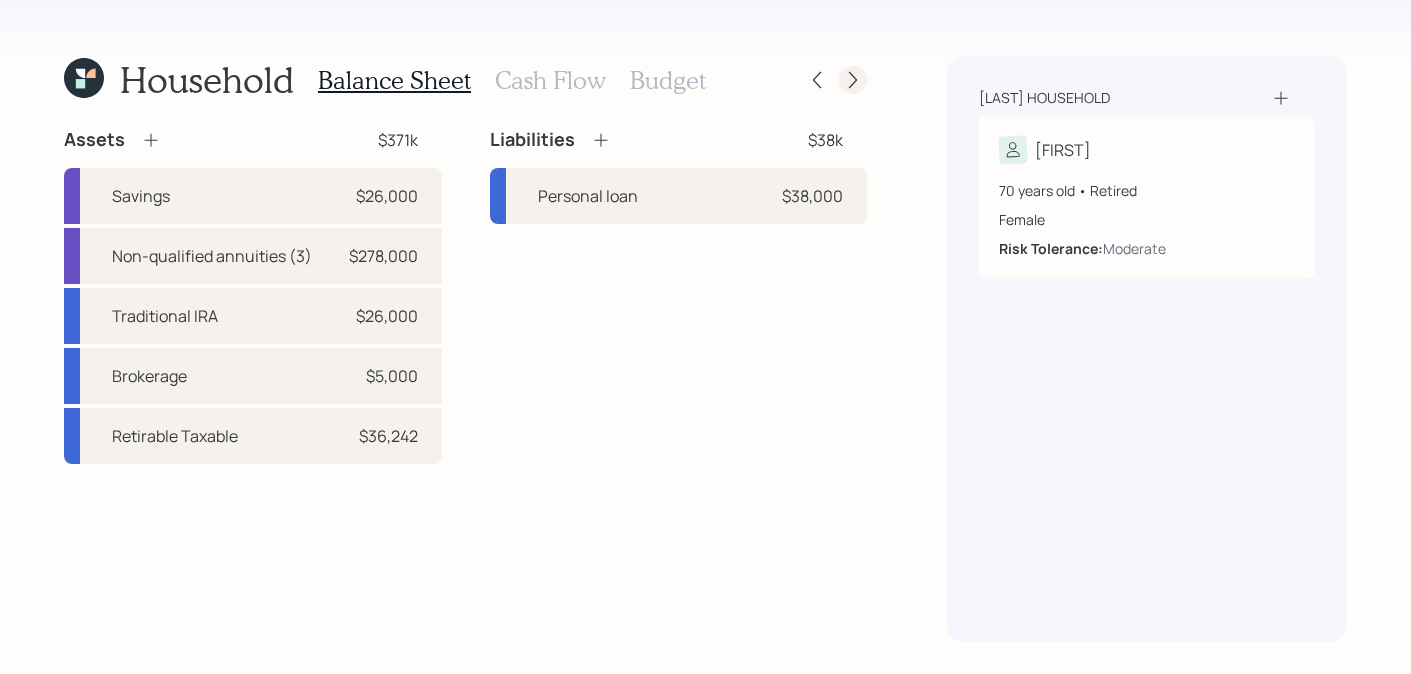 click 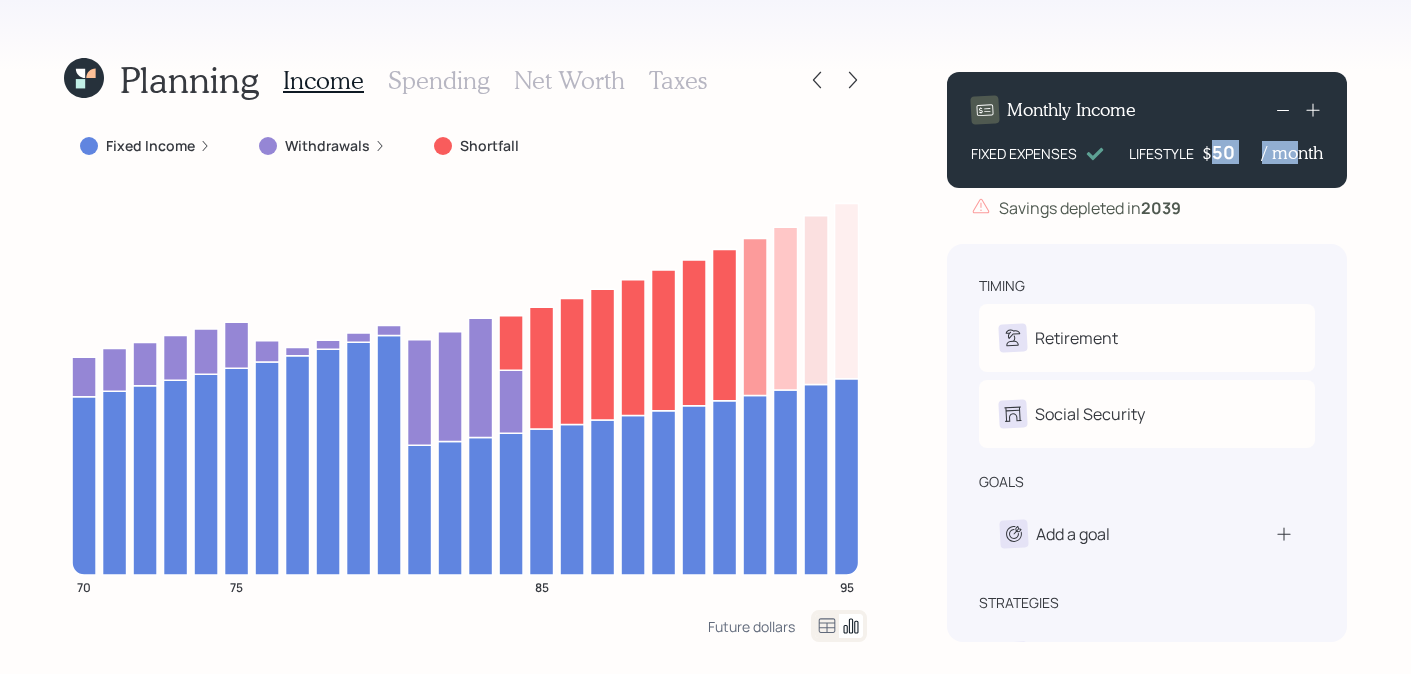 drag, startPoint x: 1207, startPoint y: 152, endPoint x: 1283, endPoint y: 156, distance: 76.105194 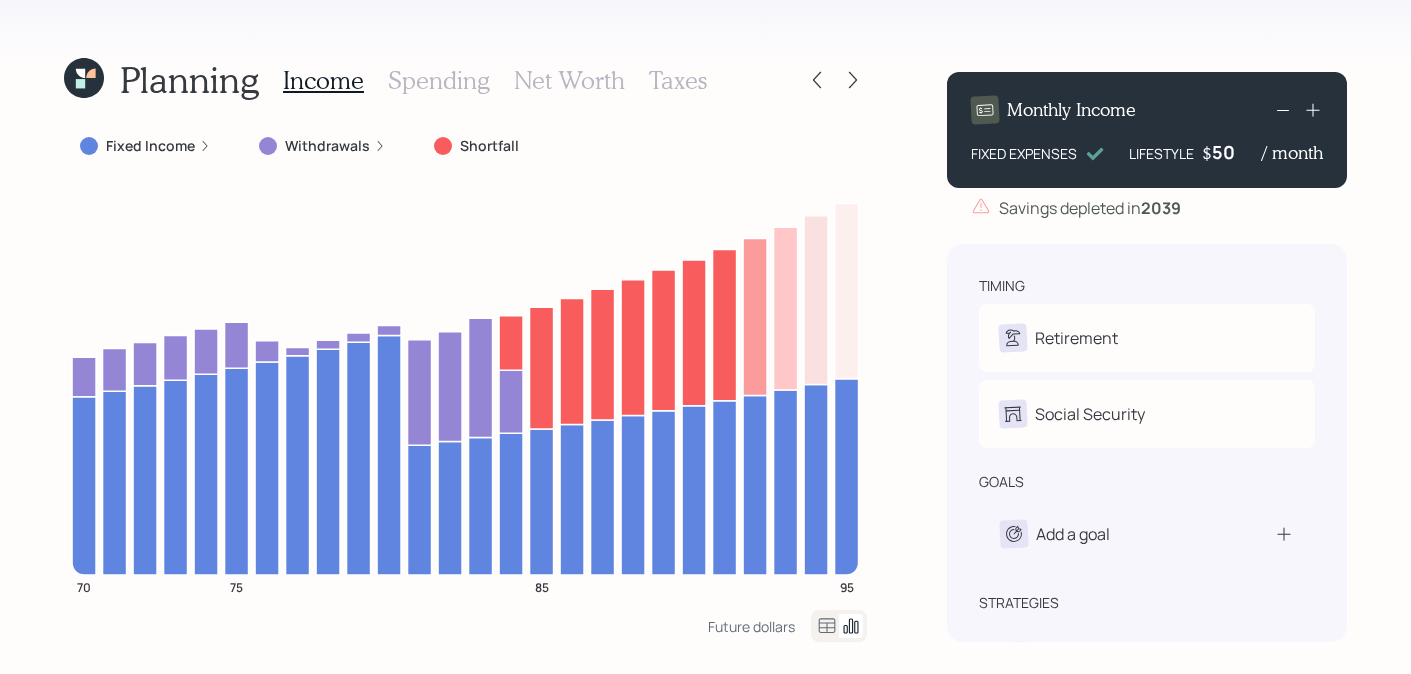 click on "50" at bounding box center [1237, 152] 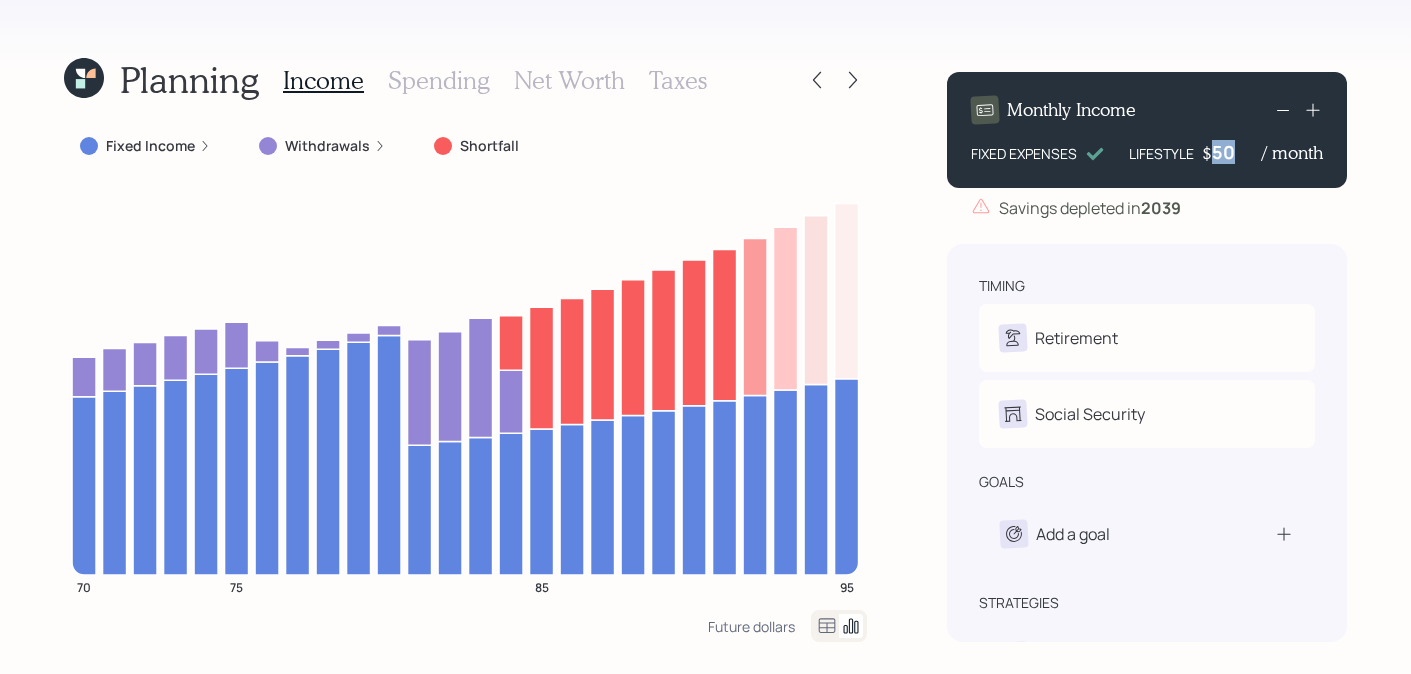 drag, startPoint x: 1238, startPoint y: 145, endPoint x: 1202, endPoint y: 148, distance: 36.124783 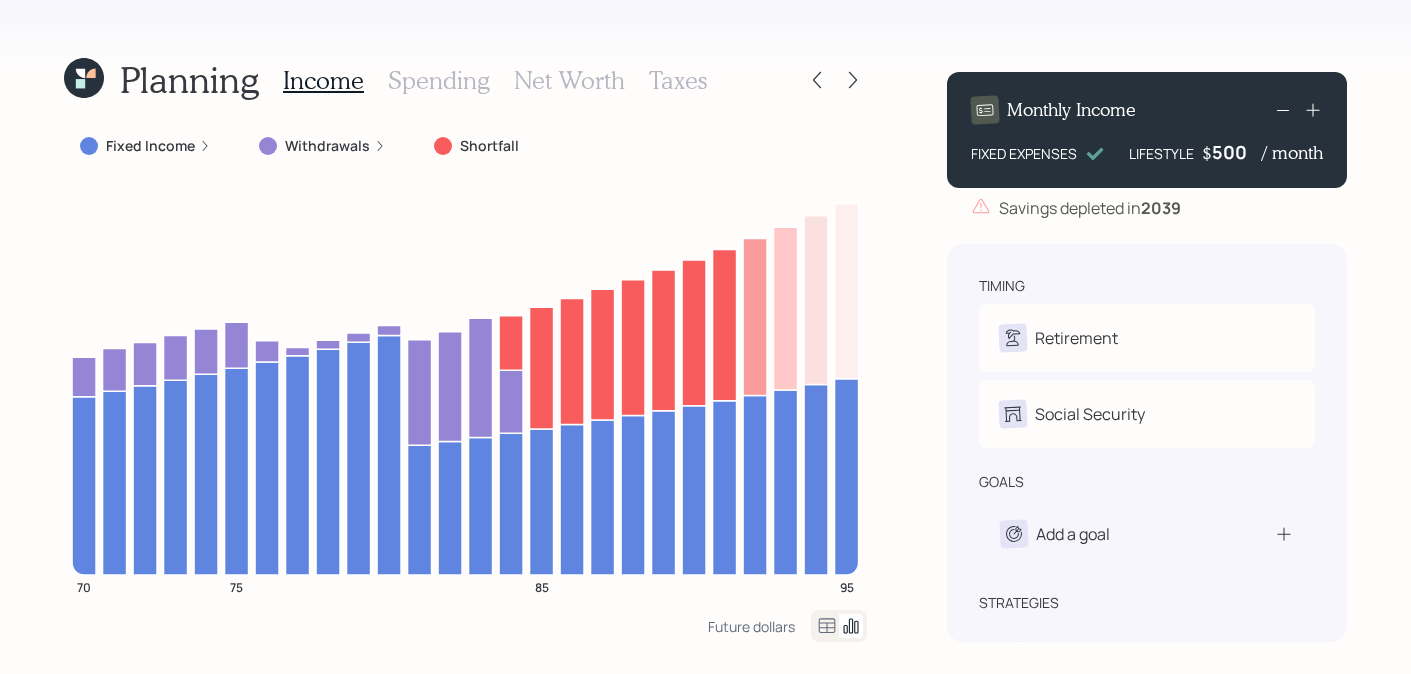 click on "timing" at bounding box center (1147, 286) 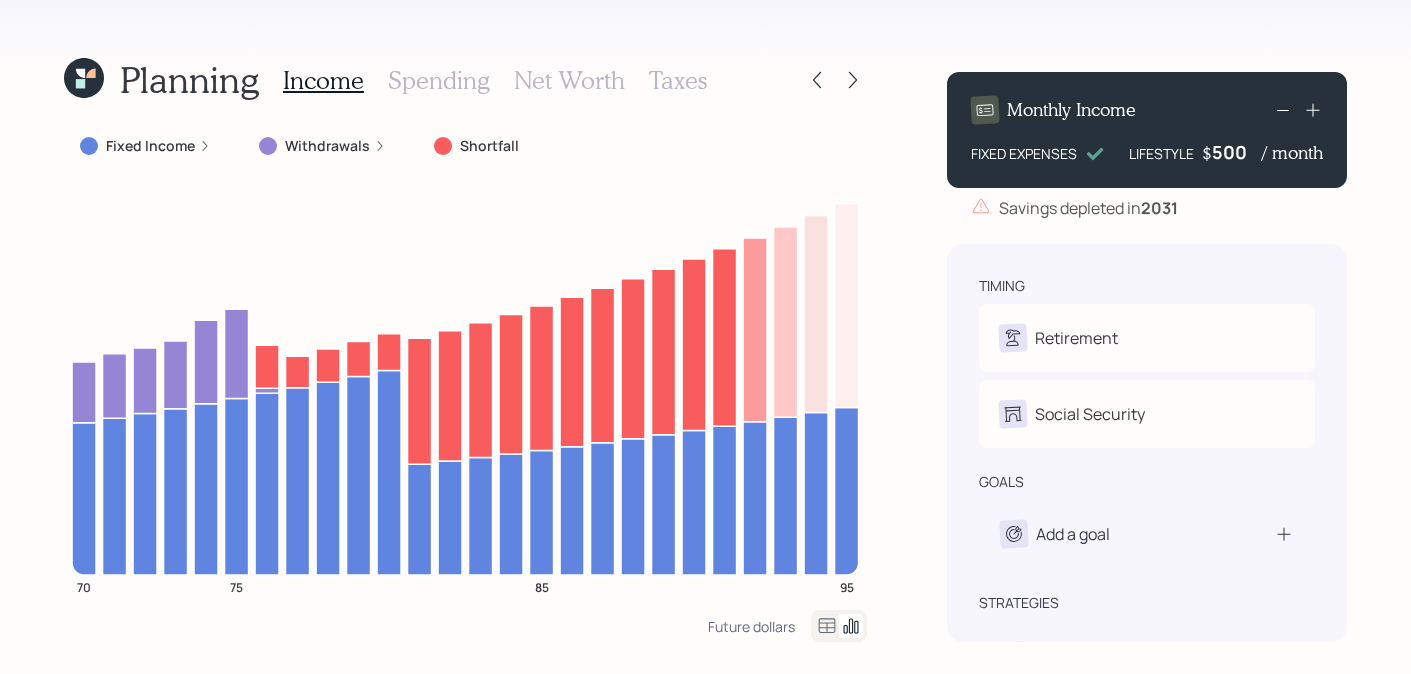 click at bounding box center [835, 80] 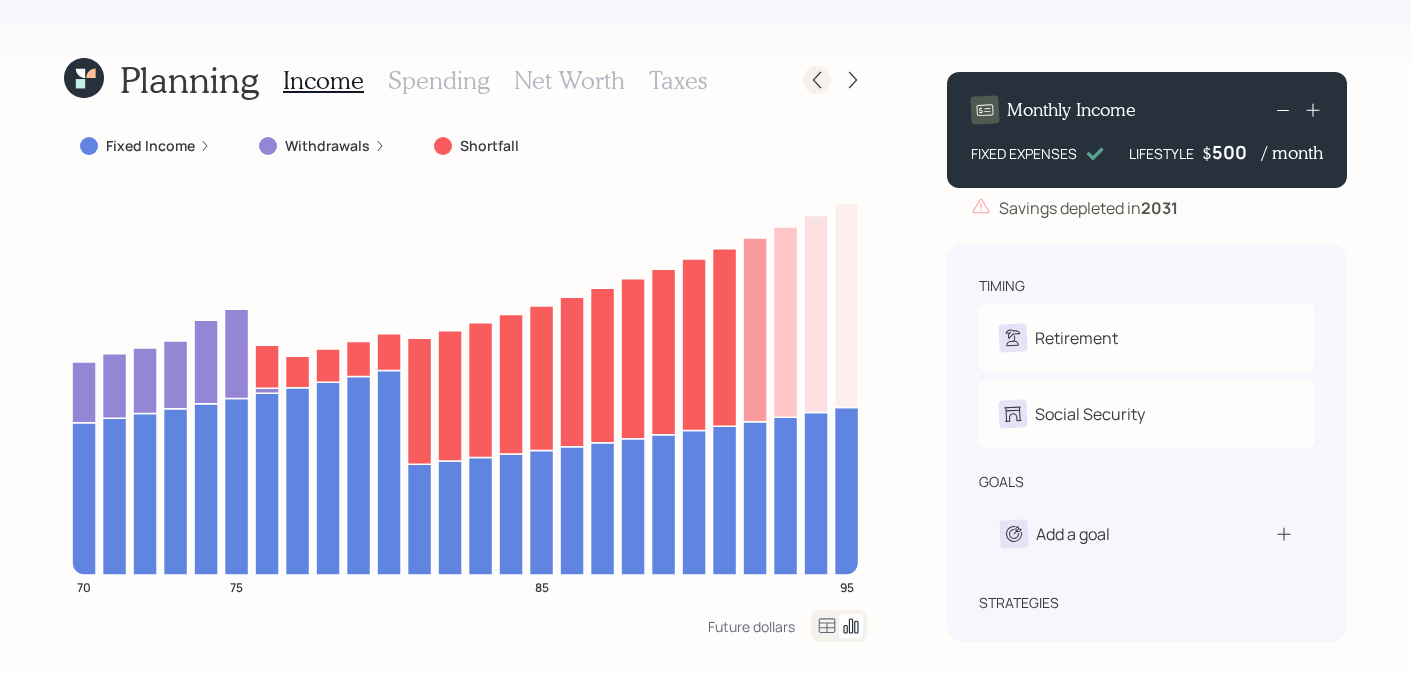 click 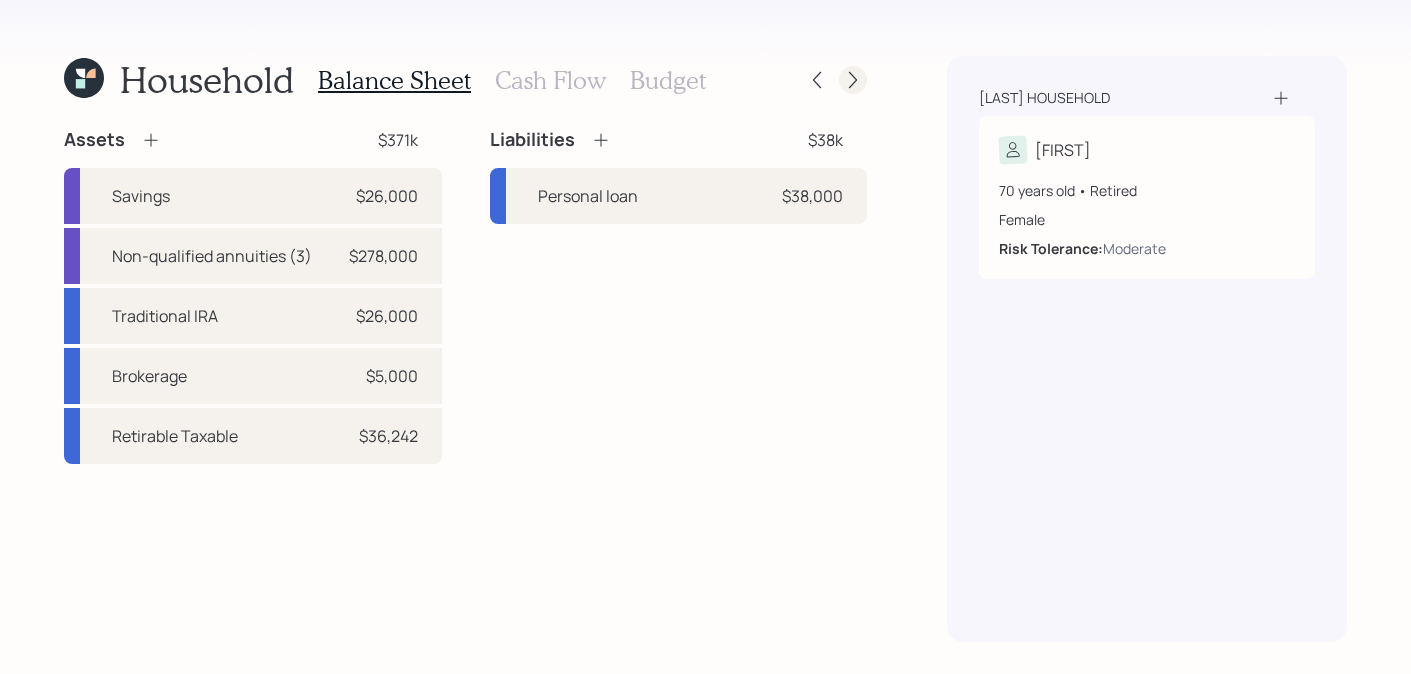 click 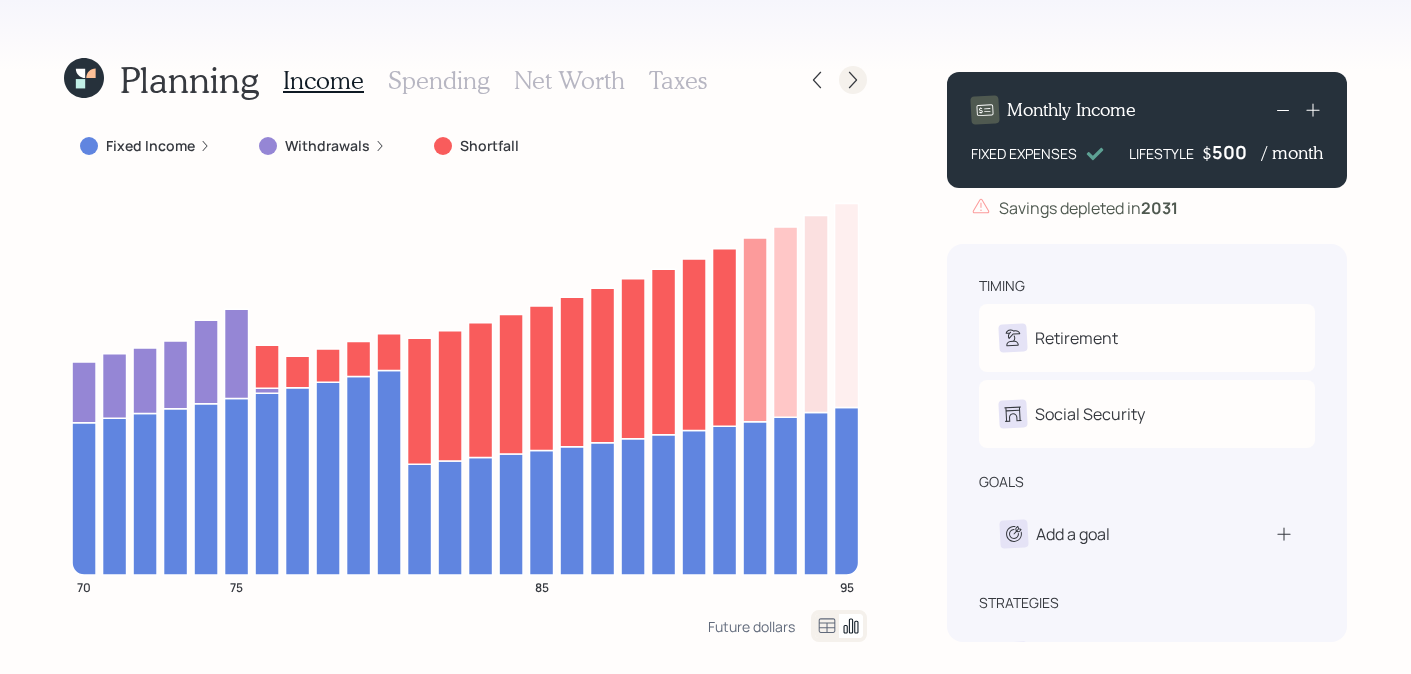 click at bounding box center [853, 80] 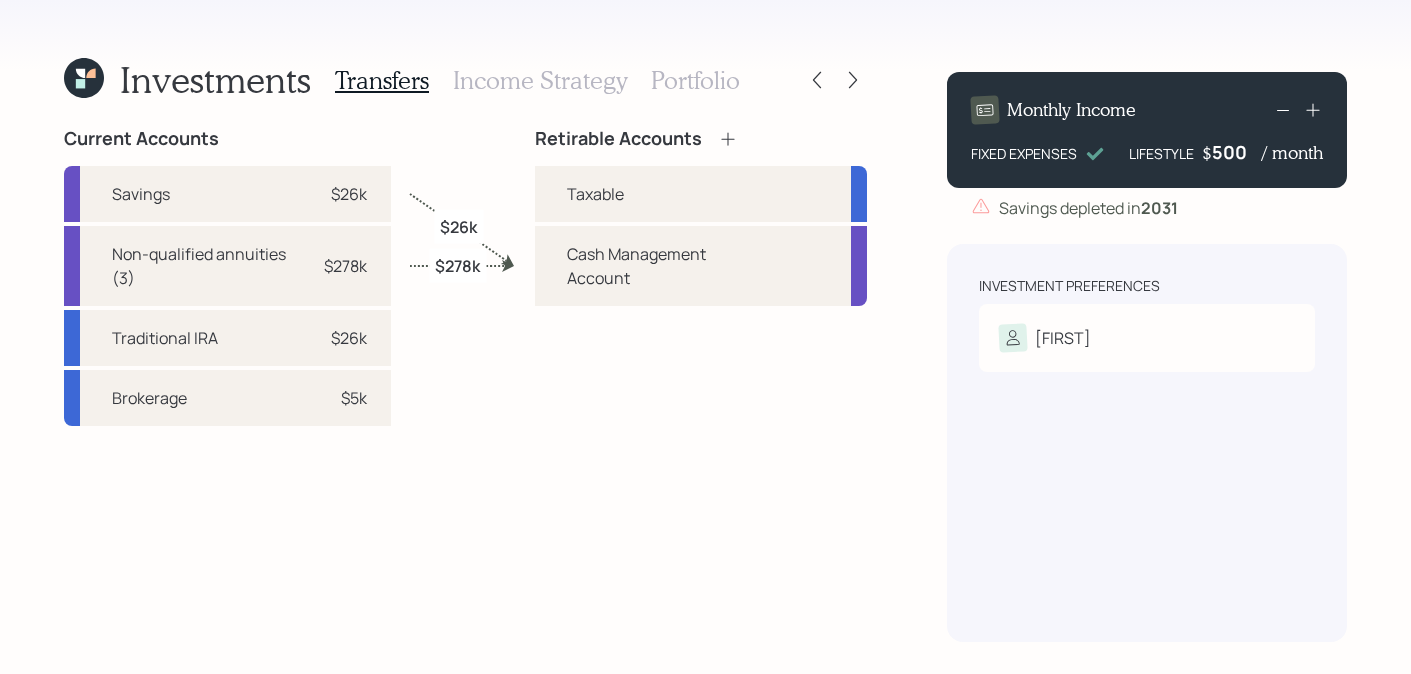 click on "Transfers Income Strategy Portfolio" at bounding box center [537, 80] 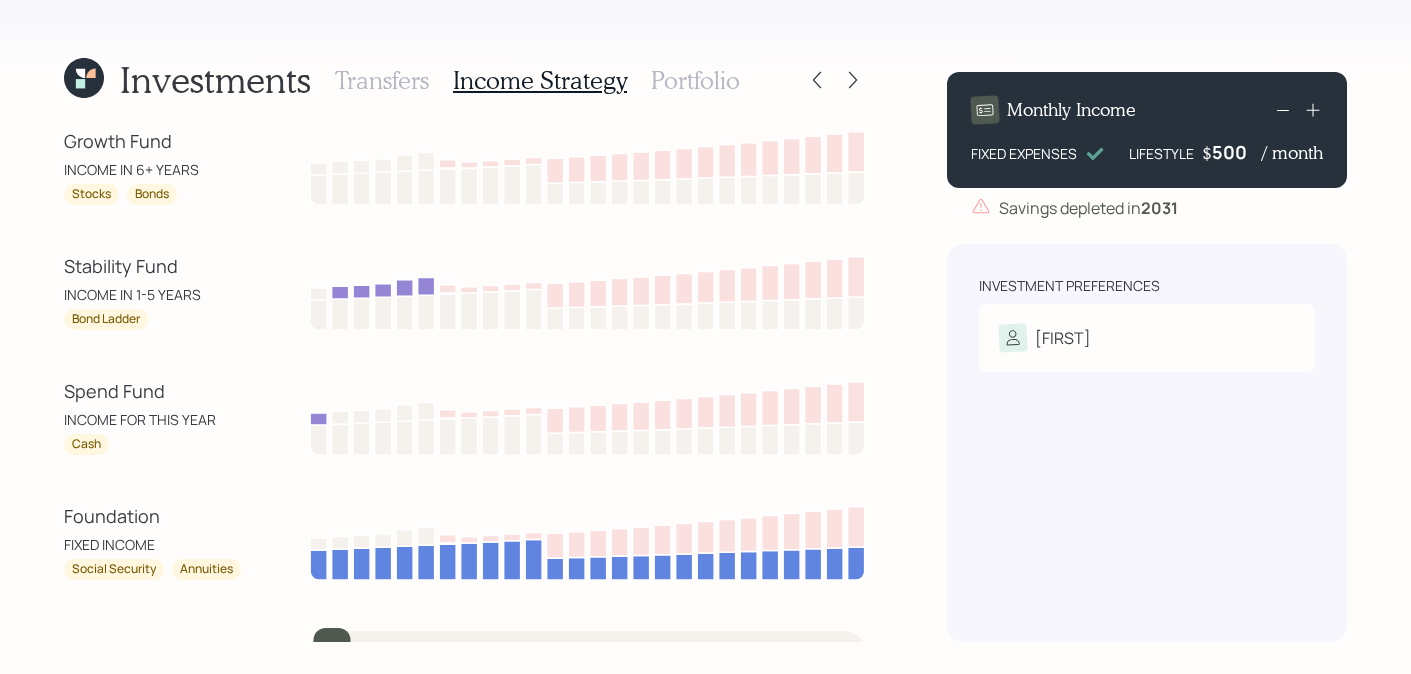 click on "Portfolio" at bounding box center (695, 80) 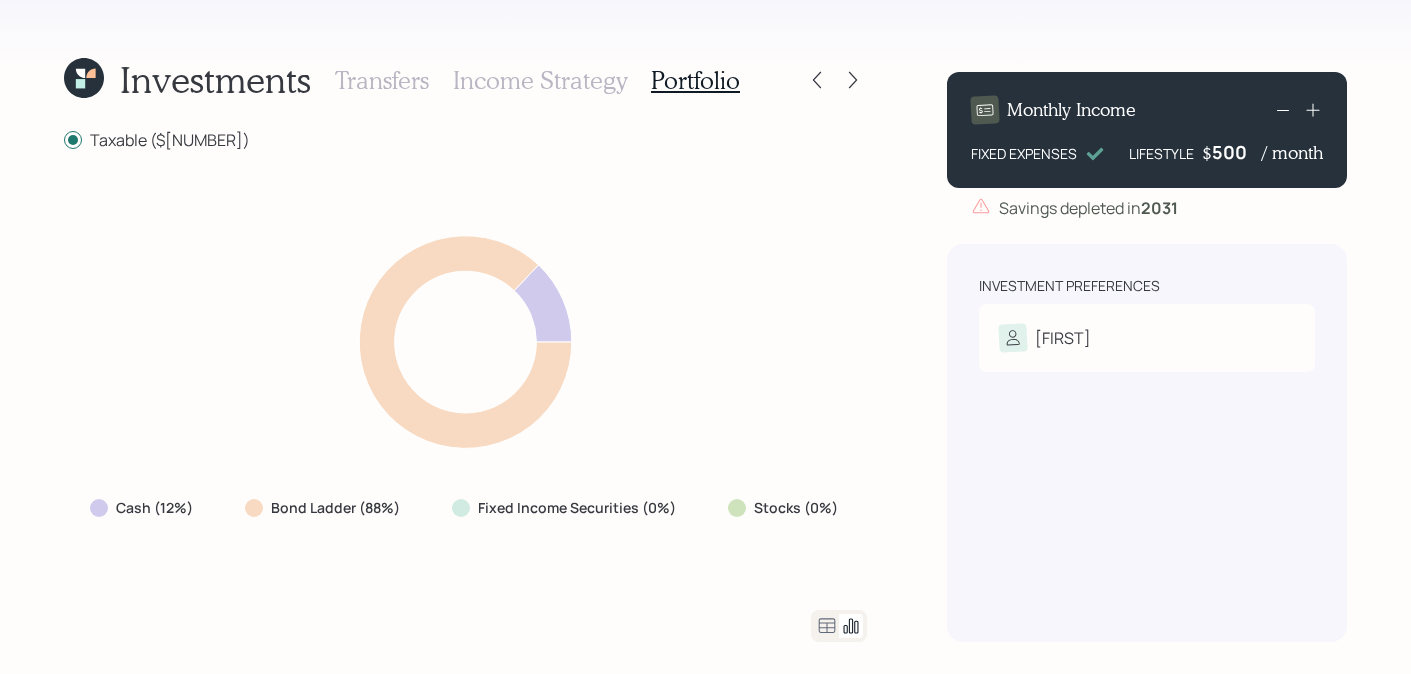 click 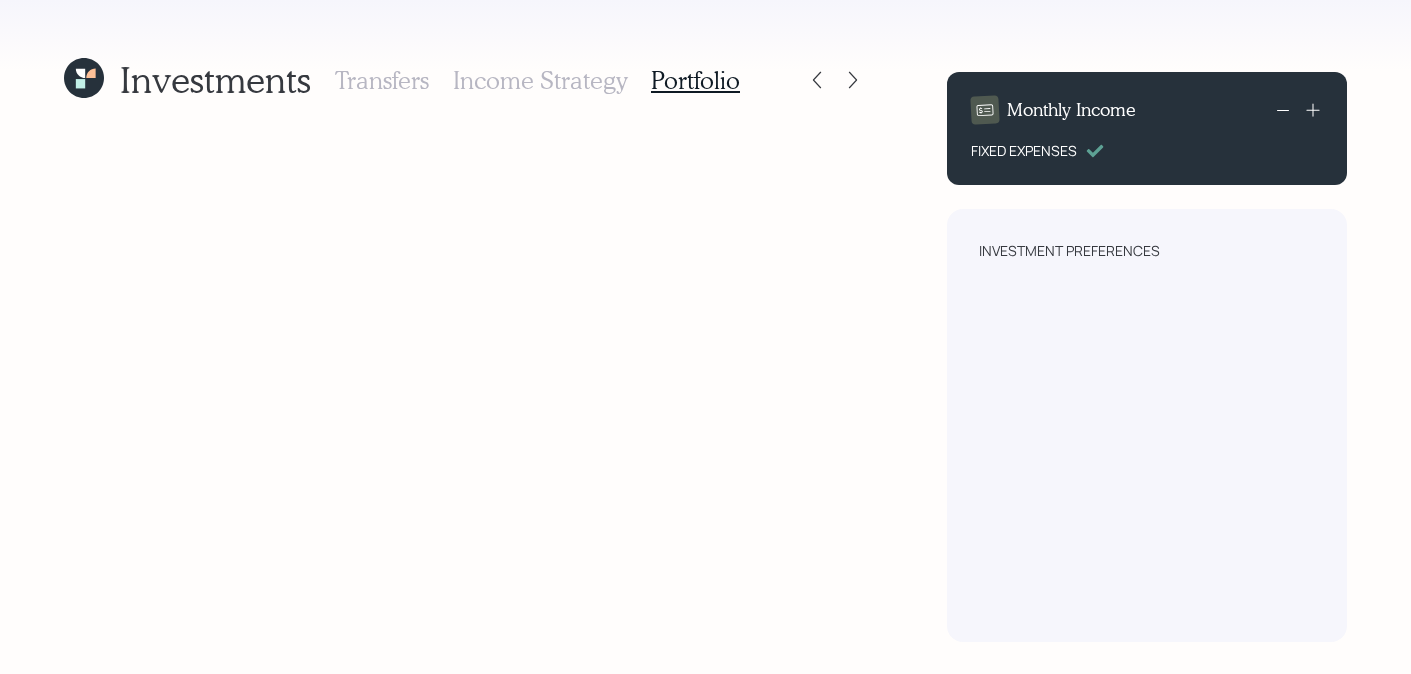 scroll, scrollTop: 0, scrollLeft: 0, axis: both 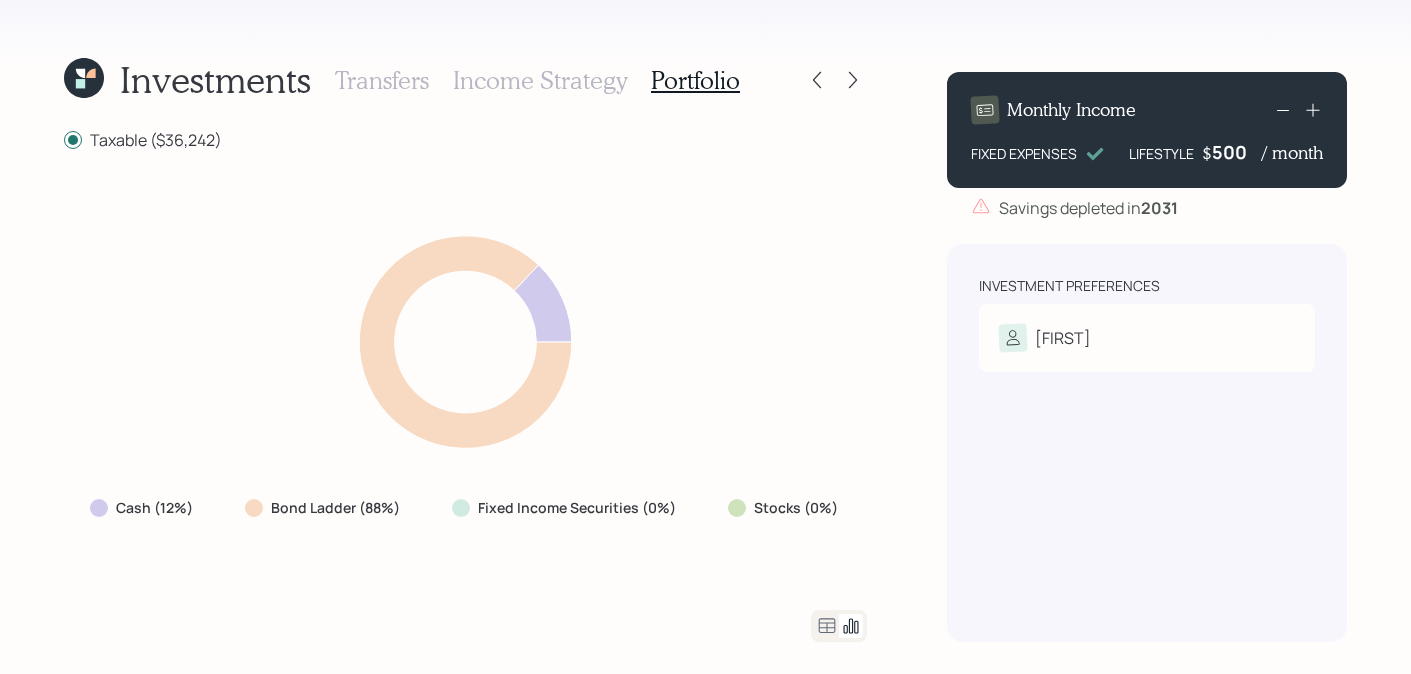 click on "Investments Transfers Income Strategy Portfolio" at bounding box center (465, 80) 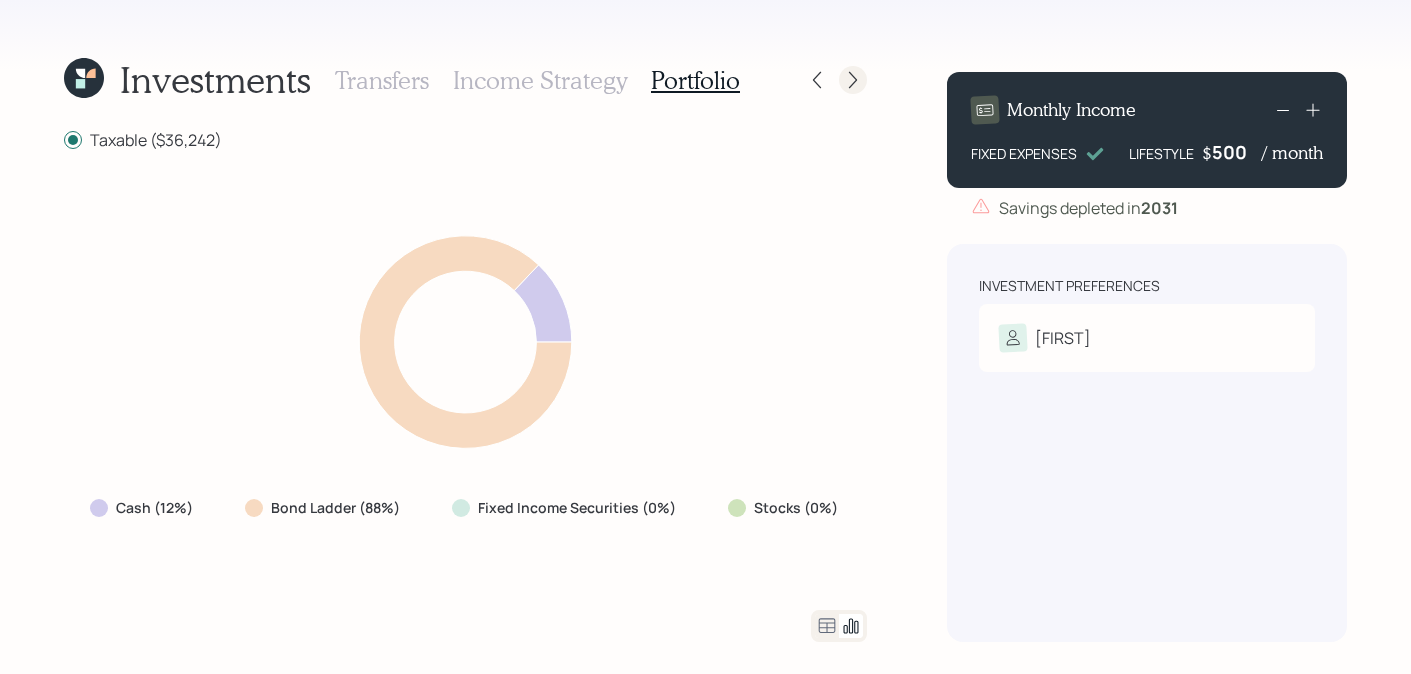 click at bounding box center (853, 80) 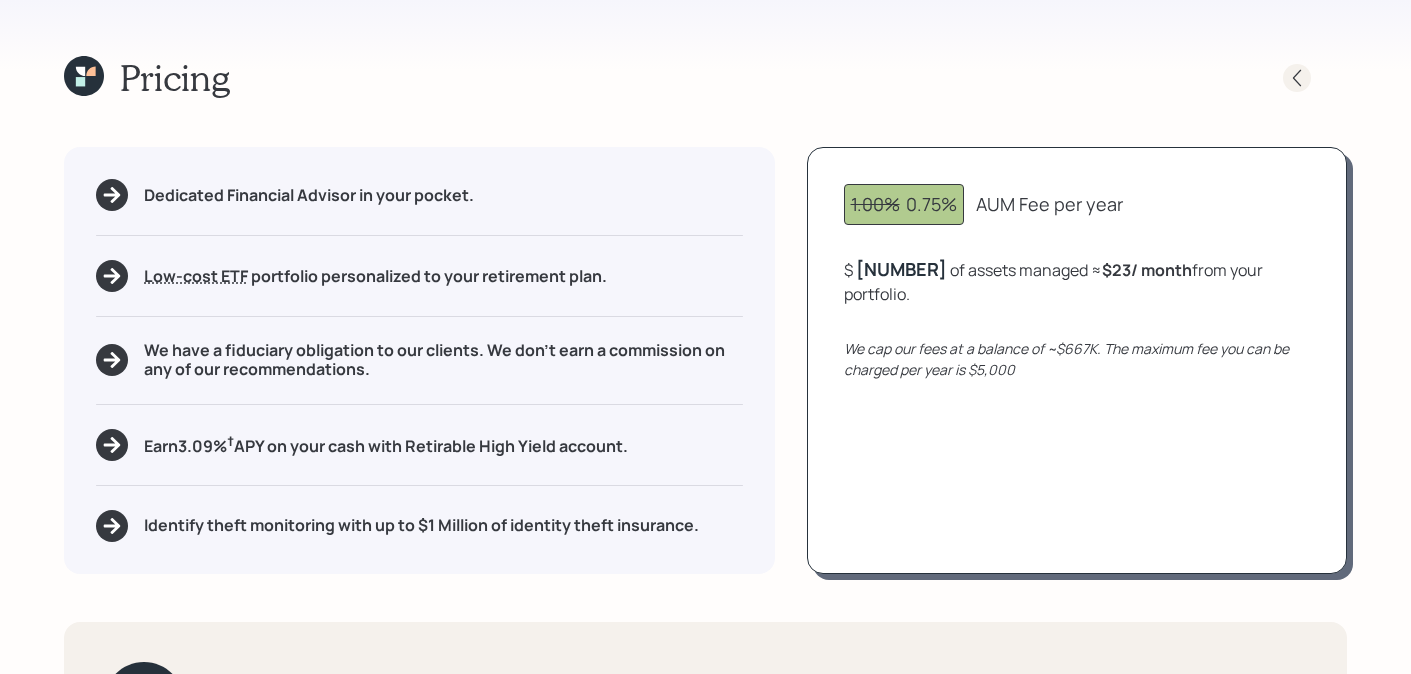 click 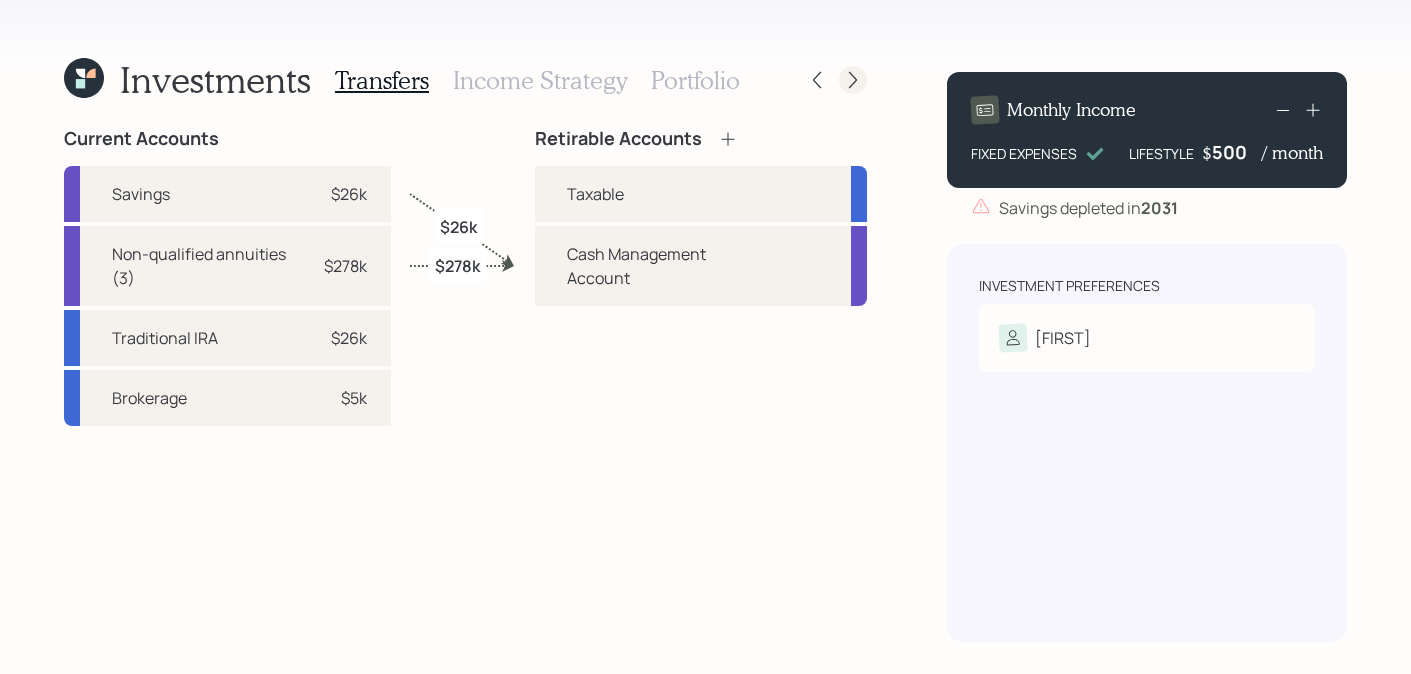click 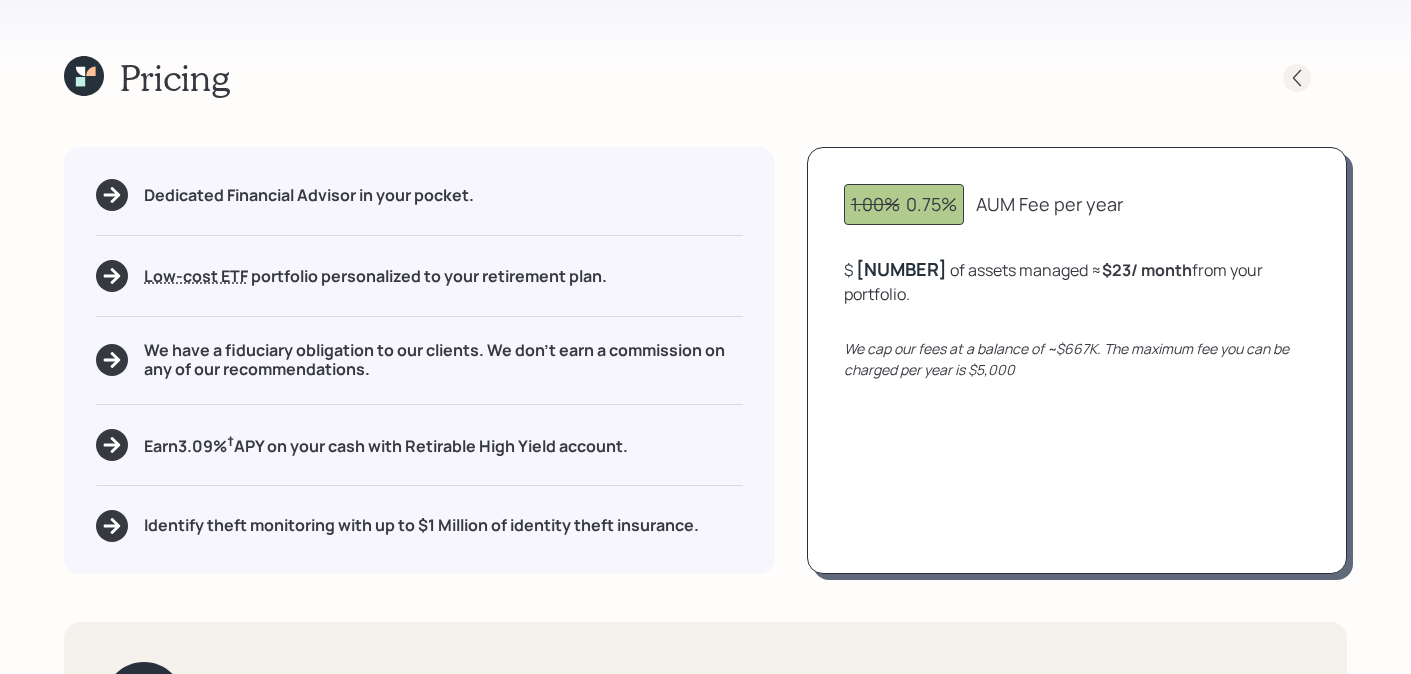 click 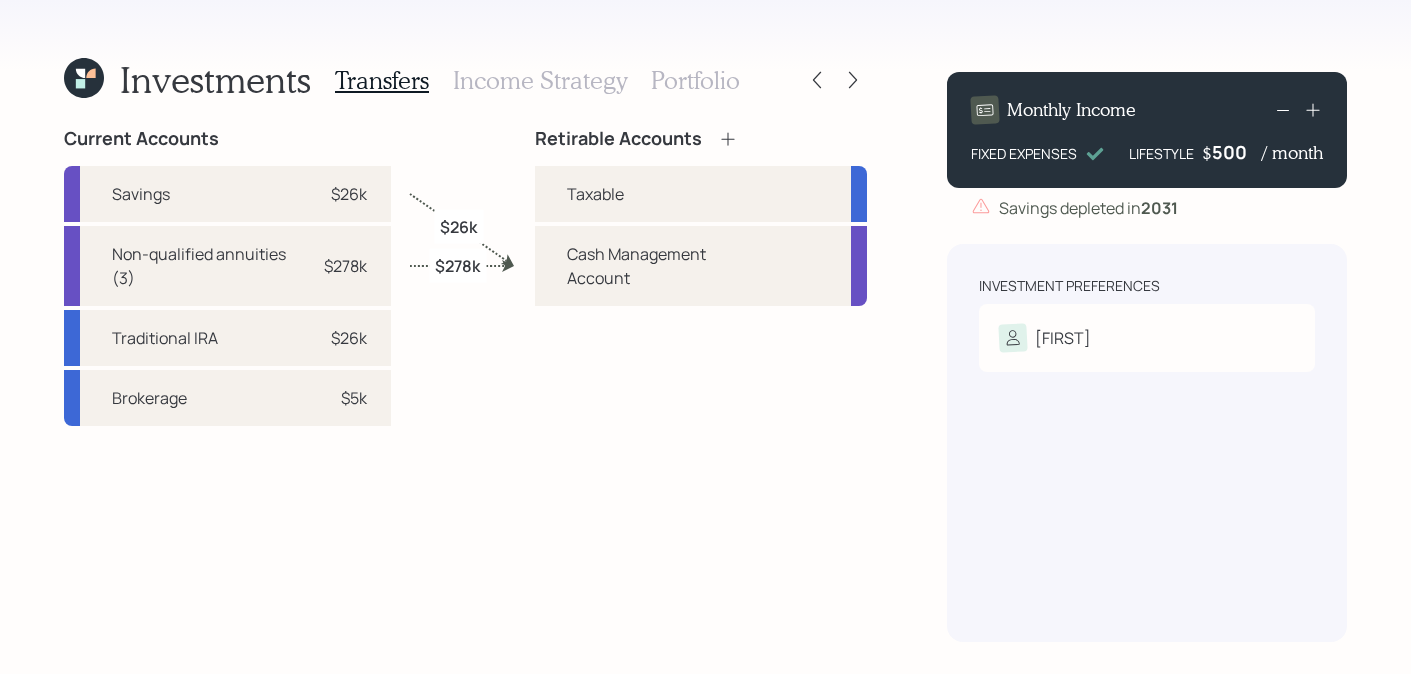 click on "Portfolio" at bounding box center (695, 80) 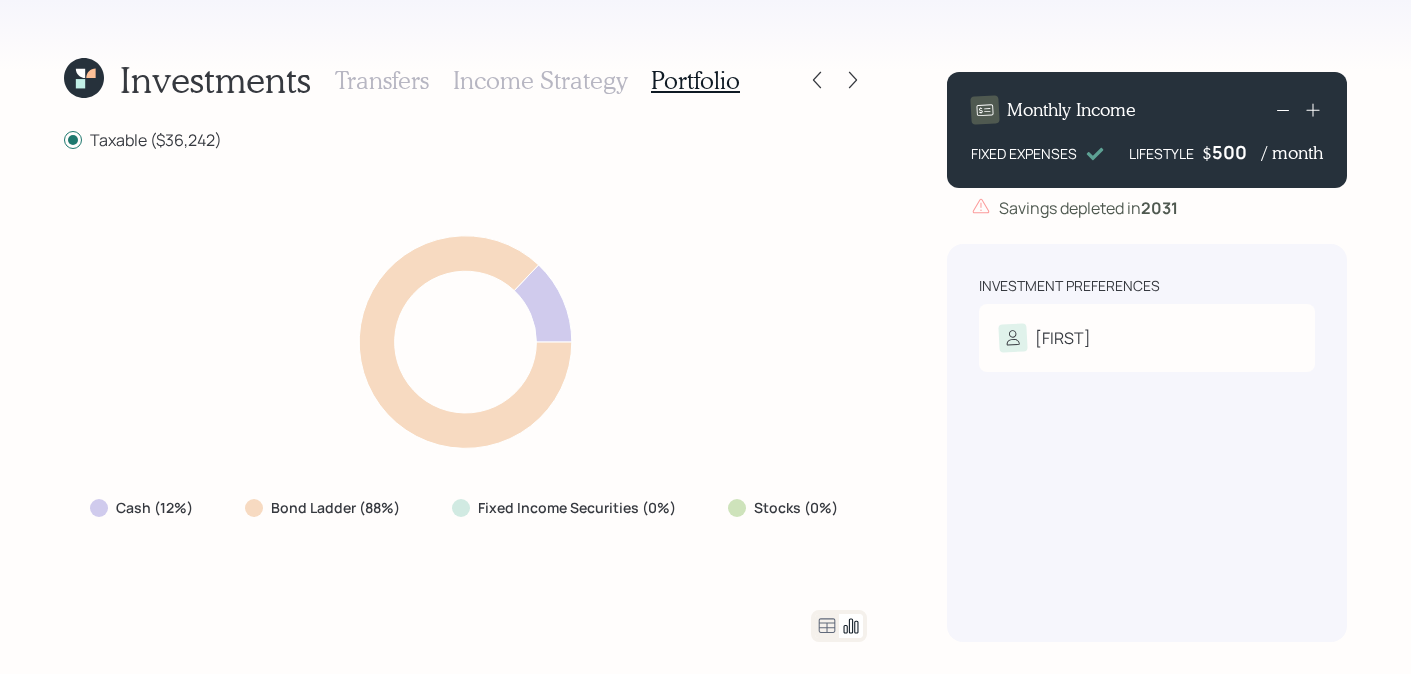 click 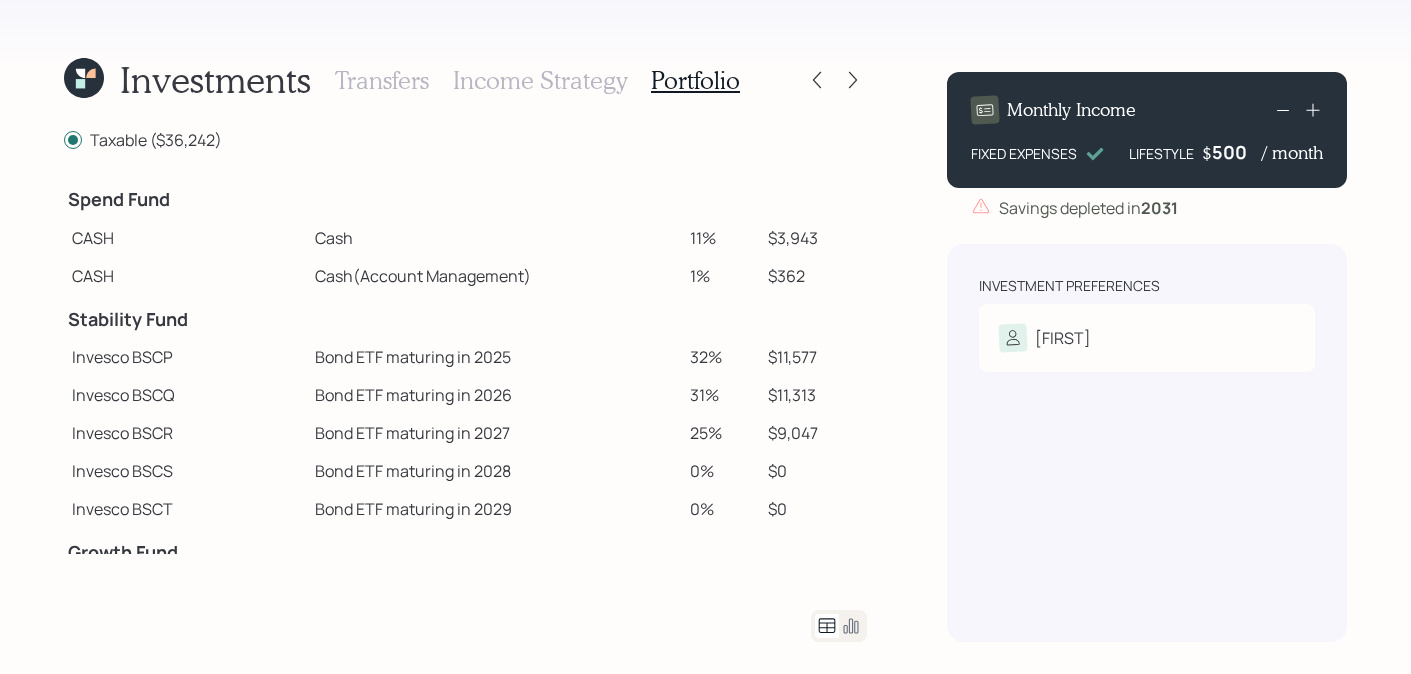 click 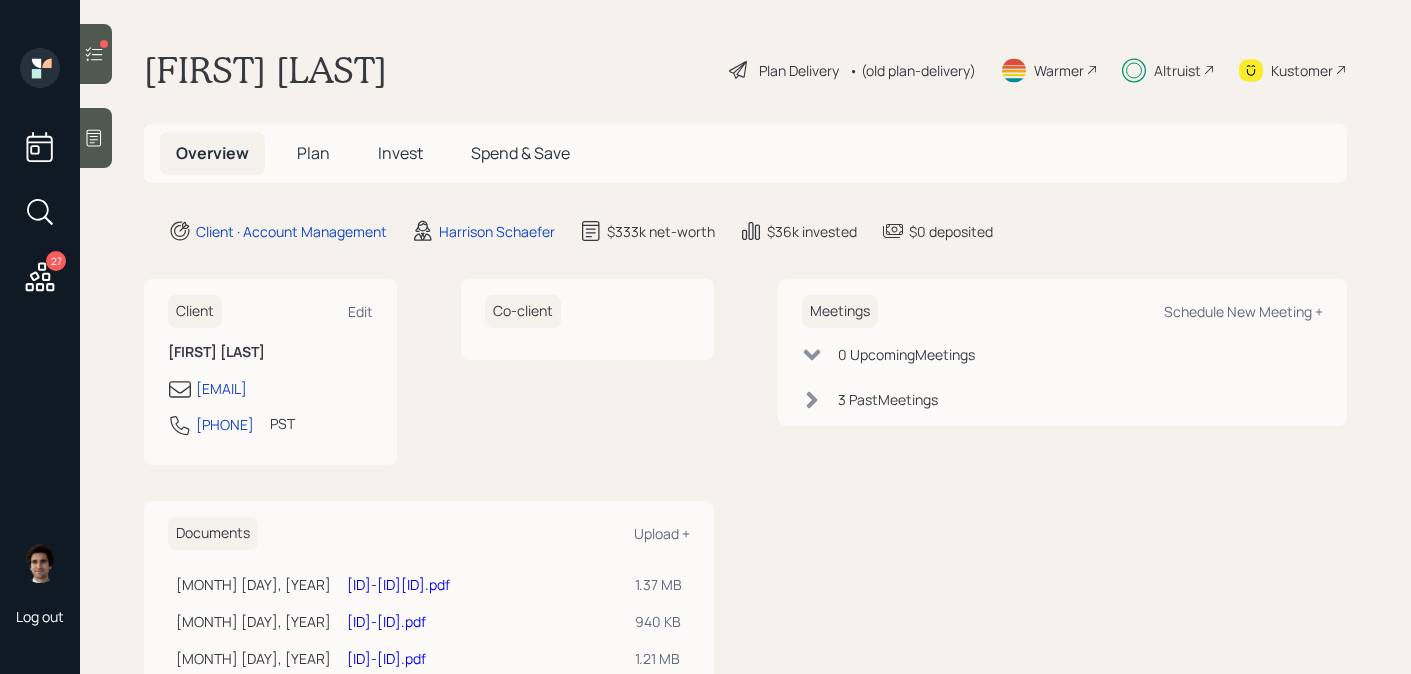scroll, scrollTop: 26, scrollLeft: 0, axis: vertical 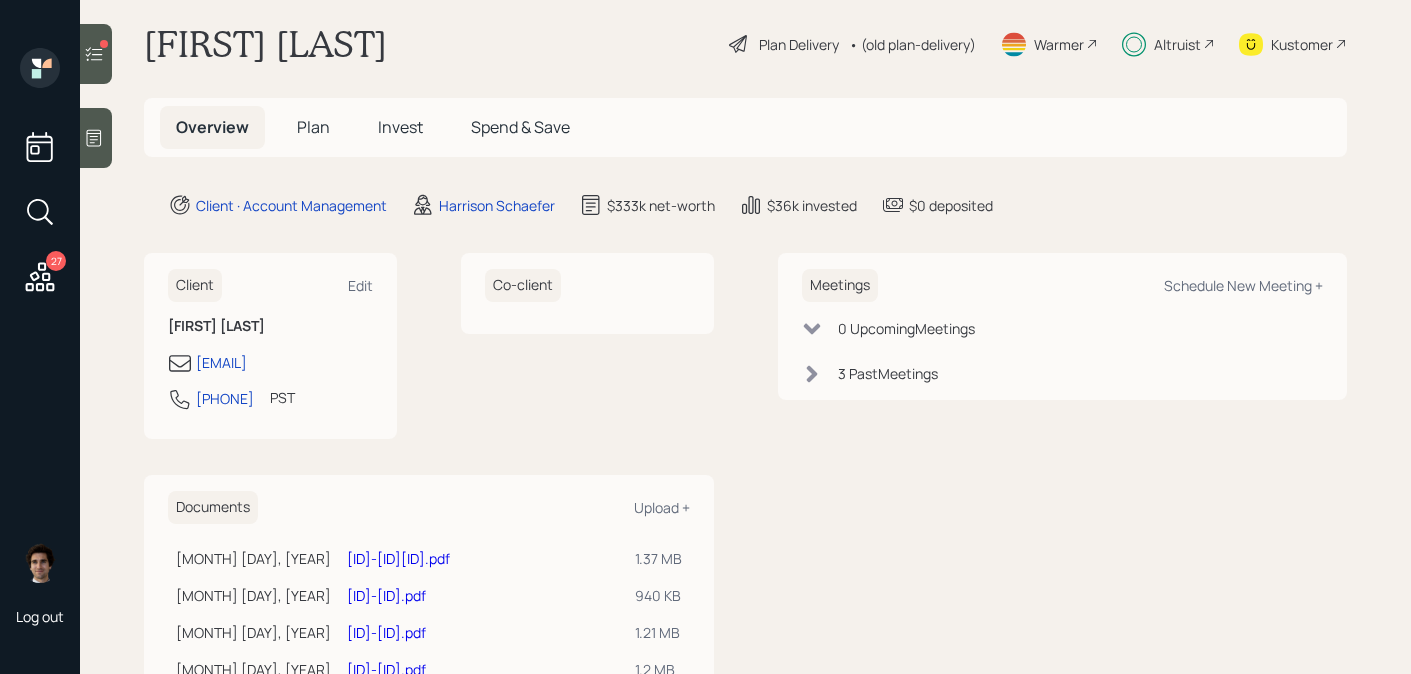 click on "Invest" at bounding box center [400, 127] 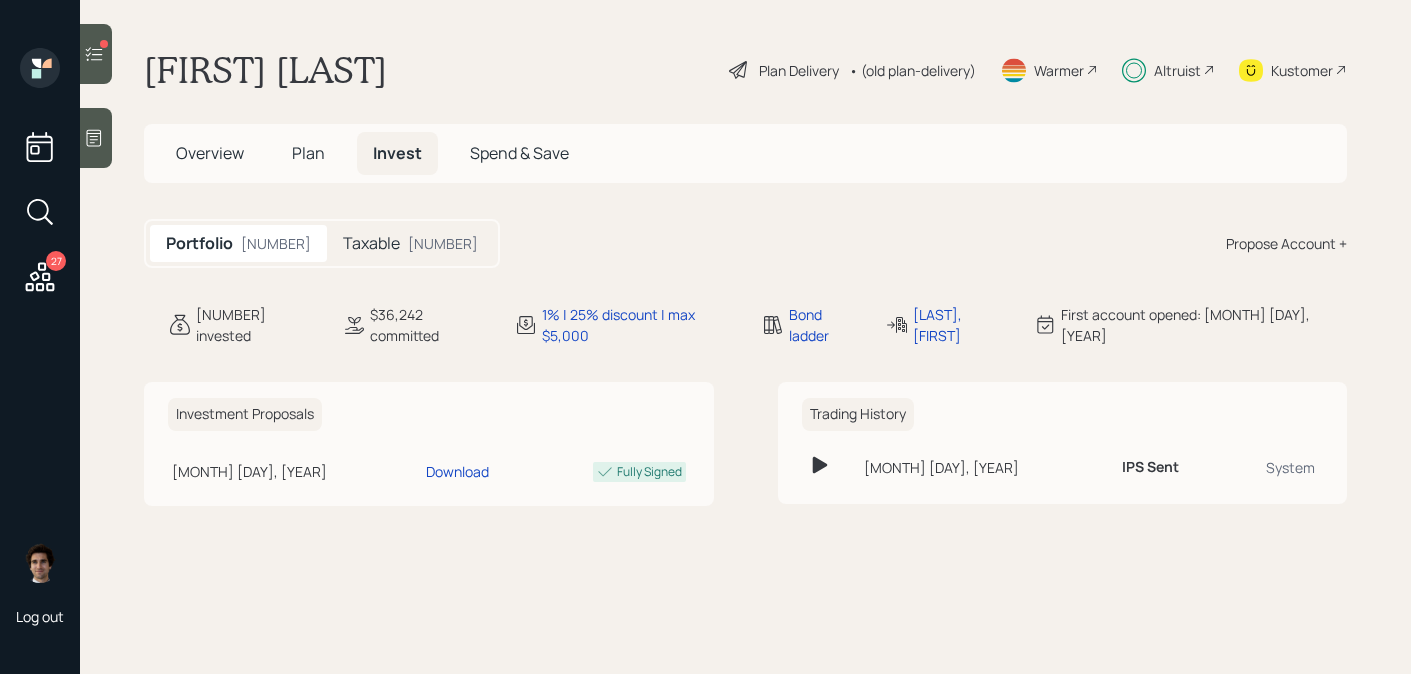 click on "Taxable $[NUMBER]" at bounding box center [410, 243] 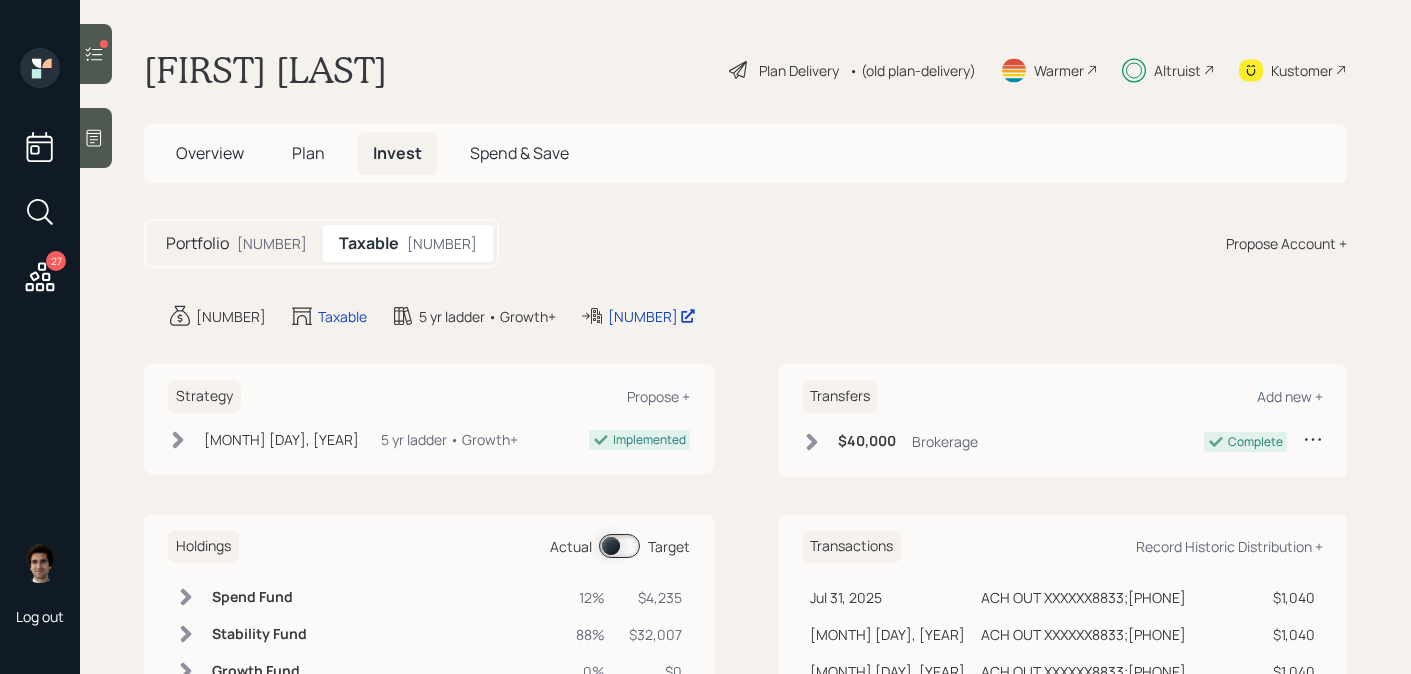 click at bounding box center [619, 546] 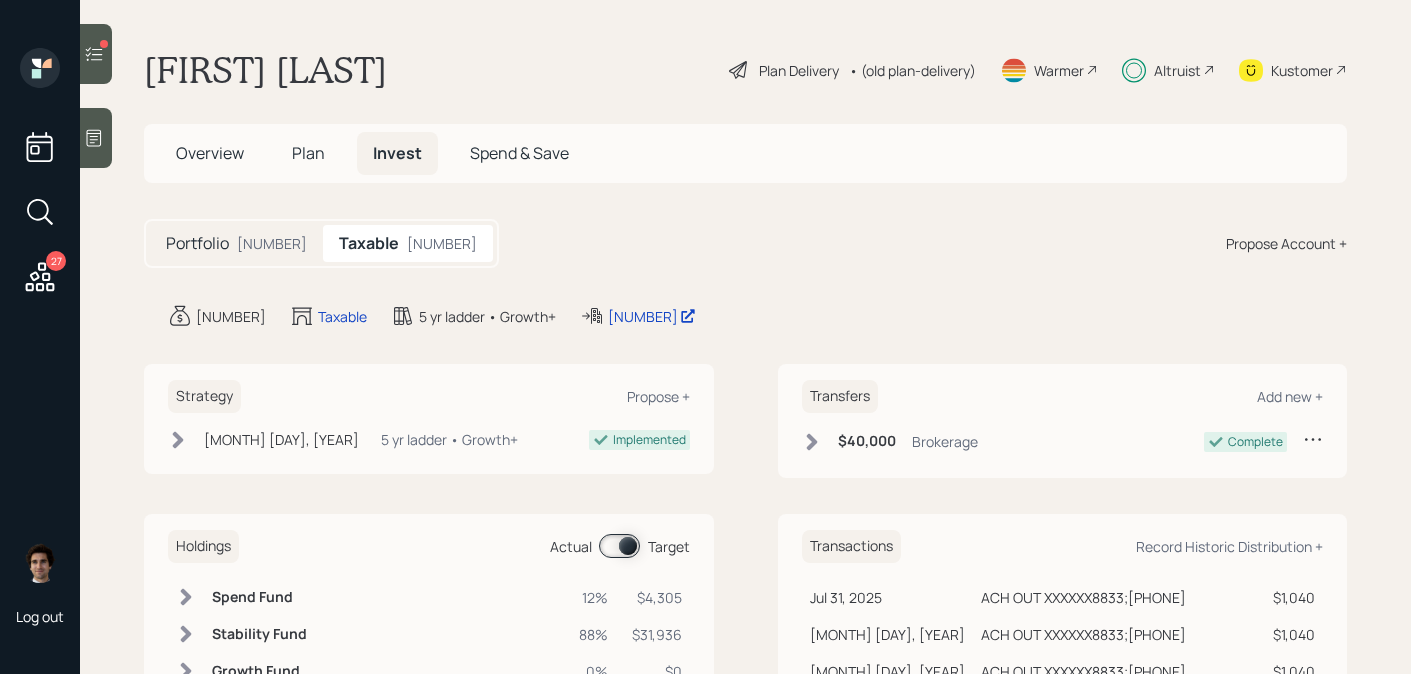 click at bounding box center [619, 546] 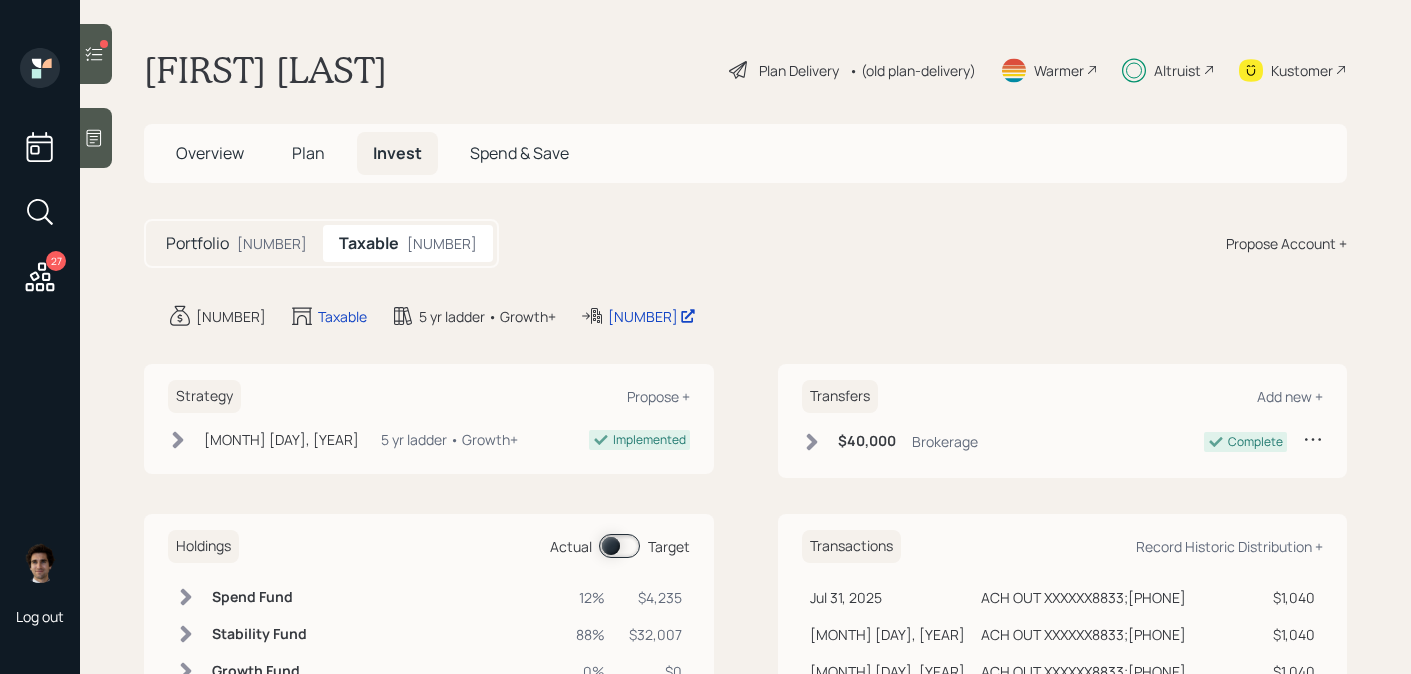 scroll, scrollTop: 62, scrollLeft: 0, axis: vertical 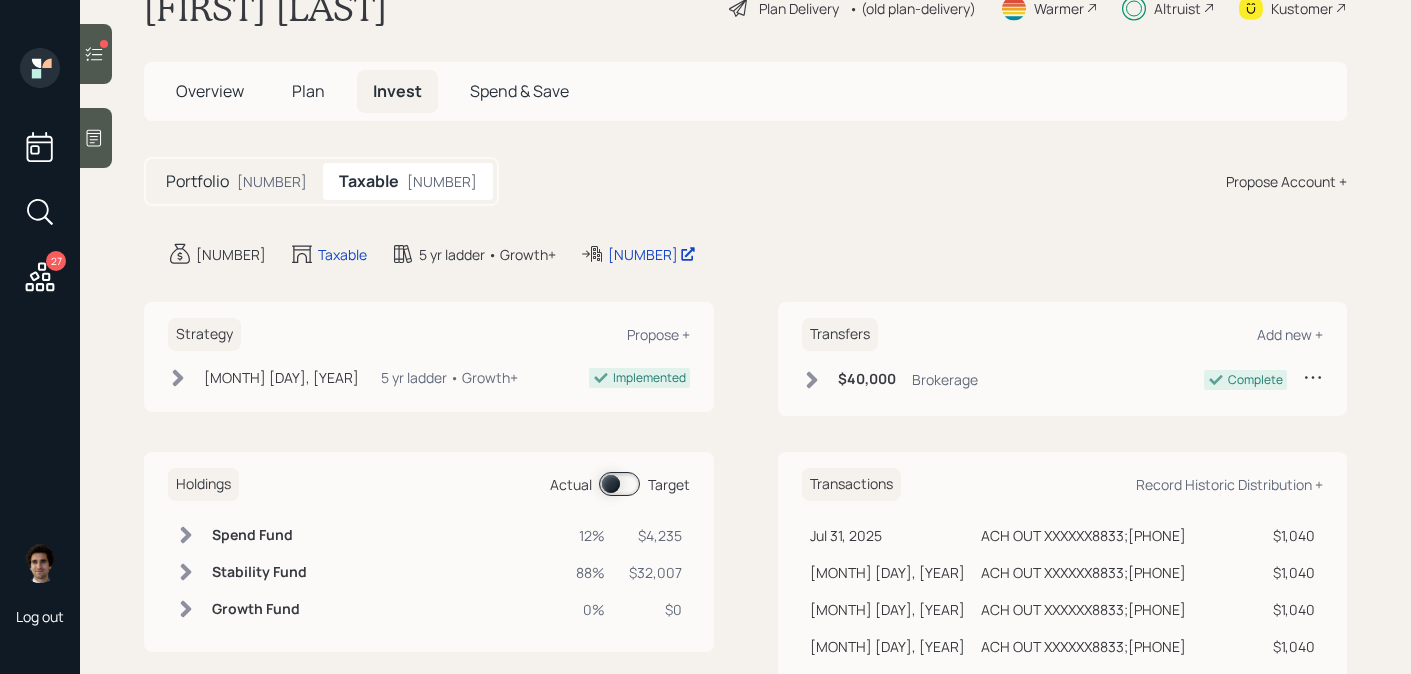 click at bounding box center (619, 484) 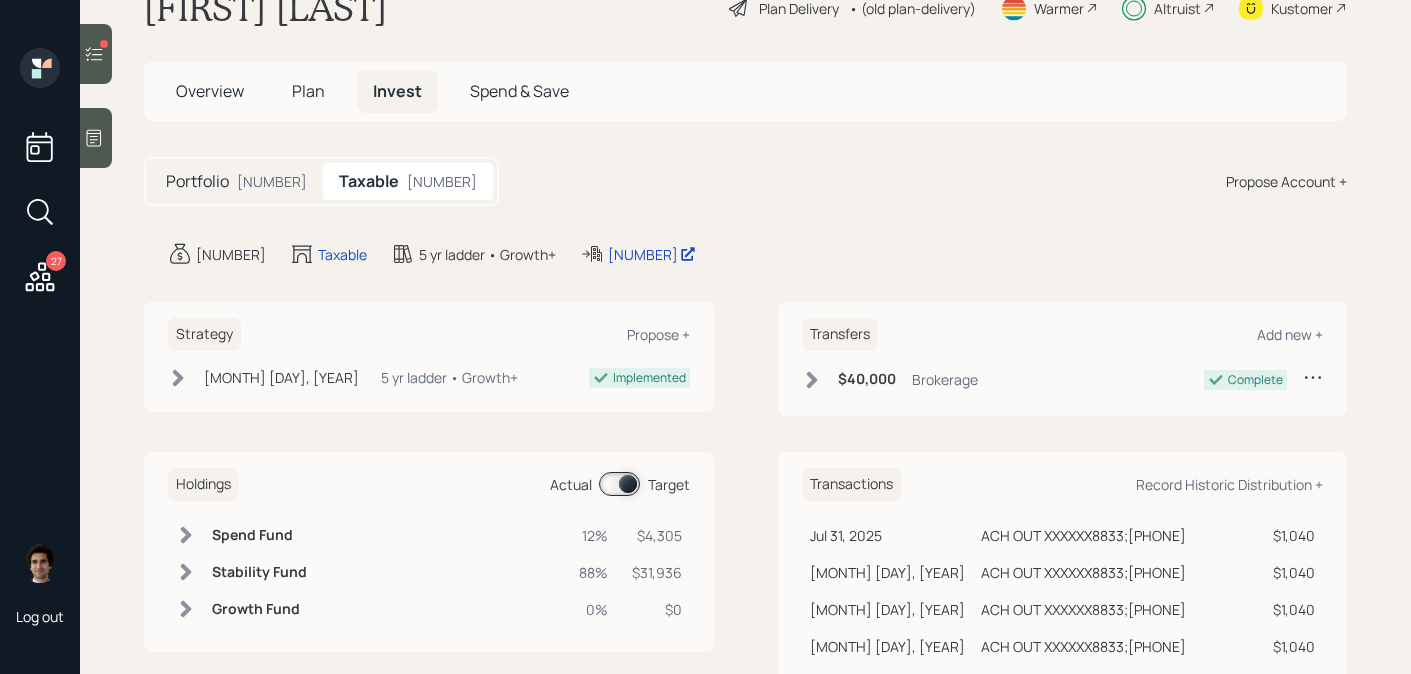 click at bounding box center [619, 484] 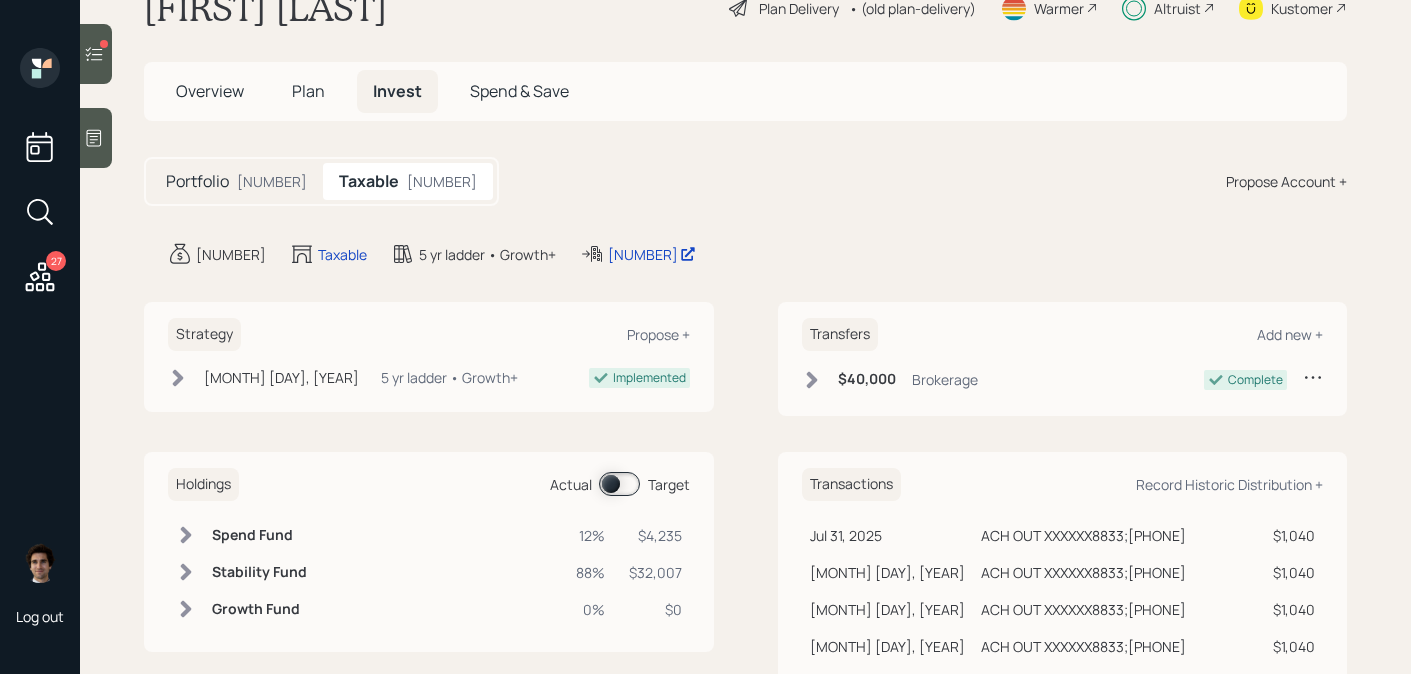 scroll, scrollTop: 0, scrollLeft: 0, axis: both 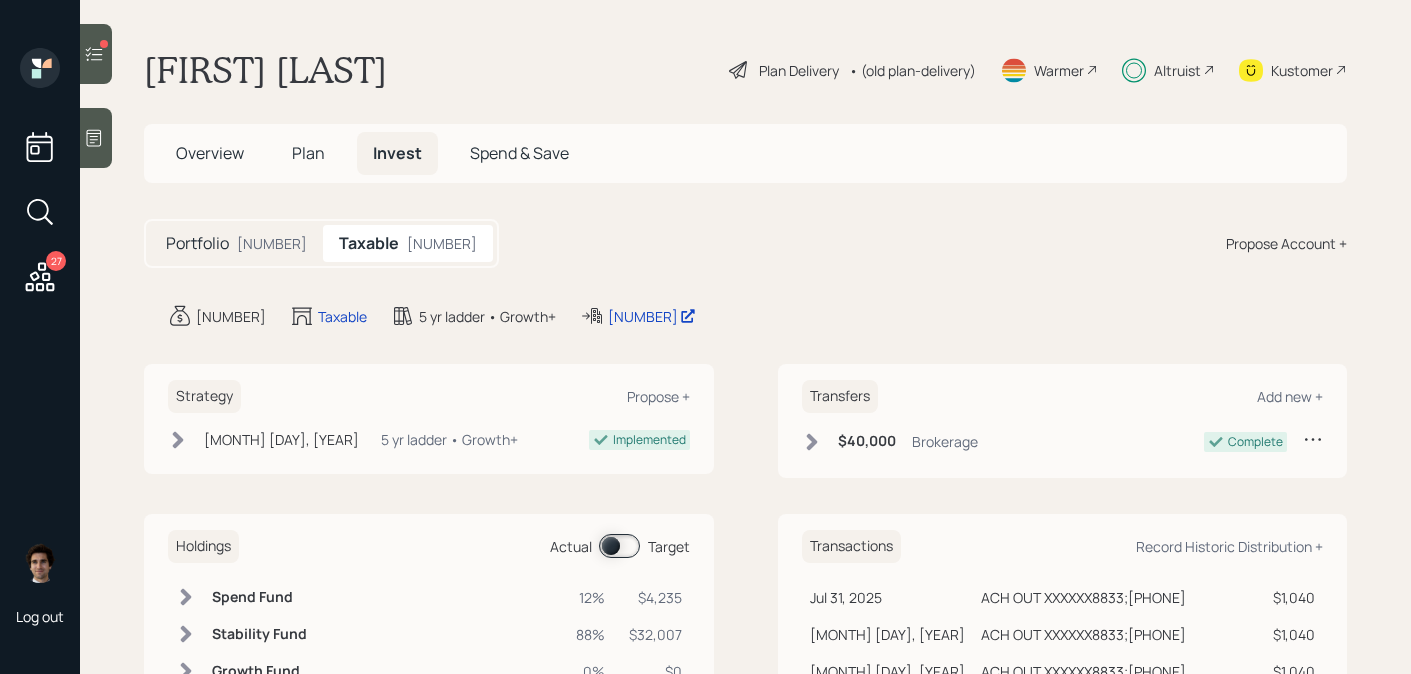 click 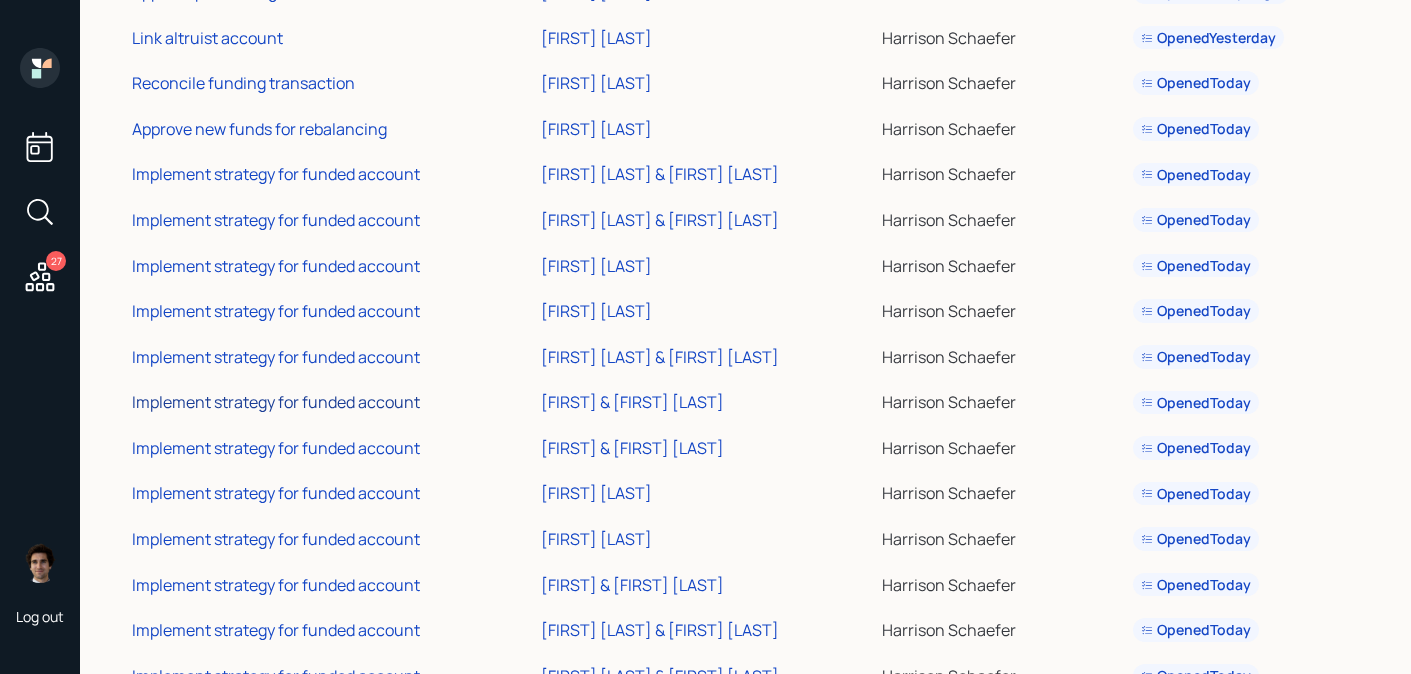 scroll, scrollTop: 789, scrollLeft: 0, axis: vertical 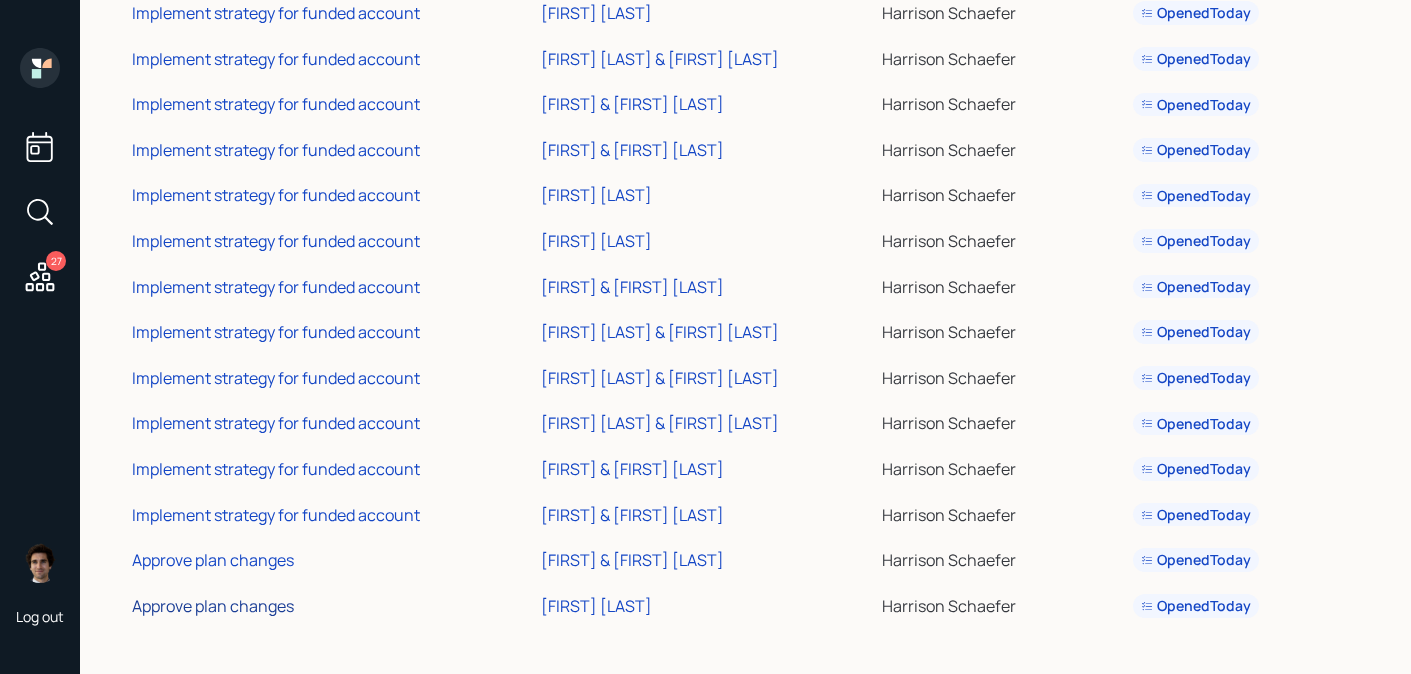 click on "Approve plan changes" at bounding box center [213, 606] 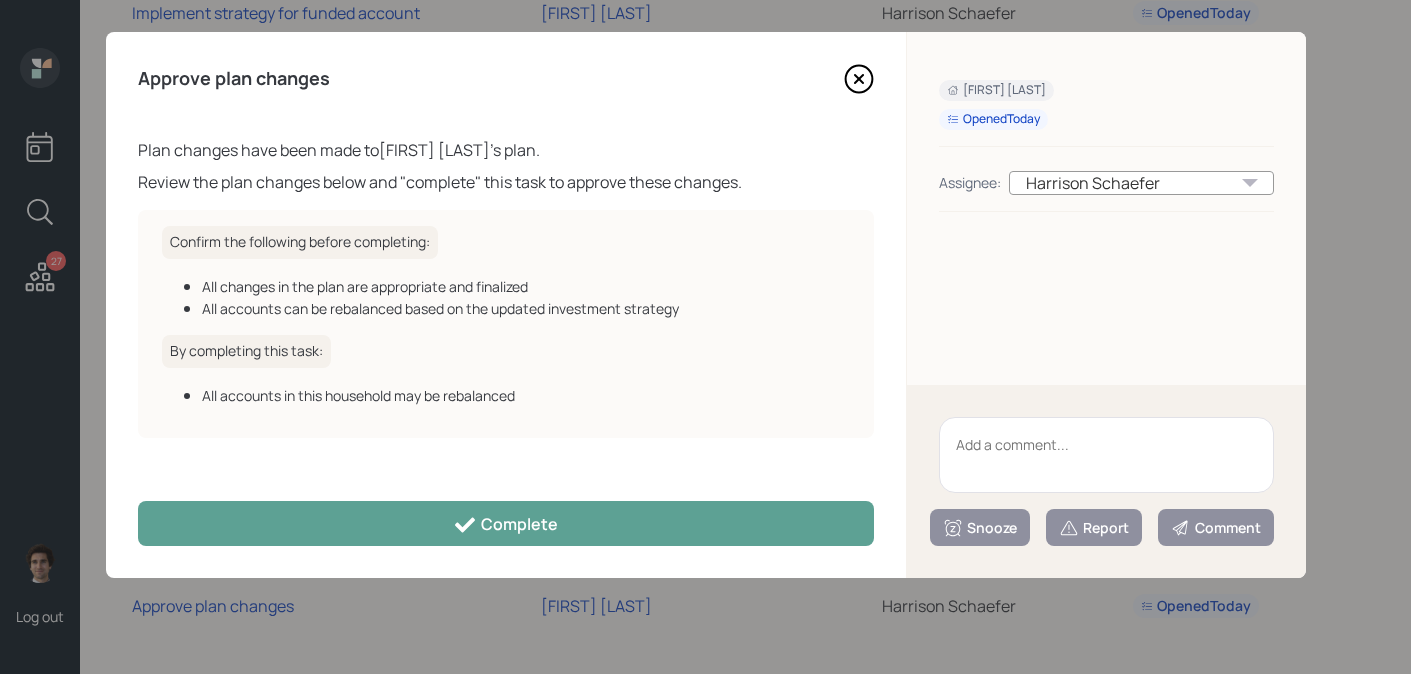 click on "Approve plan changes Plan changes have been made to  Maggie Chan 's plan. Review the plan changes below and "complete" this task to approve these changes. Confirm the following before completing: All changes in the plan are appropriate and finalized All accounts can be rebalanced based on the updated investment strategy By completing this task: All accounts in this household may be rebalanced Complete" at bounding box center [506, 305] 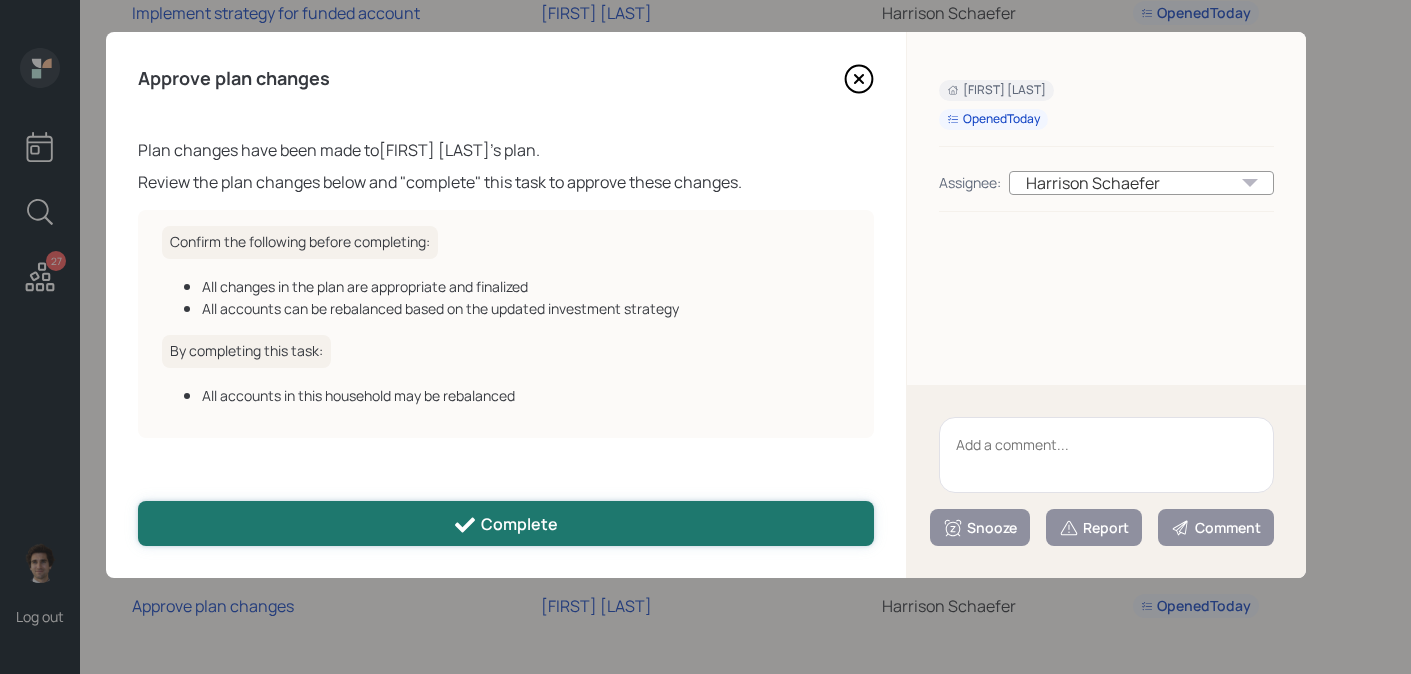click on "Complete" at bounding box center [506, 523] 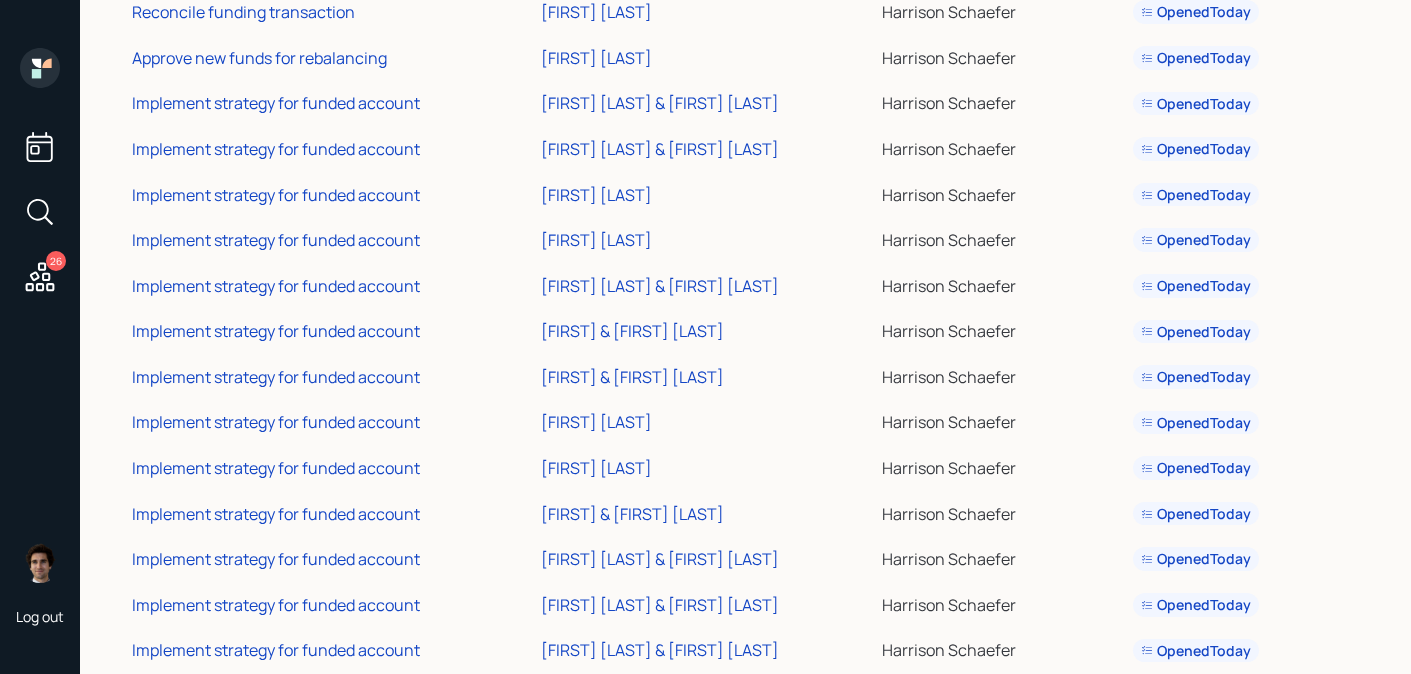 scroll, scrollTop: 789, scrollLeft: 0, axis: vertical 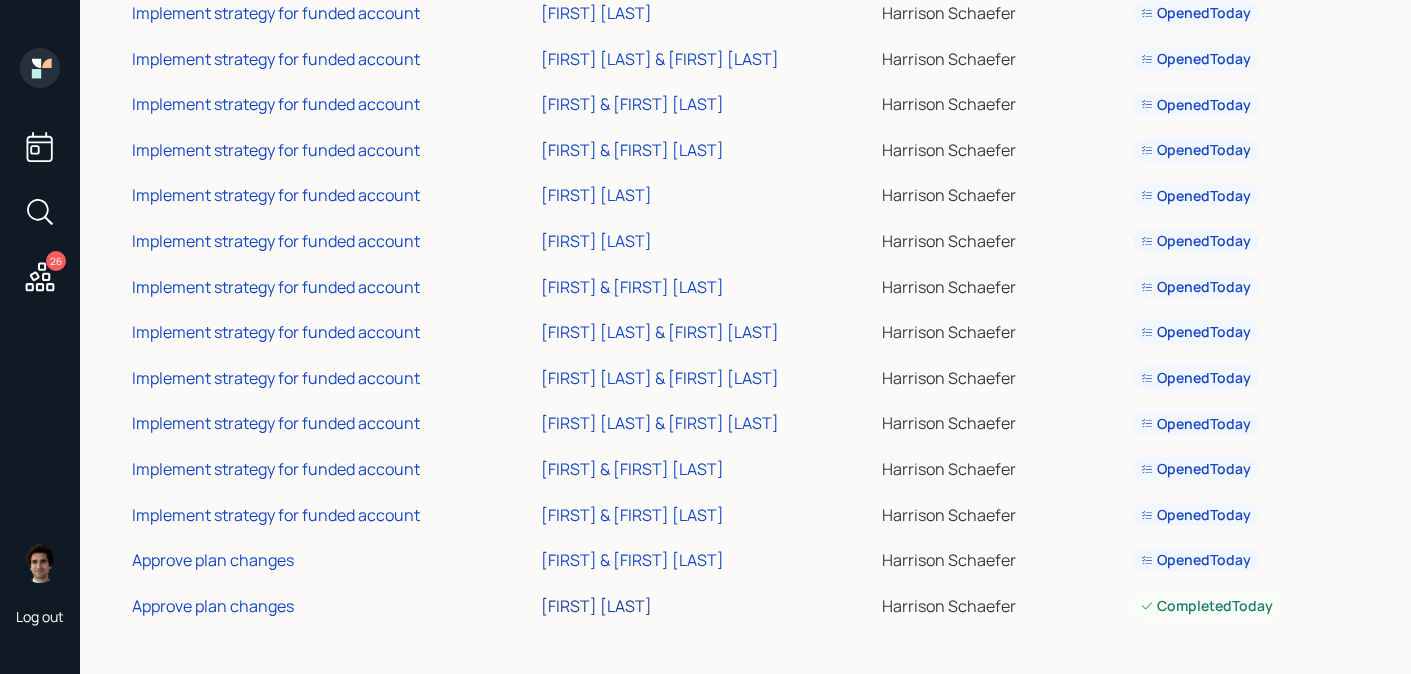 click on "[FIRST] [LAST]" at bounding box center [596, 606] 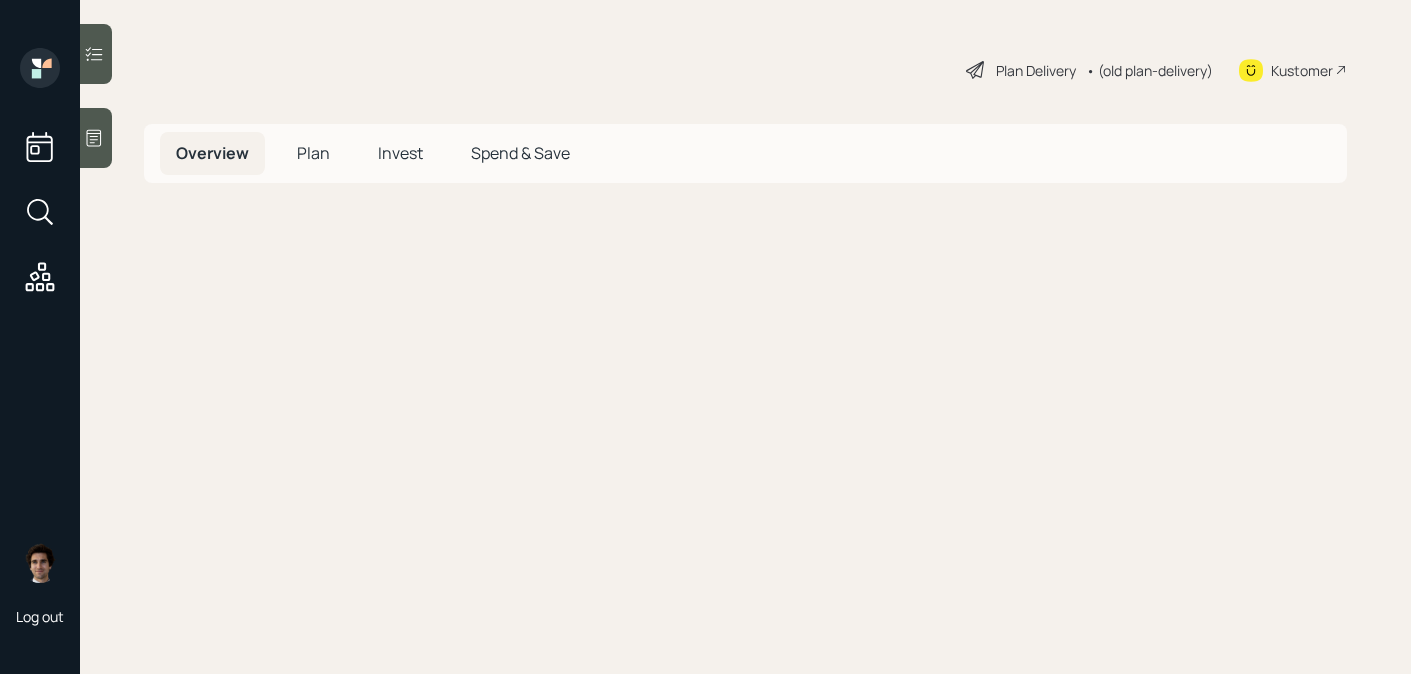scroll, scrollTop: 0, scrollLeft: 0, axis: both 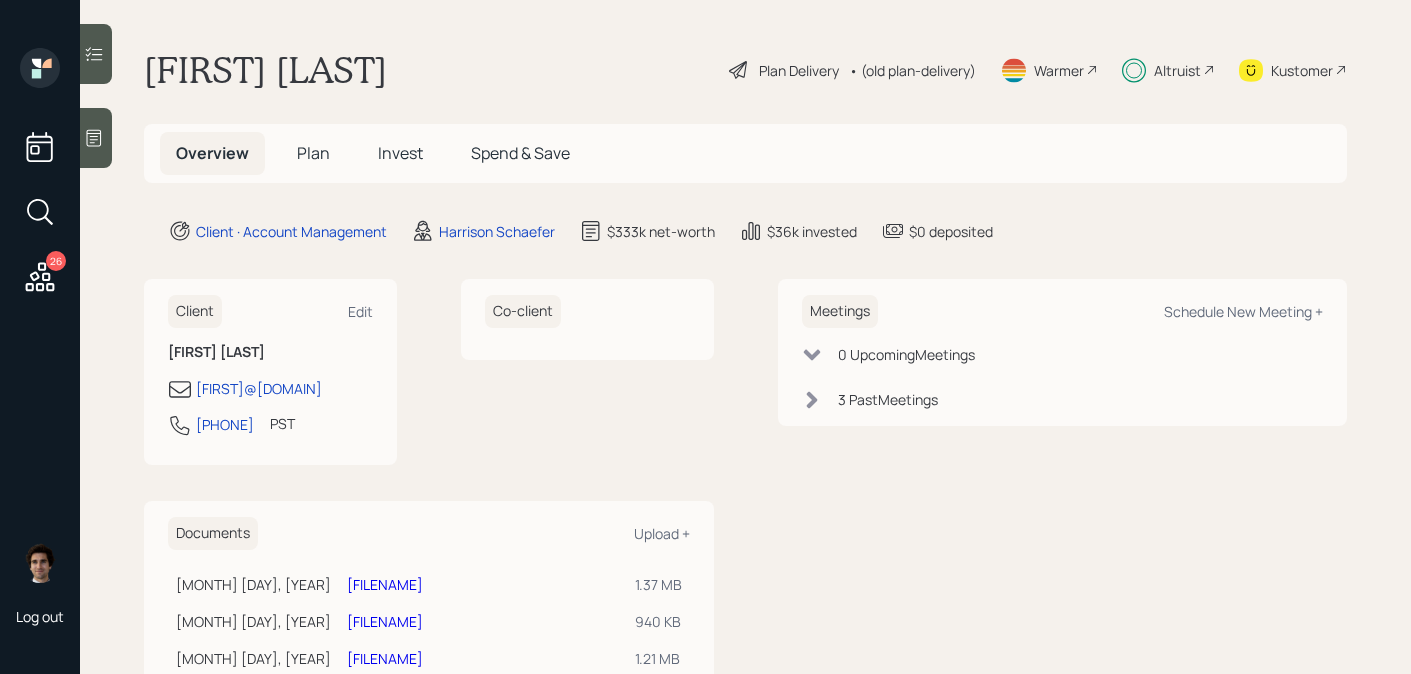 click on "Plan Delivery" at bounding box center [799, 70] 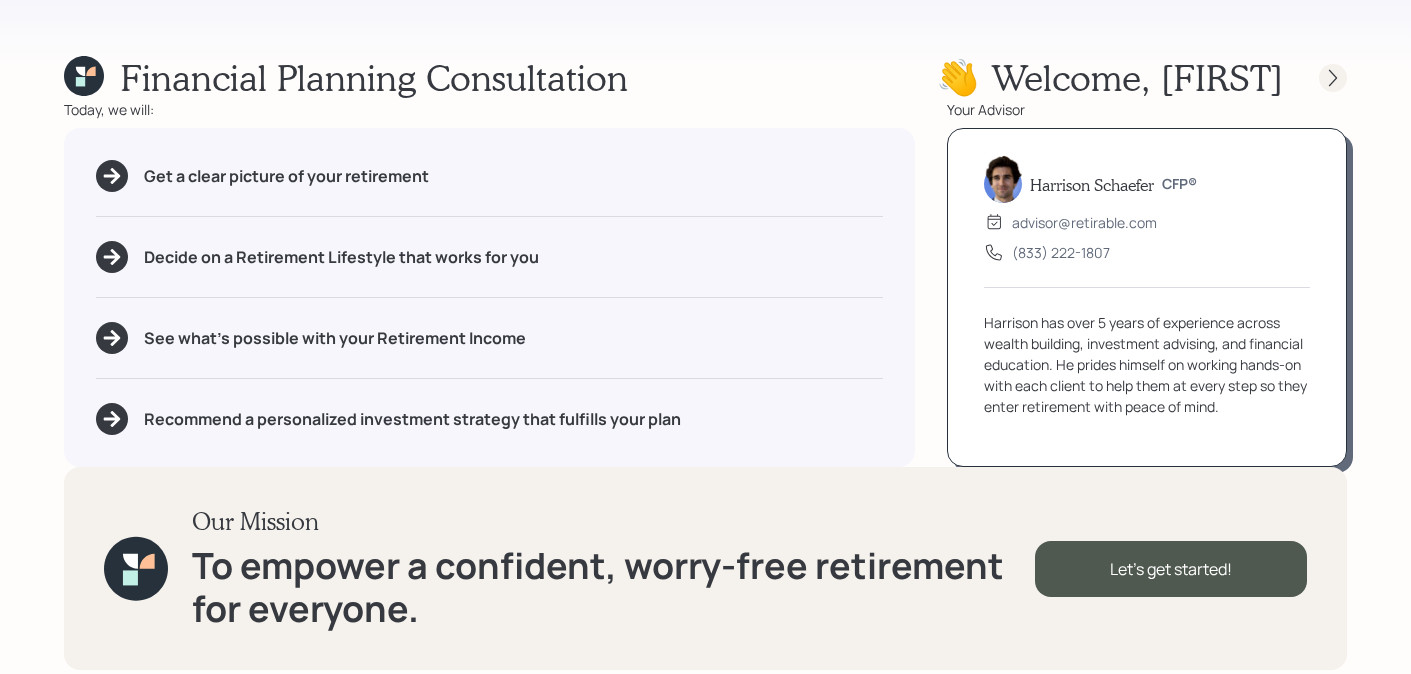 click 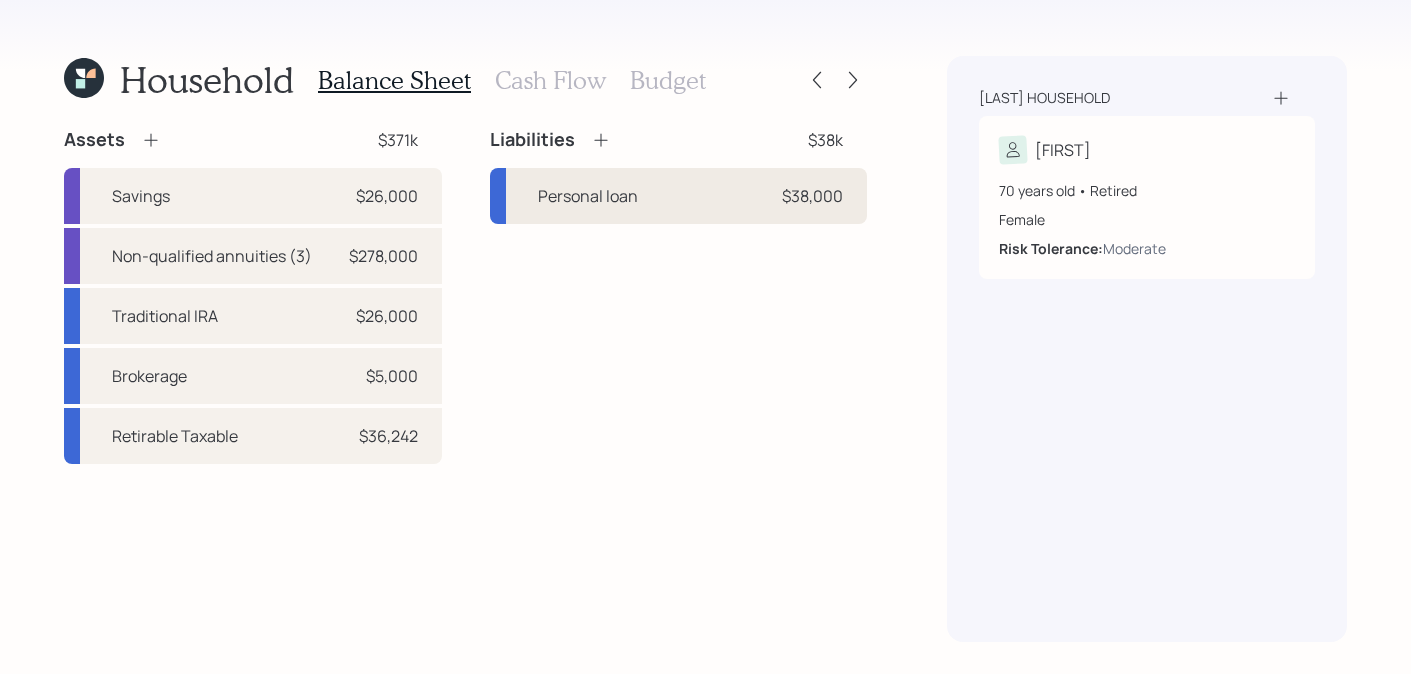 click on "Personal loan $38,000" at bounding box center [679, 196] 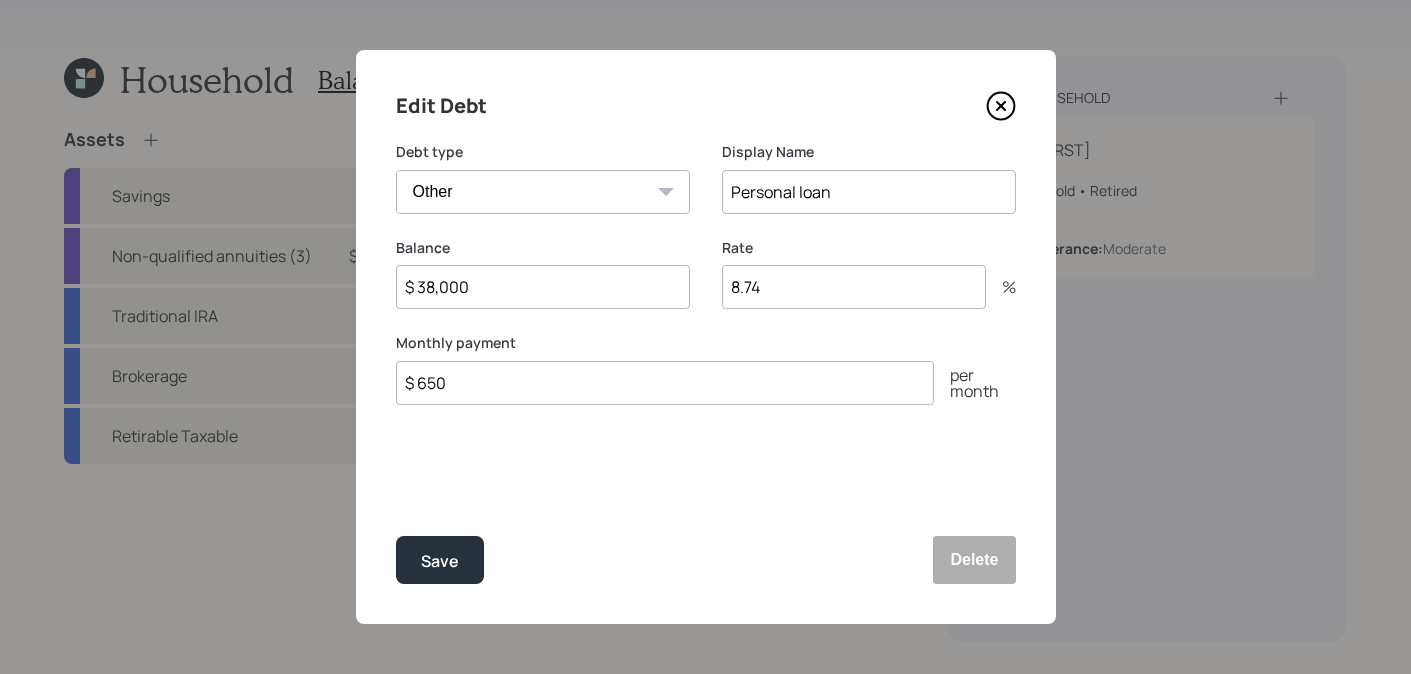 drag, startPoint x: 503, startPoint y: 394, endPoint x: 382, endPoint y: 392, distance: 121.016525 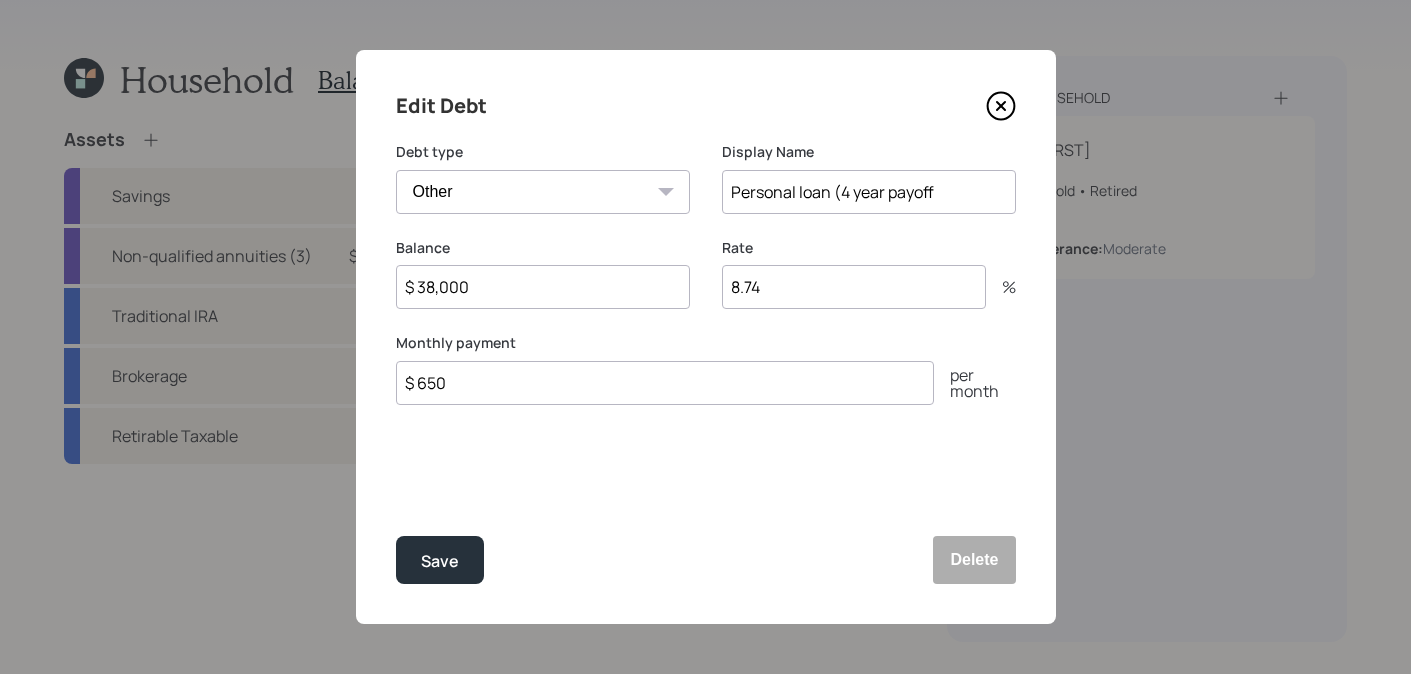 drag, startPoint x: 956, startPoint y: 182, endPoint x: 847, endPoint y: 182, distance: 109 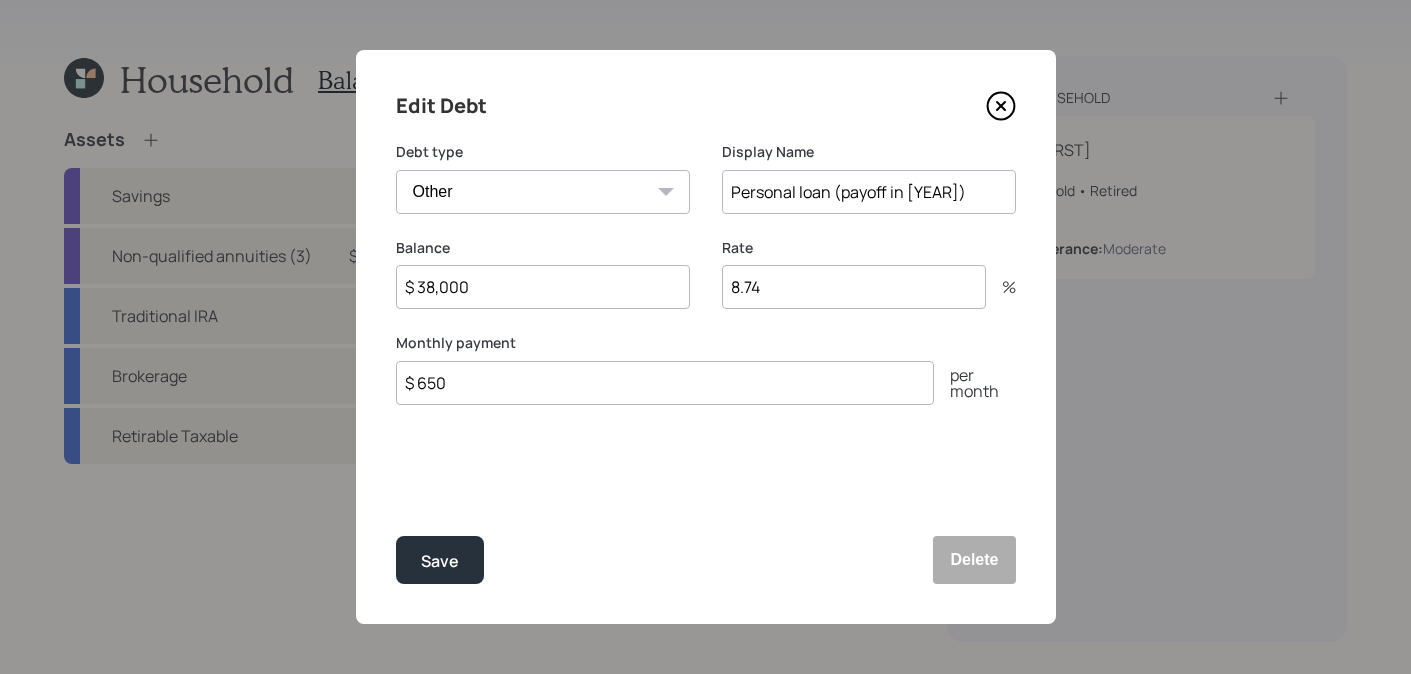 type on "Personal loan (payoff in 2029)" 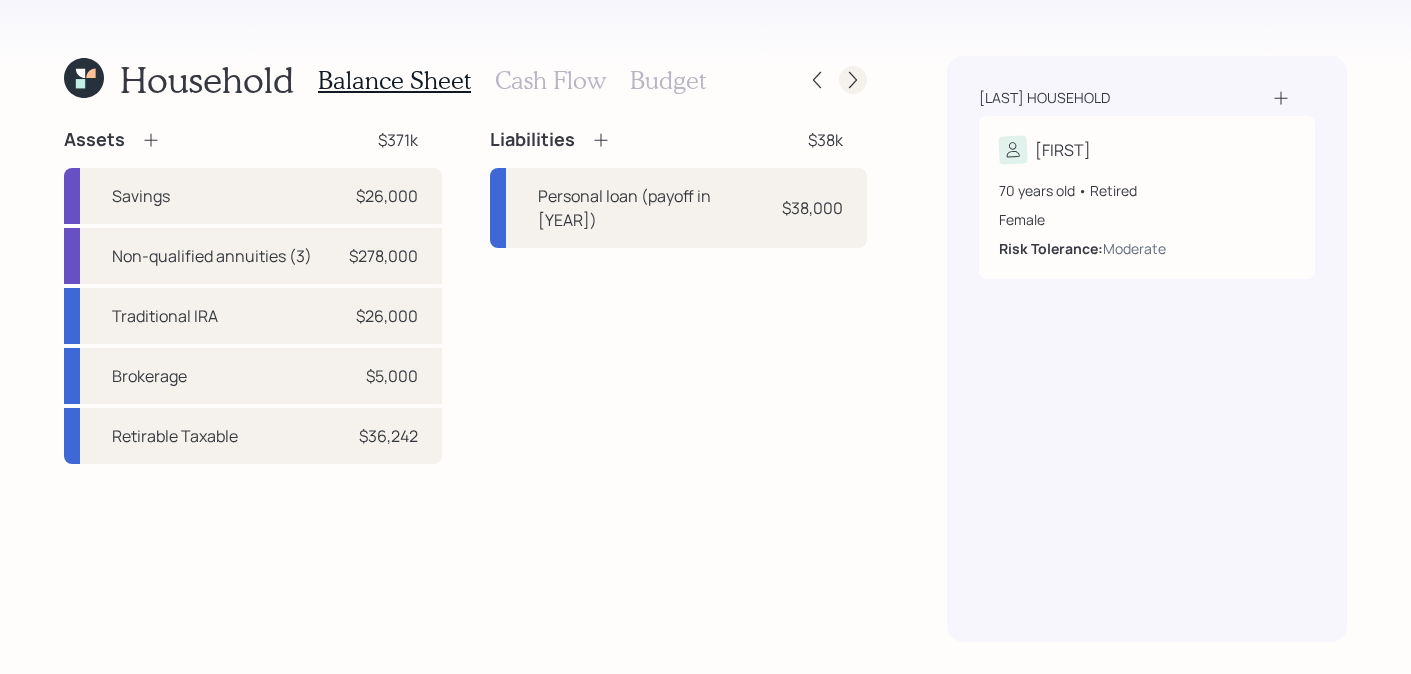 click 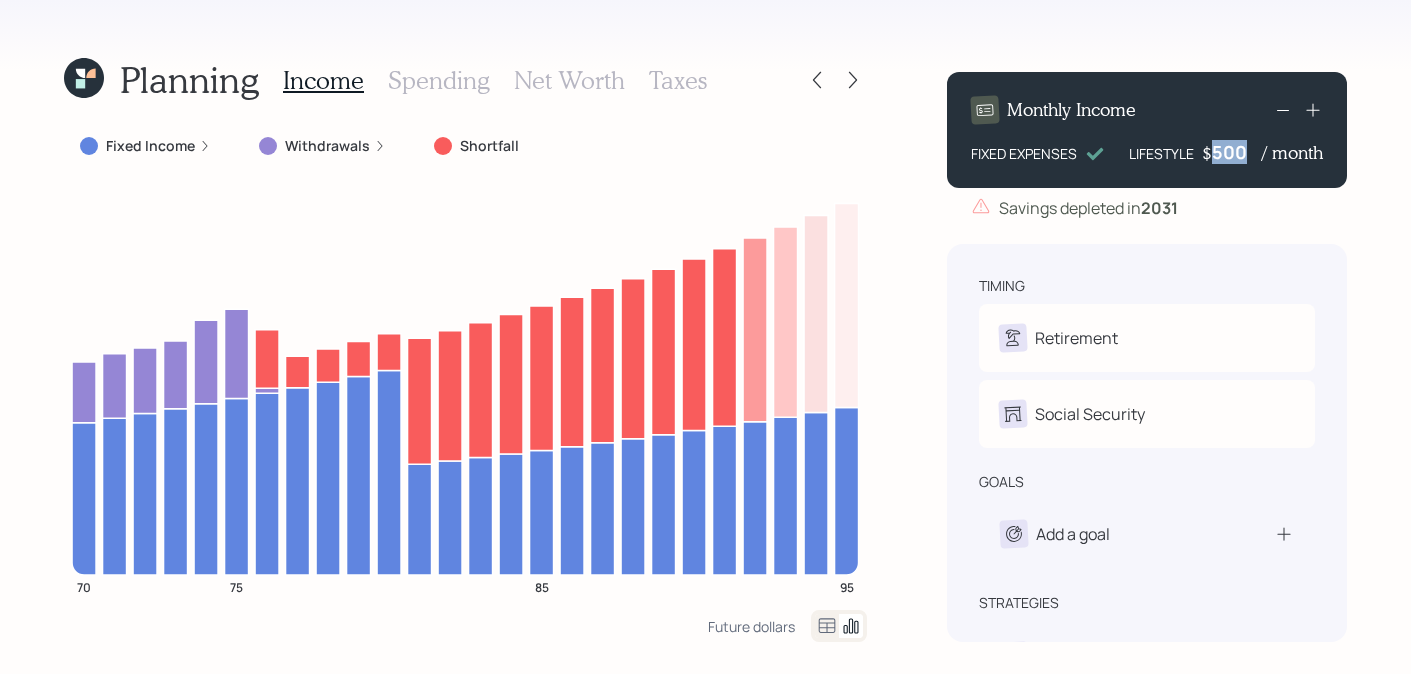 drag, startPoint x: 1242, startPoint y: 148, endPoint x: 1197, endPoint y: 148, distance: 45 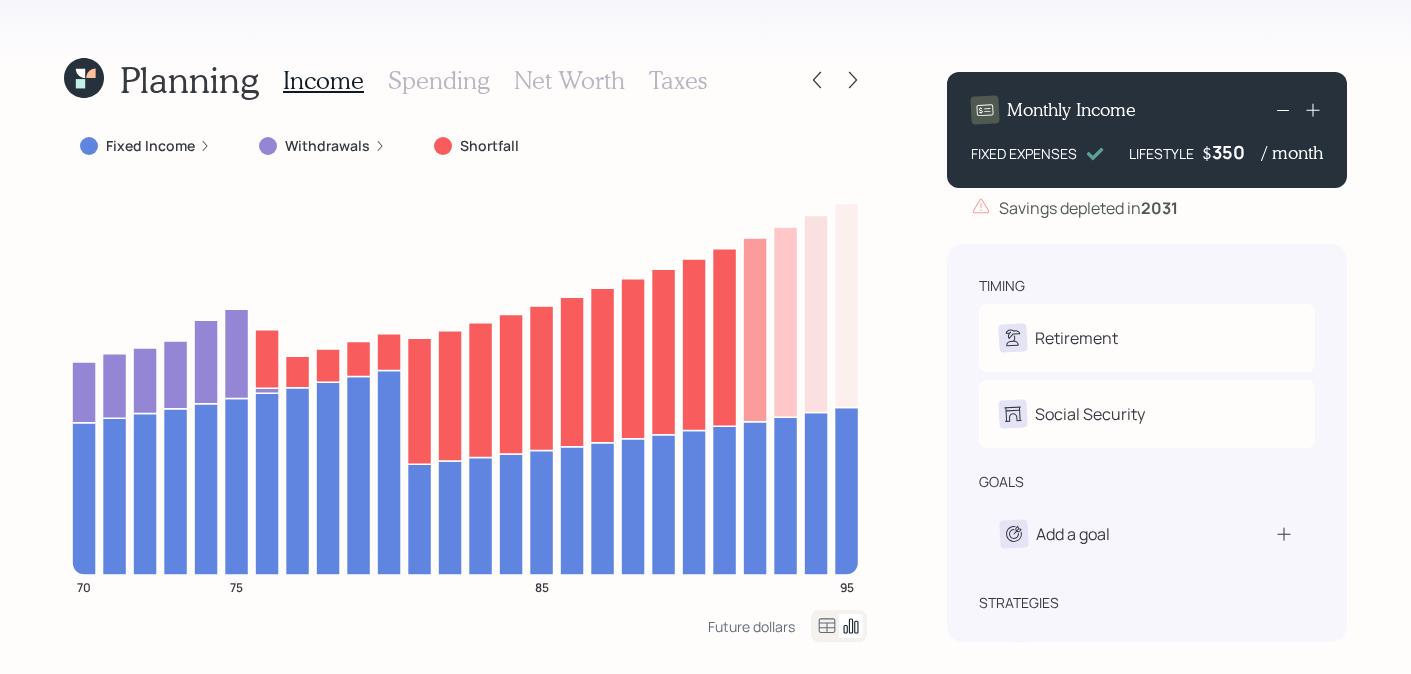 click on "Monthly Income FIXED EXPENSES LIFESTYLE $ 350  / month Savings depleted in  2031 timing Retirement M Retired Social Security M Receiving goals Add a goal strategies Bridge Annuity Lifetime Income Annuity Recommended" at bounding box center [1147, 349] 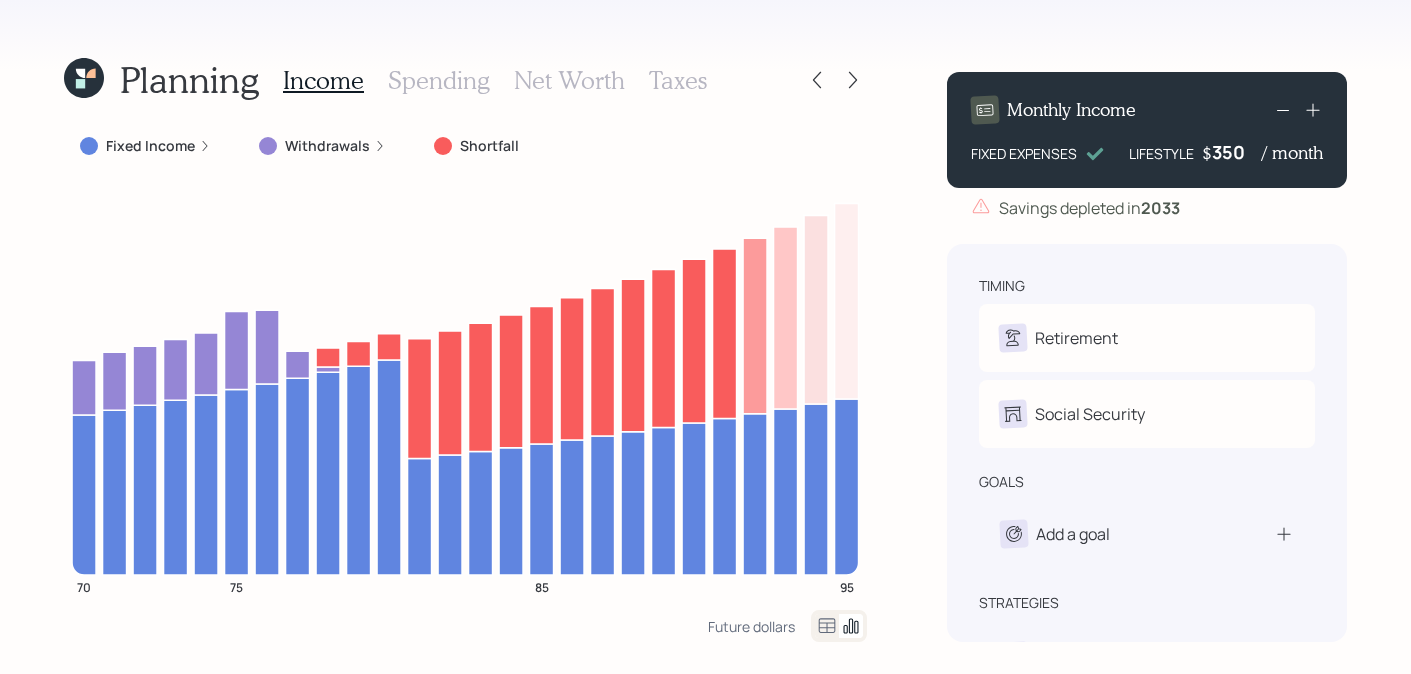 click on "Planning" at bounding box center (189, 79) 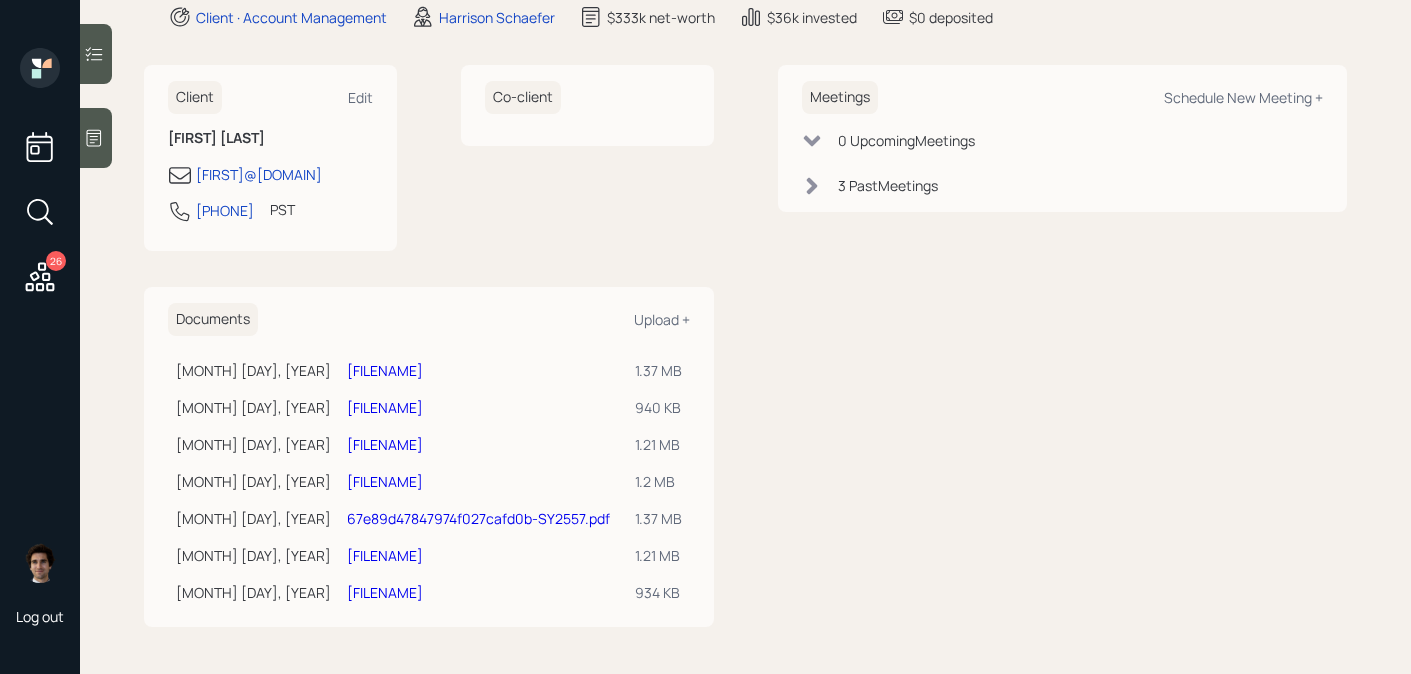 scroll, scrollTop: 0, scrollLeft: 0, axis: both 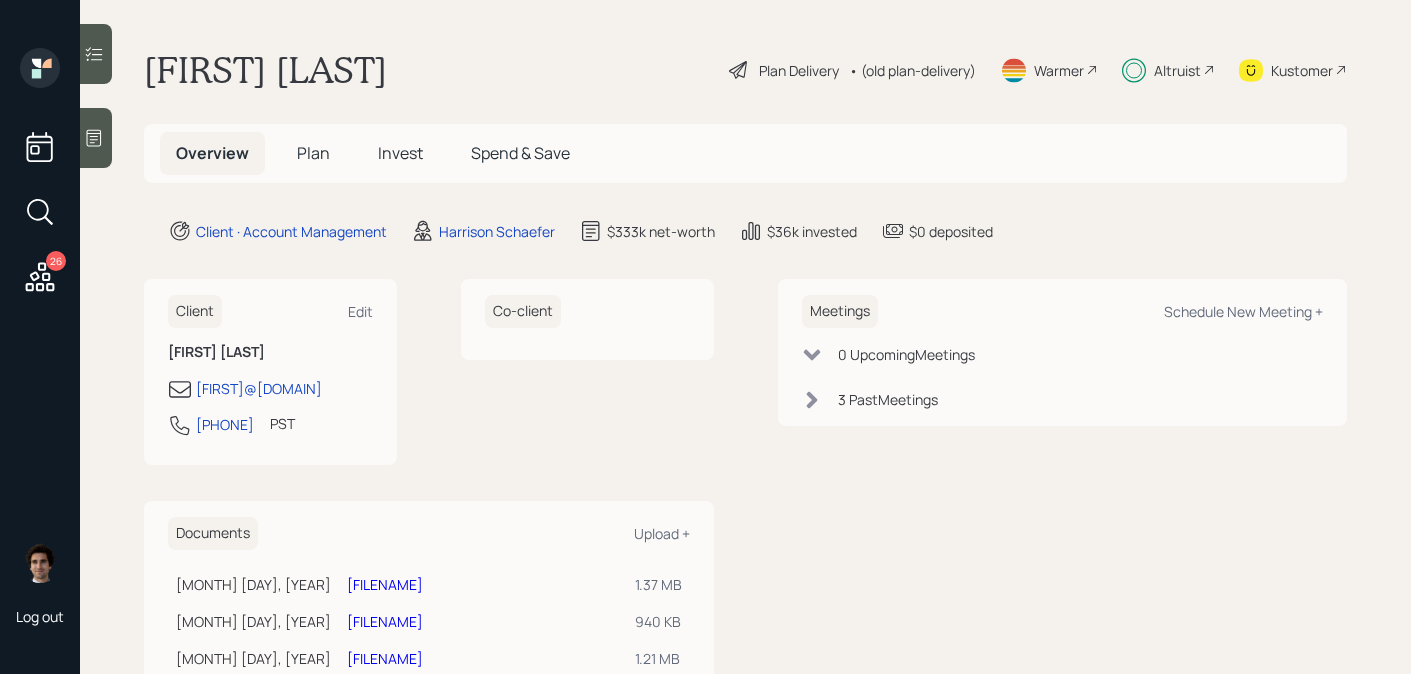 click on "Overview Plan Invest Spend & Save" at bounding box center (745, 153) 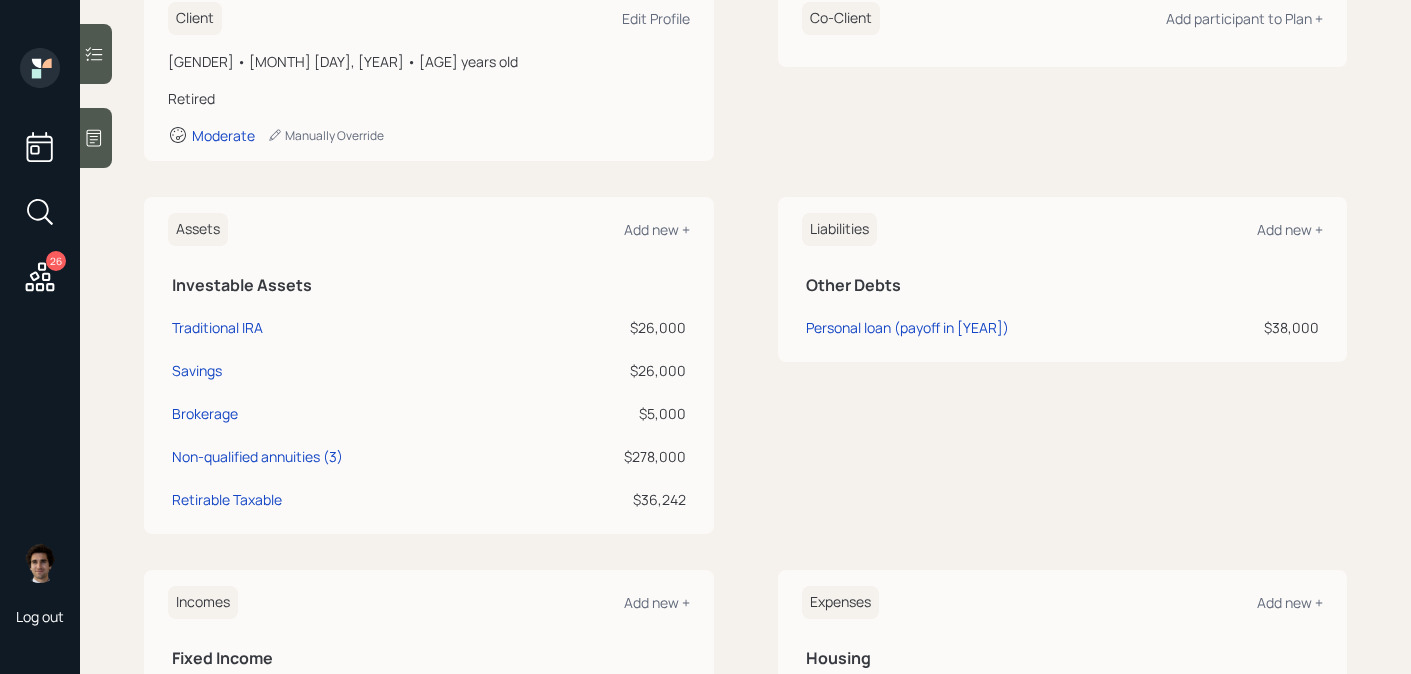 scroll, scrollTop: 0, scrollLeft: 0, axis: both 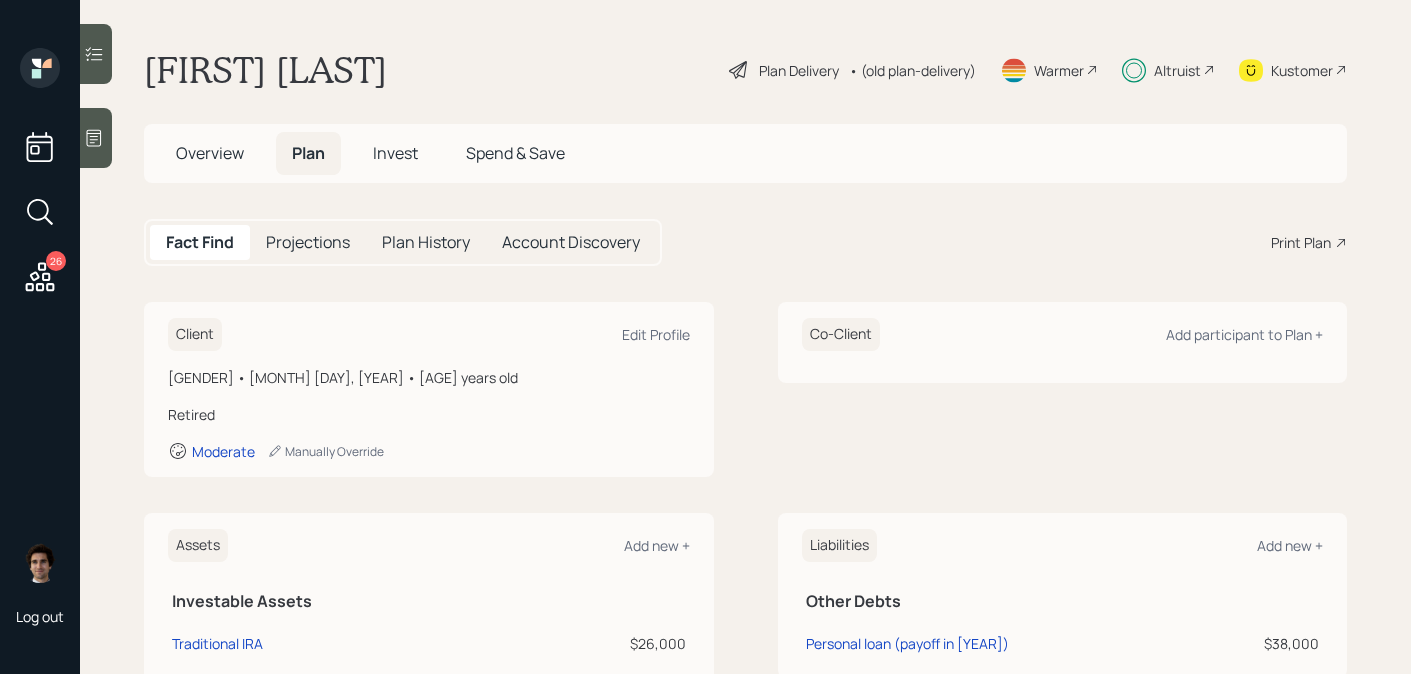 click on "Invest" at bounding box center [395, 153] 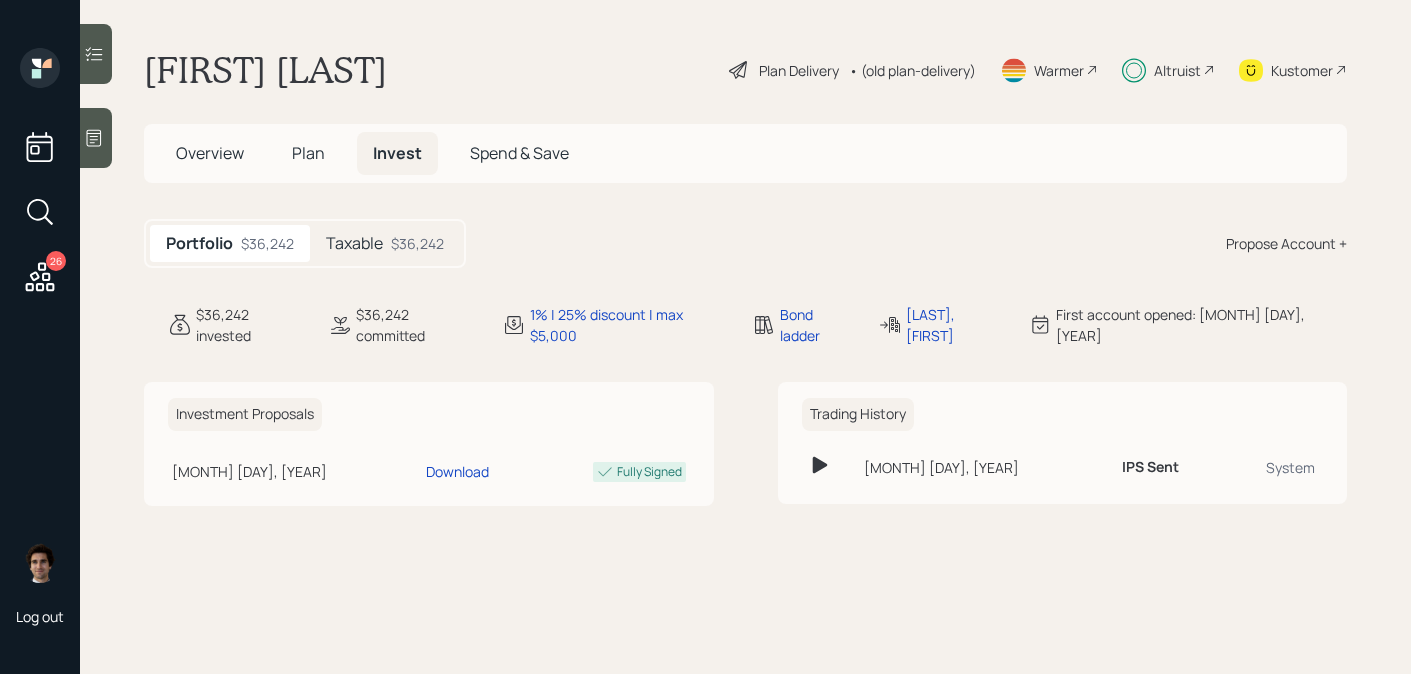 click on "Taxable $[NUMBER]" at bounding box center [385, 243] 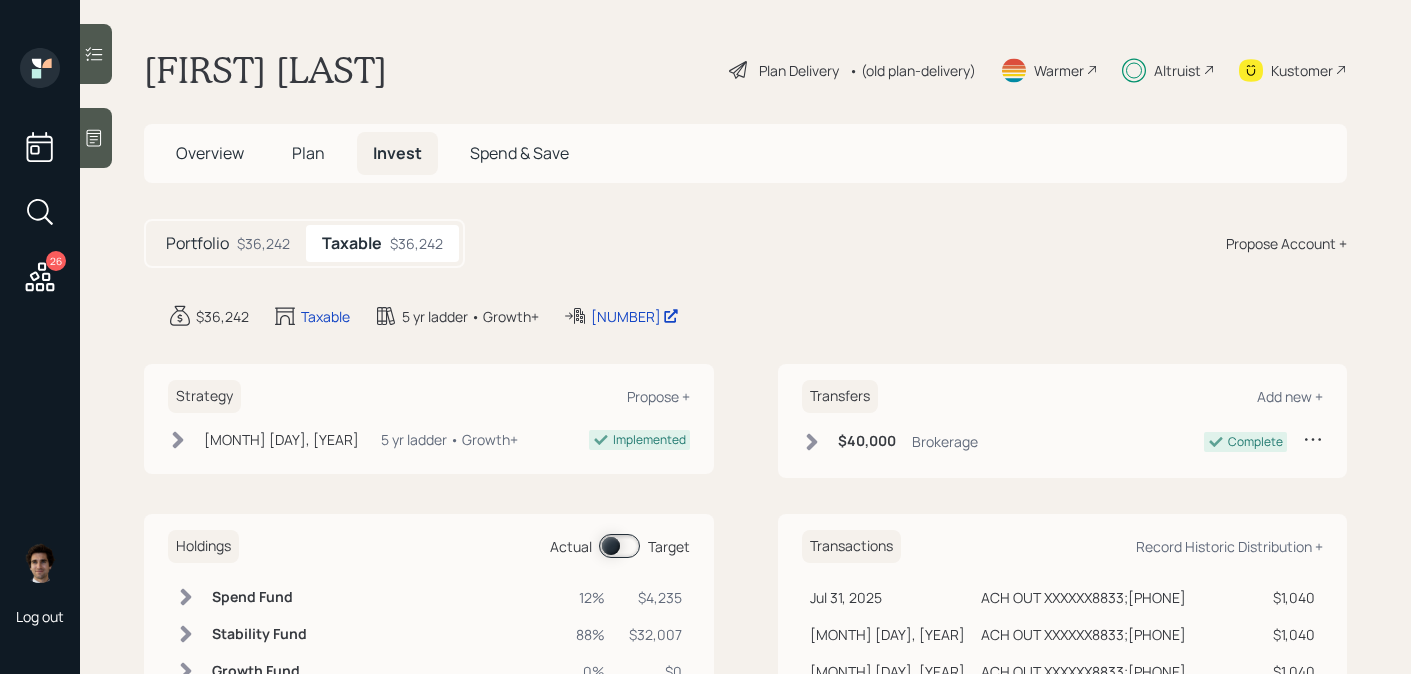 click on "Taxable $[NUMBER]" at bounding box center (382, 243) 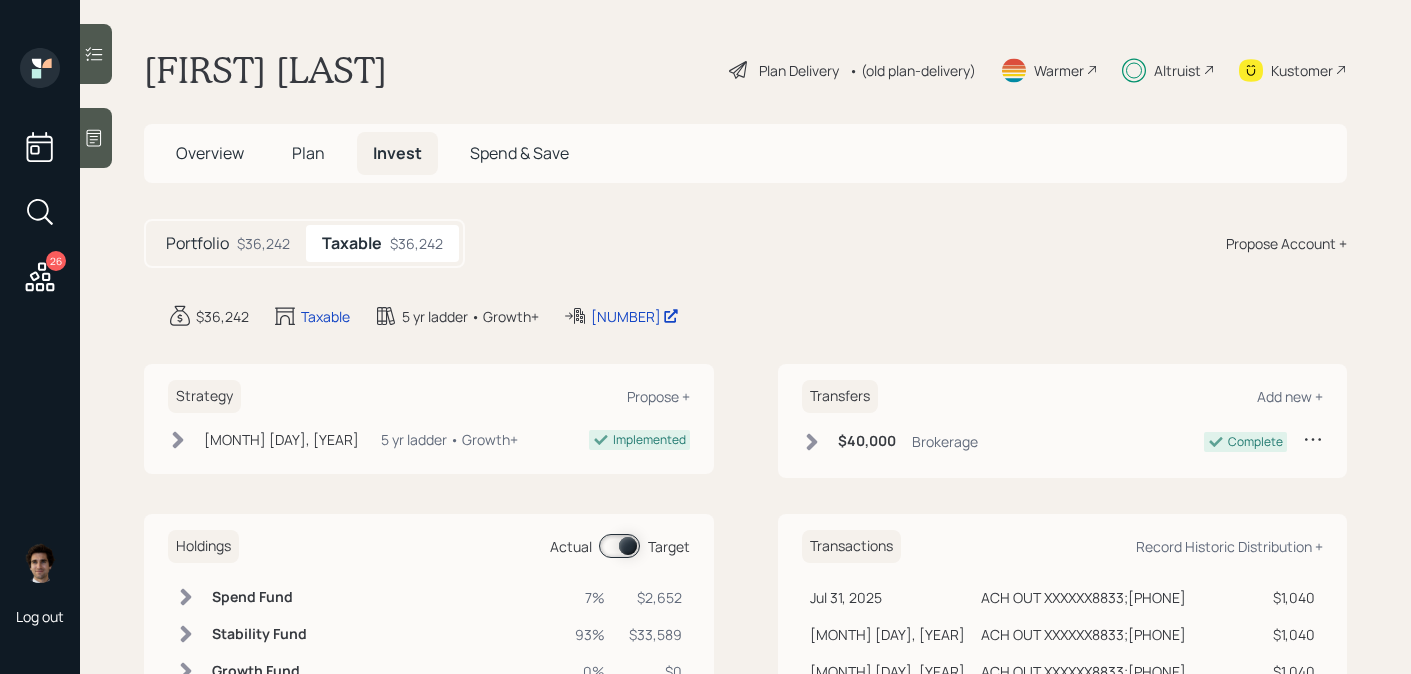 click on "Spend Fund" at bounding box center (259, 597) 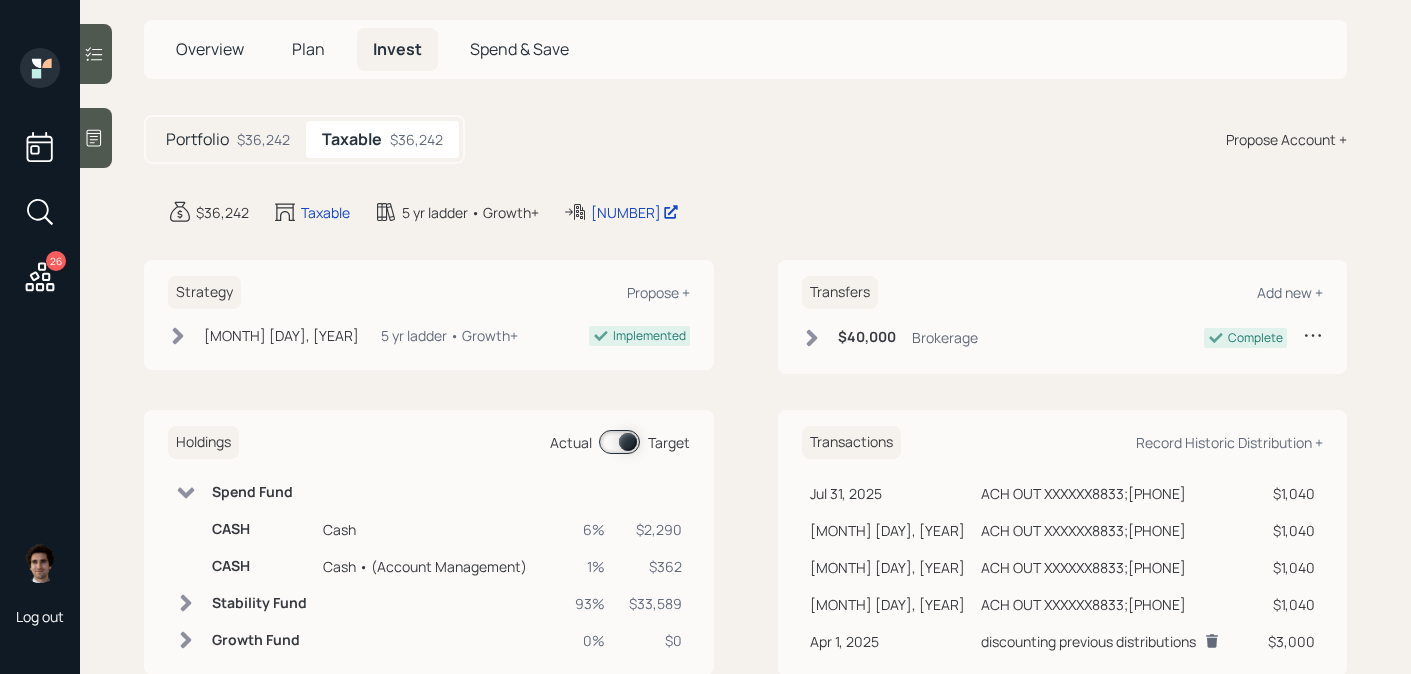 scroll, scrollTop: 105, scrollLeft: 0, axis: vertical 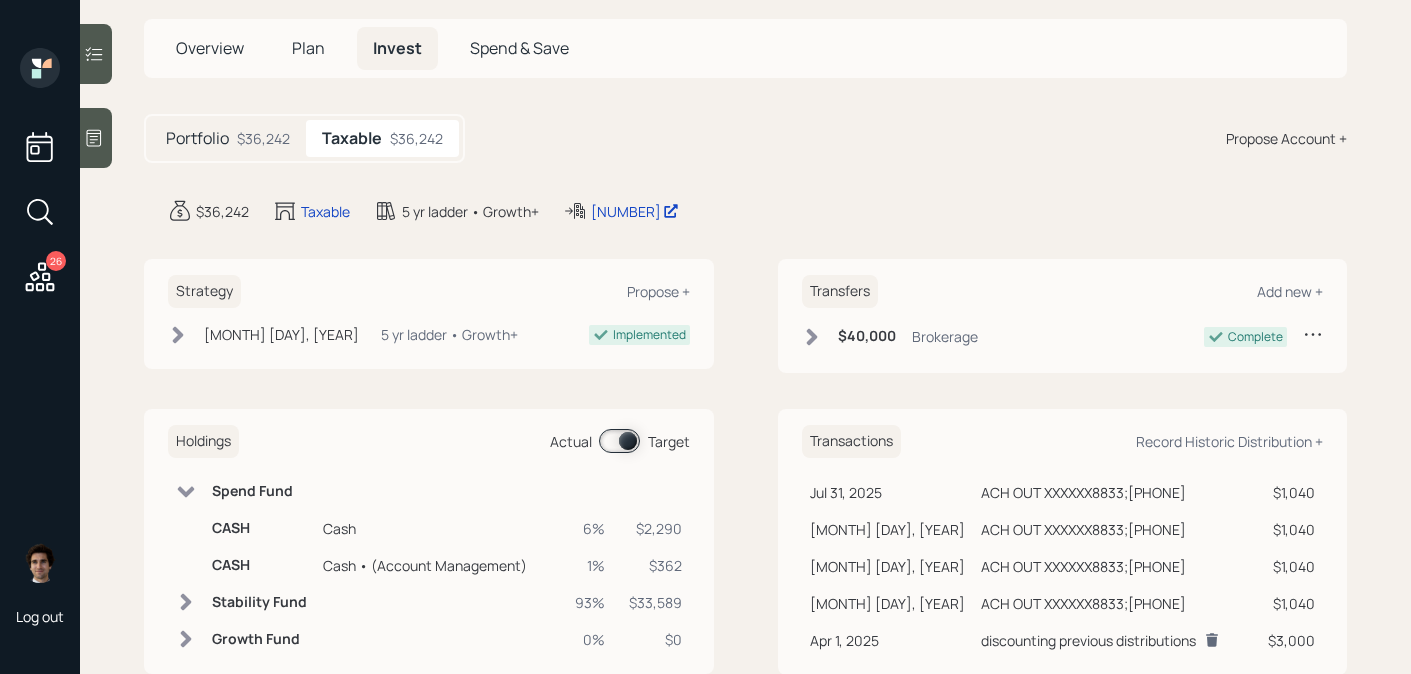 click on "Overview" at bounding box center (210, 48) 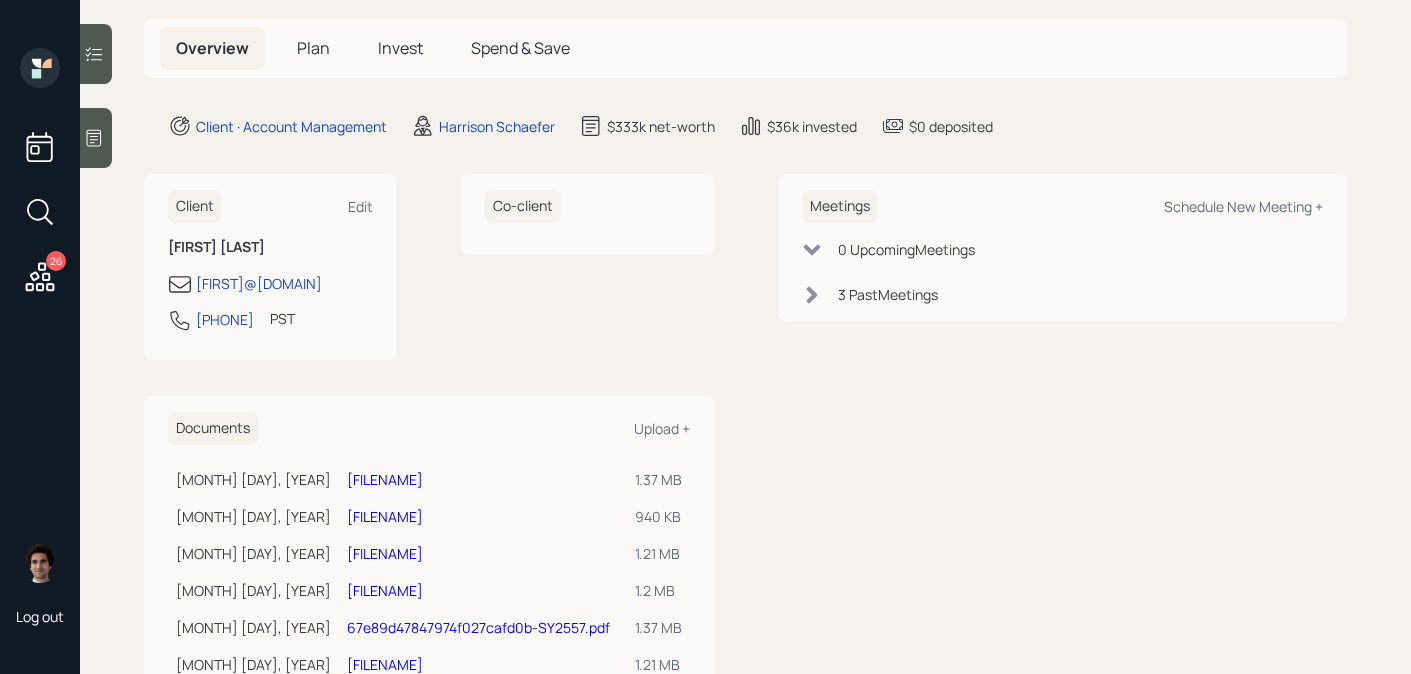 click on "[FILENAME]" at bounding box center [385, 479] 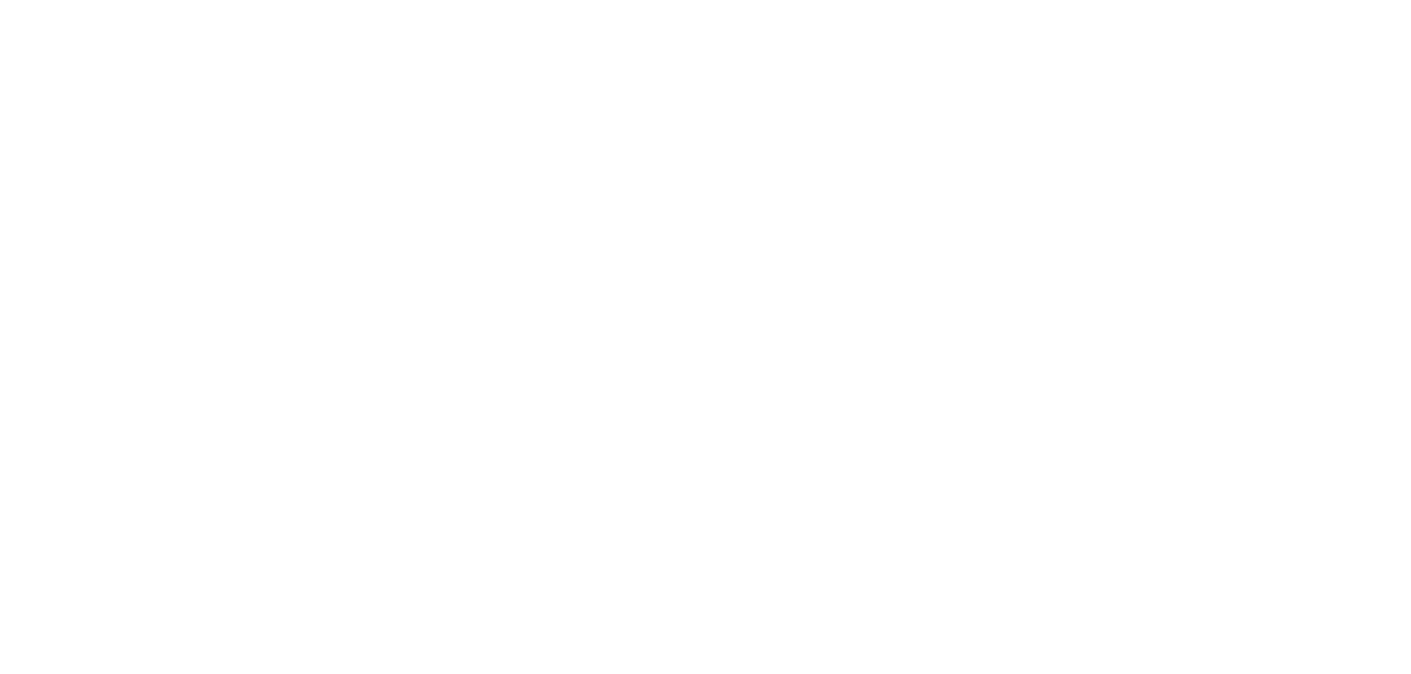 scroll, scrollTop: 0, scrollLeft: 0, axis: both 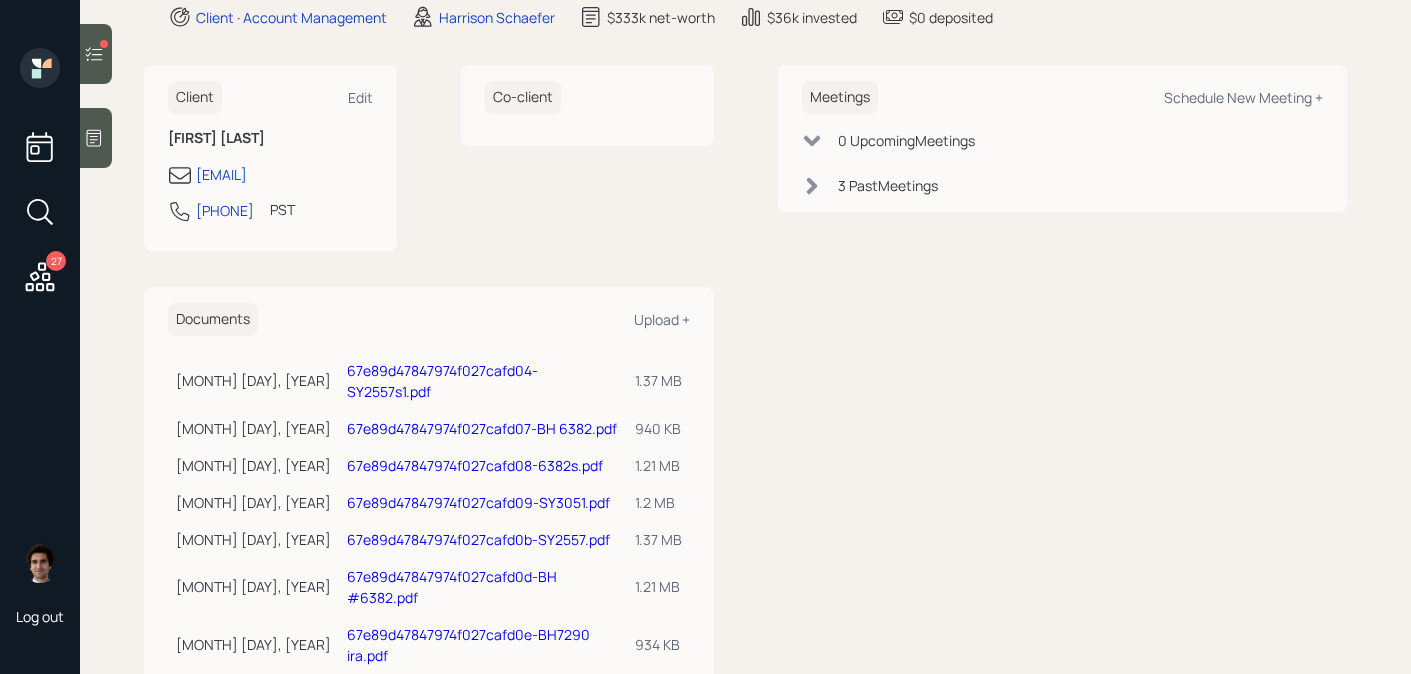 click on "67e89d47847974f027cafd07-BH 6382.pdf" at bounding box center (482, 428) 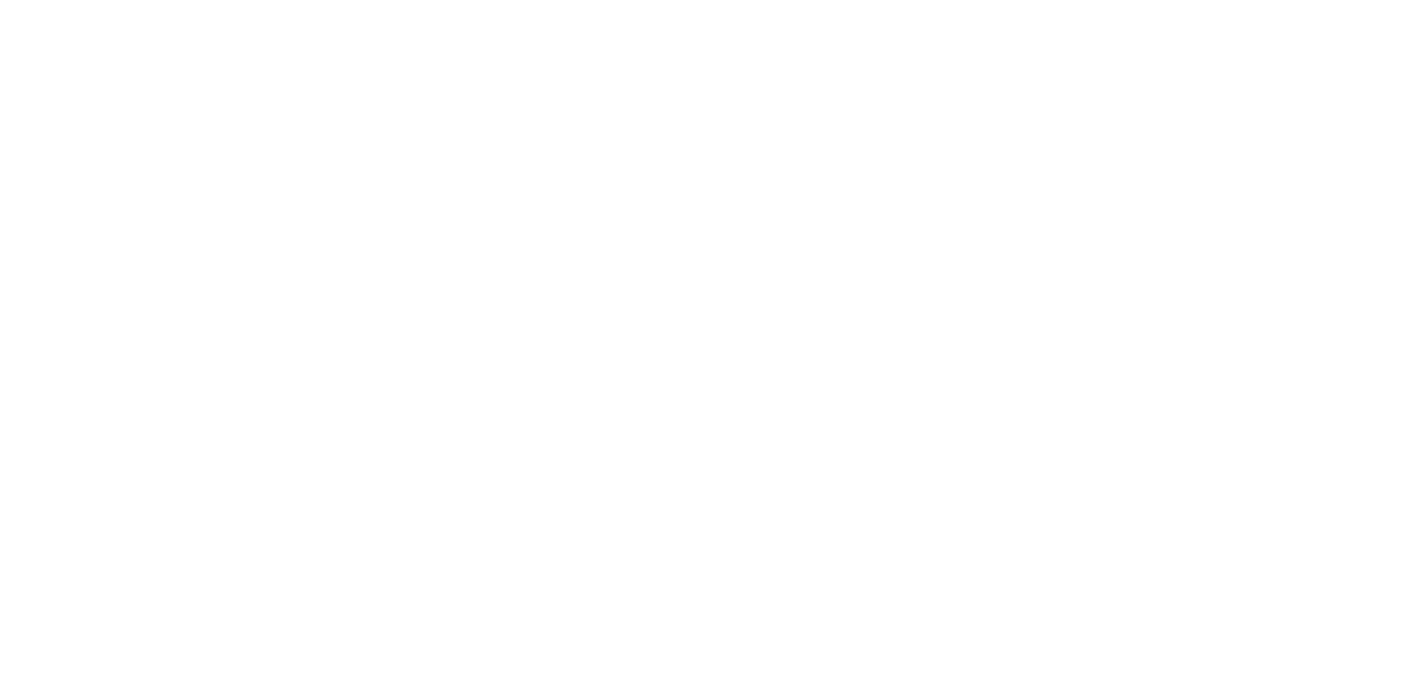 scroll, scrollTop: 0, scrollLeft: 0, axis: both 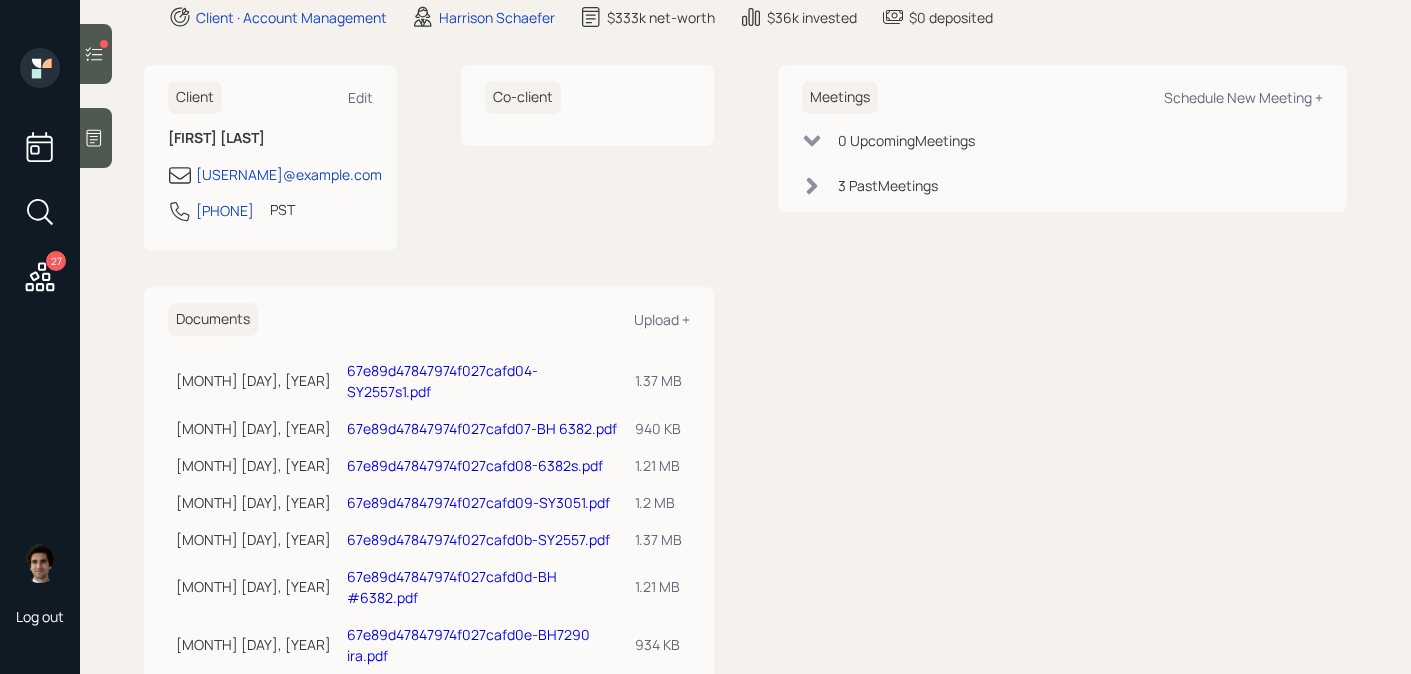 click on "67e89d47847974f027cafd08-6382s.pdf" at bounding box center [475, 465] 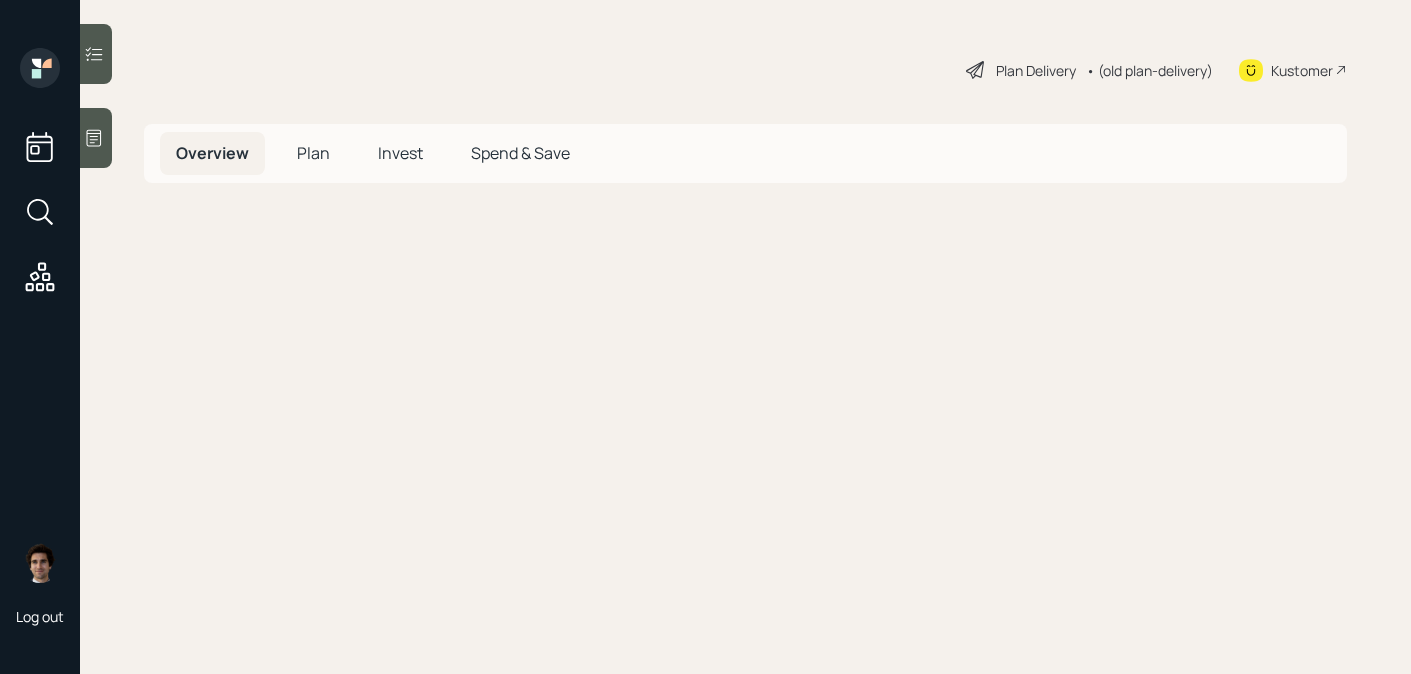scroll, scrollTop: 0, scrollLeft: 0, axis: both 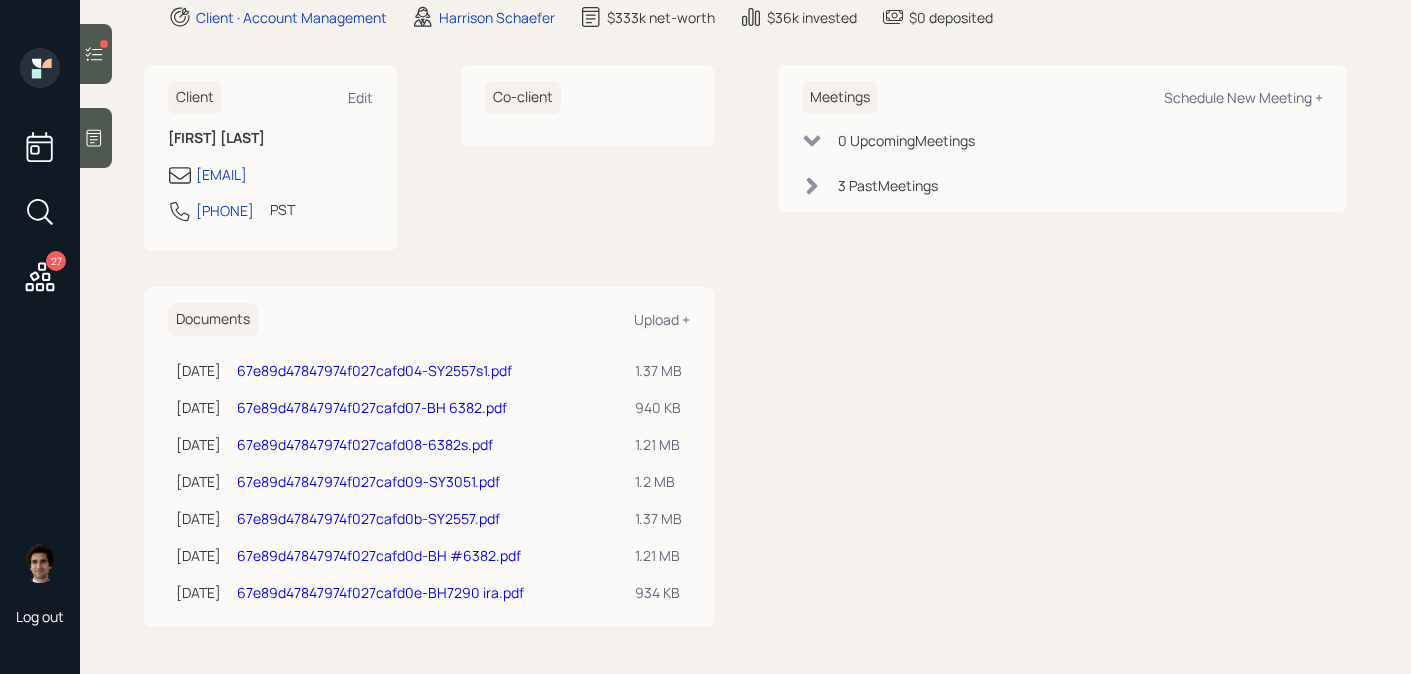 click on "67e89d47847974f027cafd07-BH 6382.pdf" at bounding box center [372, 407] 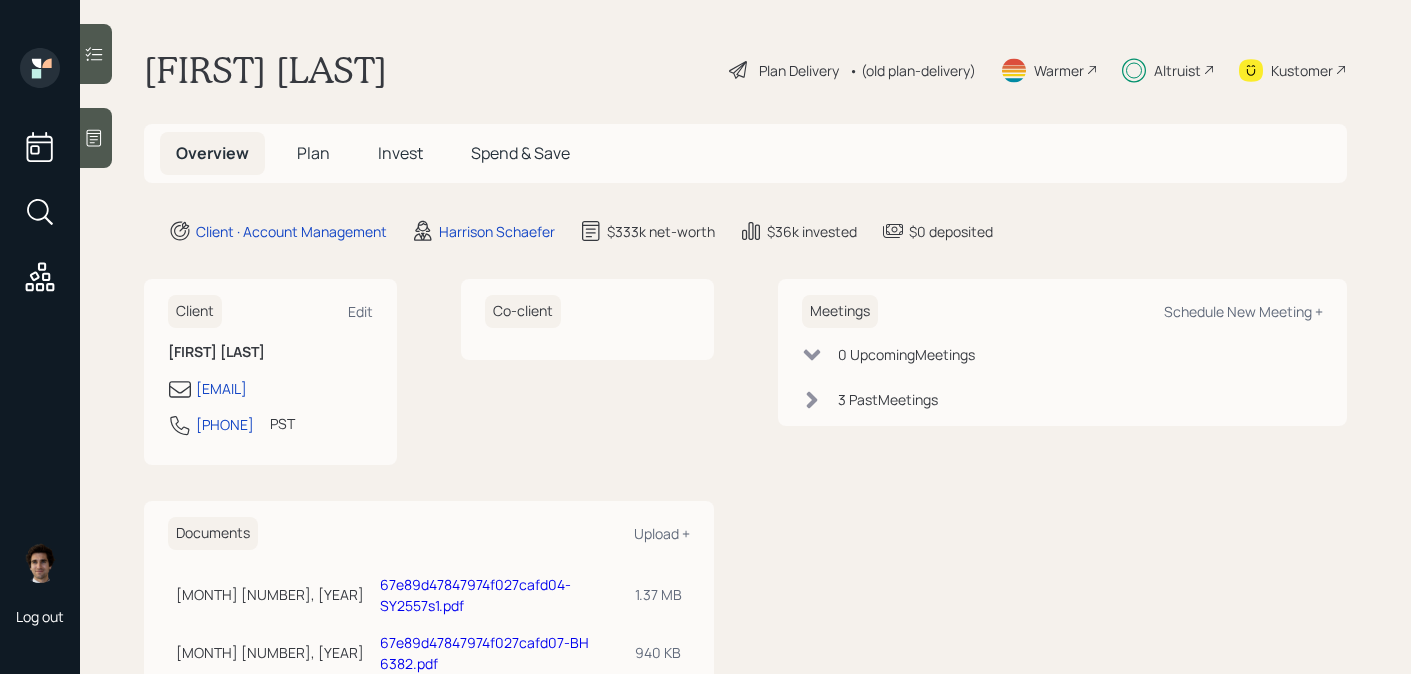 scroll, scrollTop: 0, scrollLeft: 0, axis: both 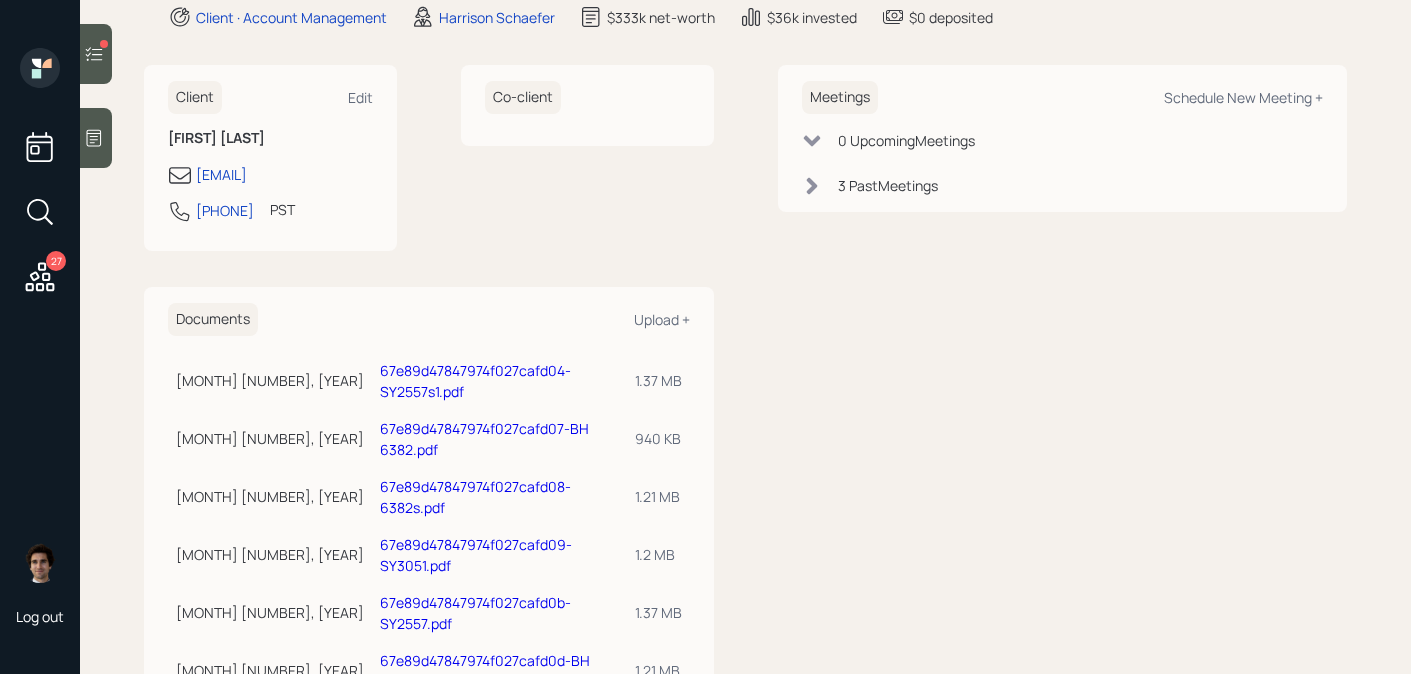 click on "67e89d47847974f027cafd09-SY3051.pdf" at bounding box center [476, 555] 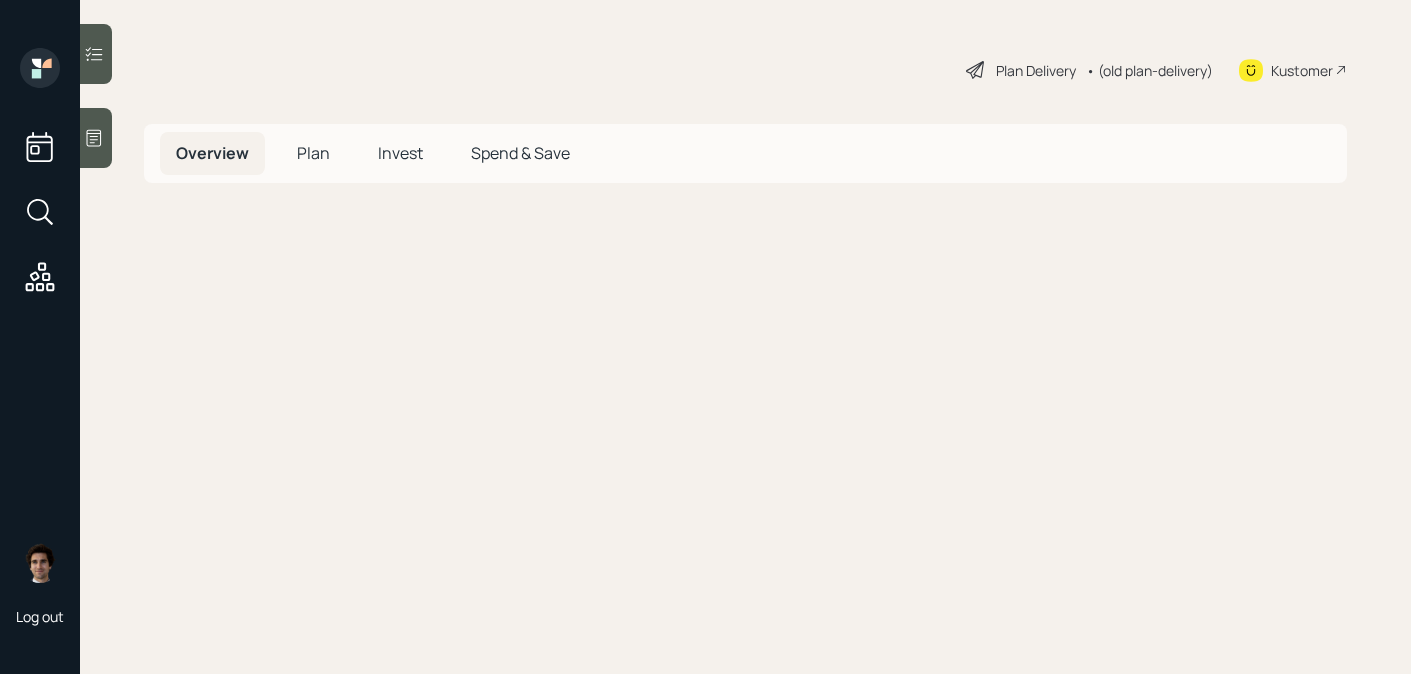 scroll, scrollTop: 0, scrollLeft: 0, axis: both 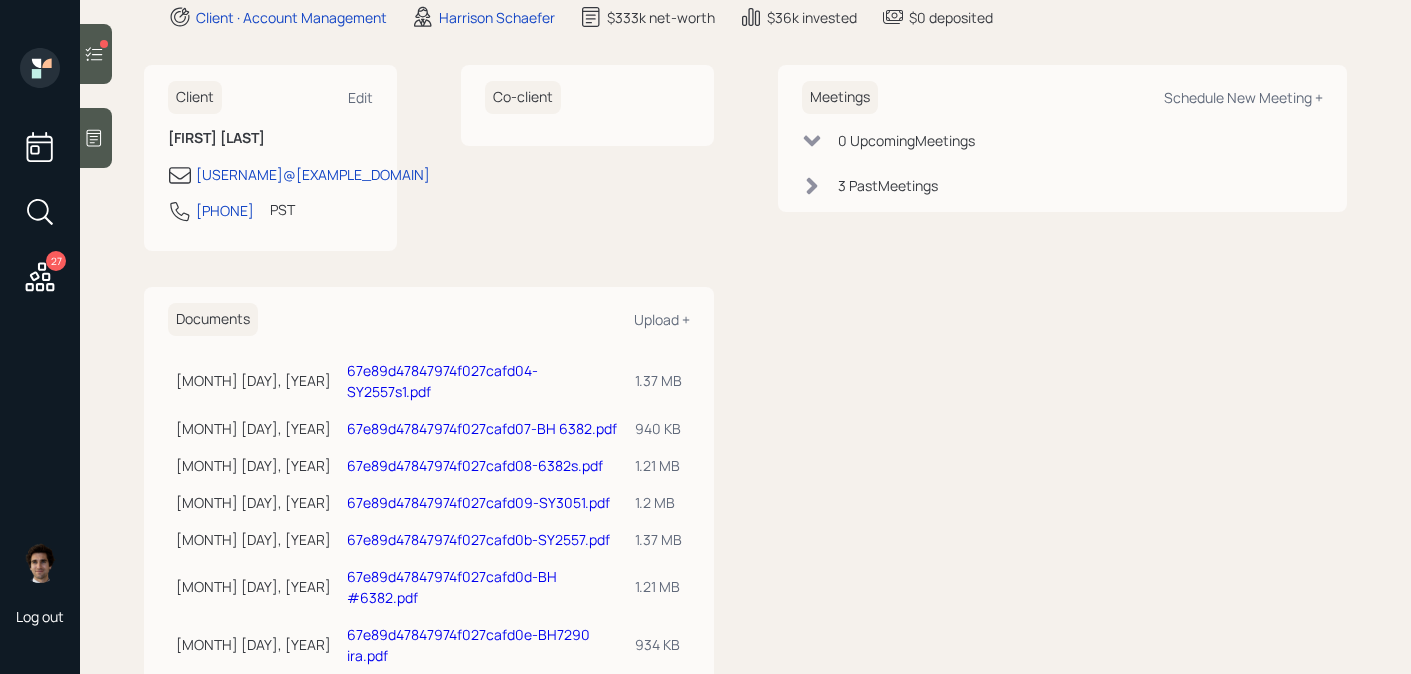 click on "67e89d47847974f027cafd0b-SY2557.pdf" at bounding box center (478, 539) 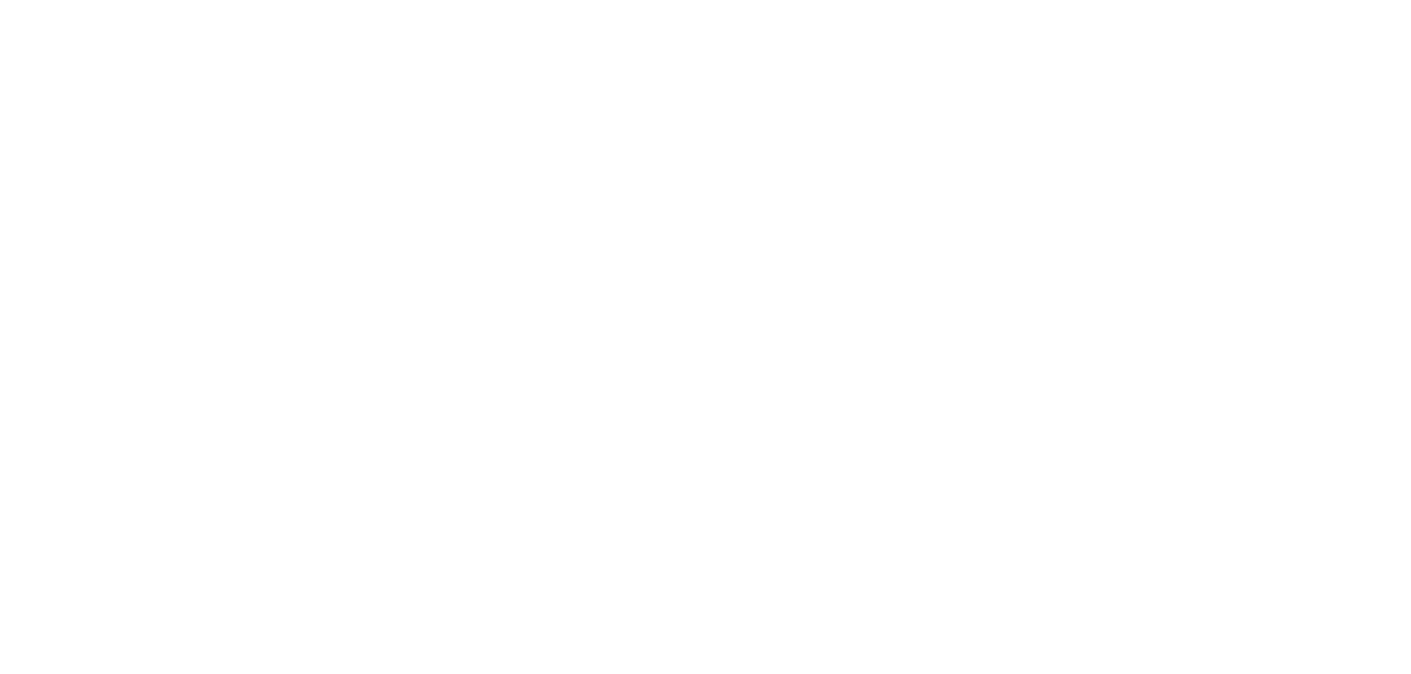 scroll, scrollTop: 0, scrollLeft: 0, axis: both 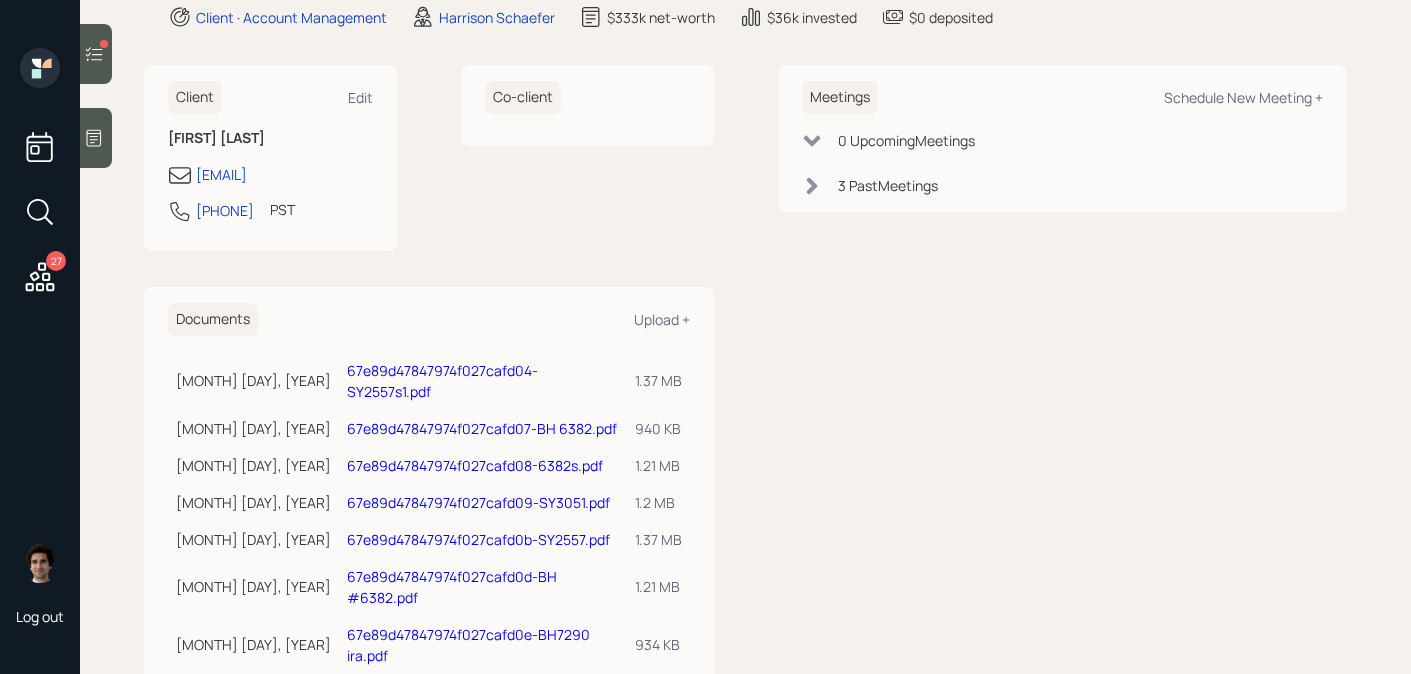 click on "67e89d47847974f027cafd0d-BH #6382.pdf" at bounding box center [452, 587] 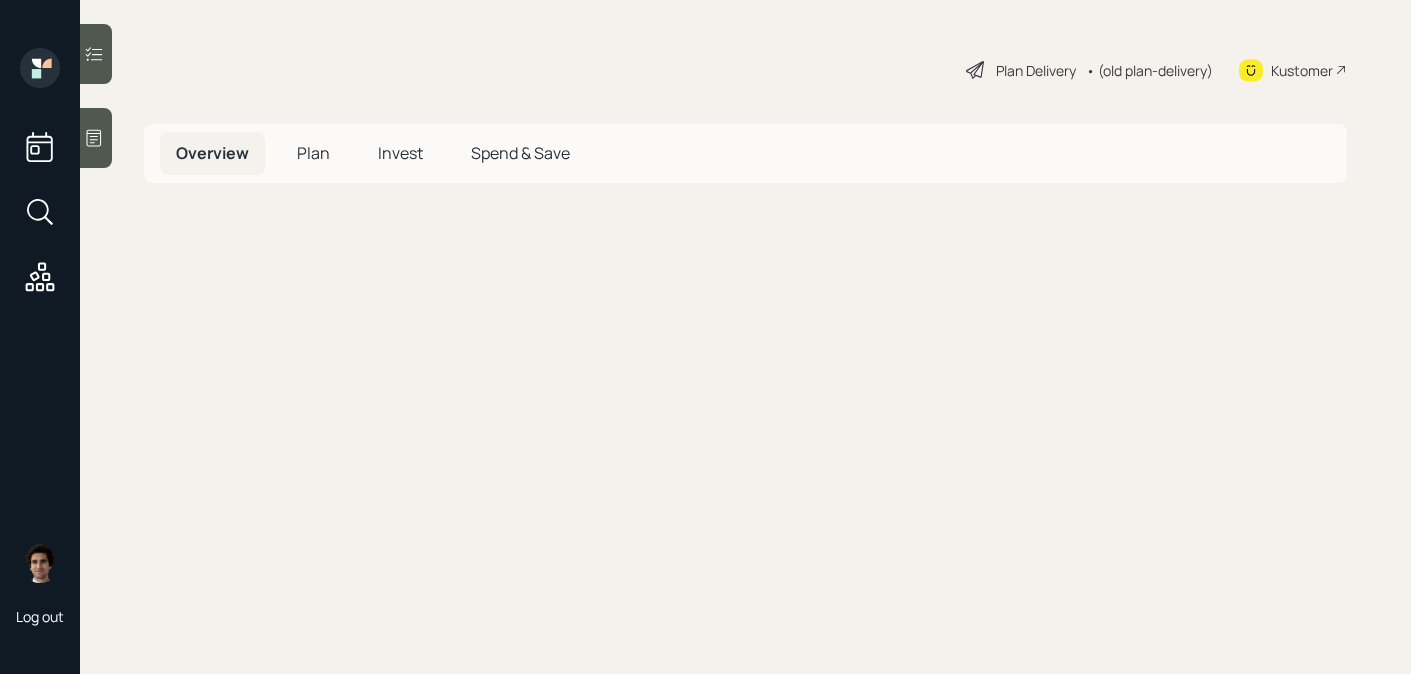 scroll, scrollTop: 0, scrollLeft: 0, axis: both 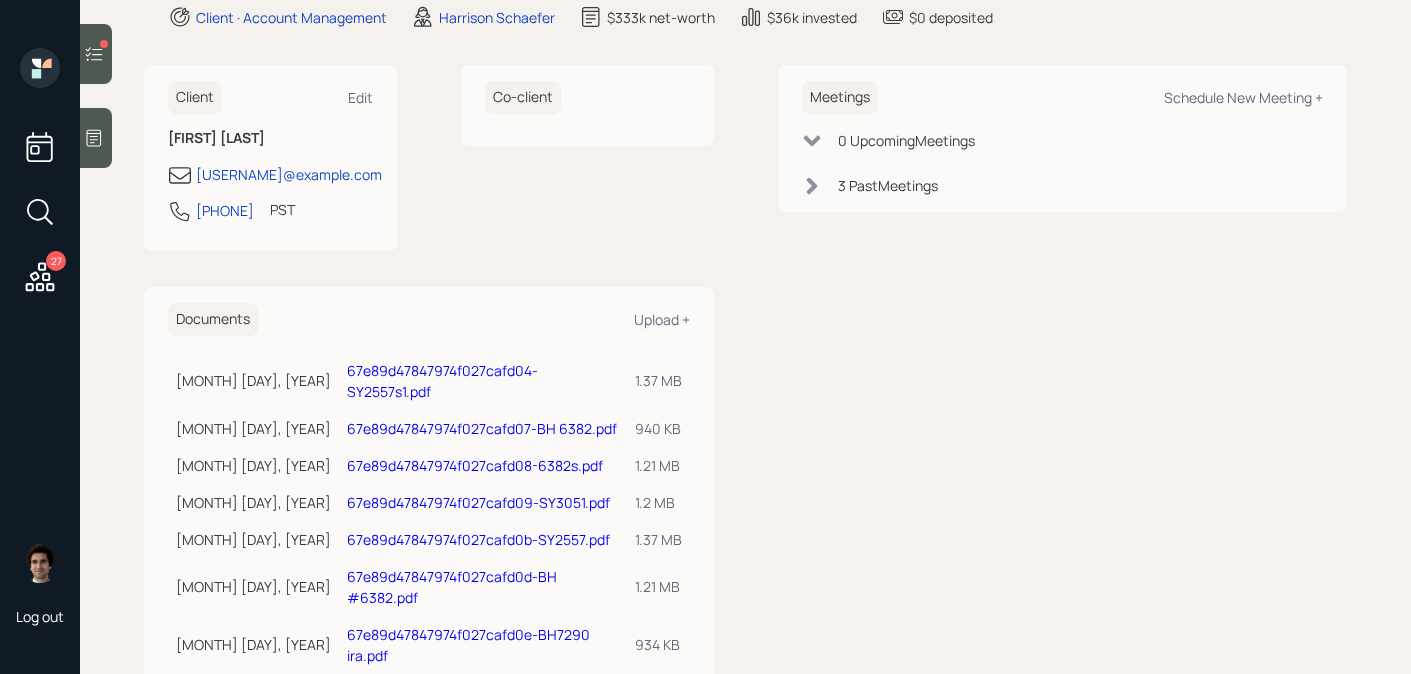 click on "67e89d47847974f027cafd0e-BH7290 ira.pdf" at bounding box center [483, 645] 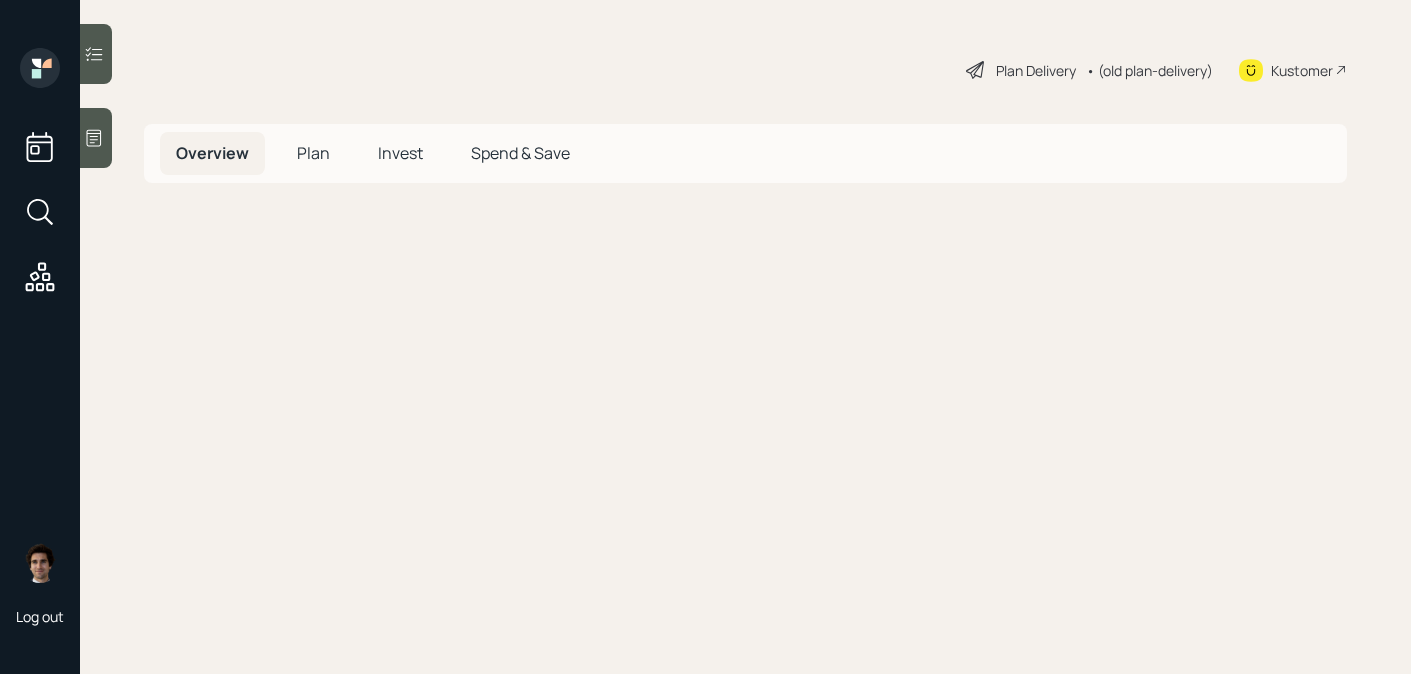 scroll, scrollTop: 0, scrollLeft: 0, axis: both 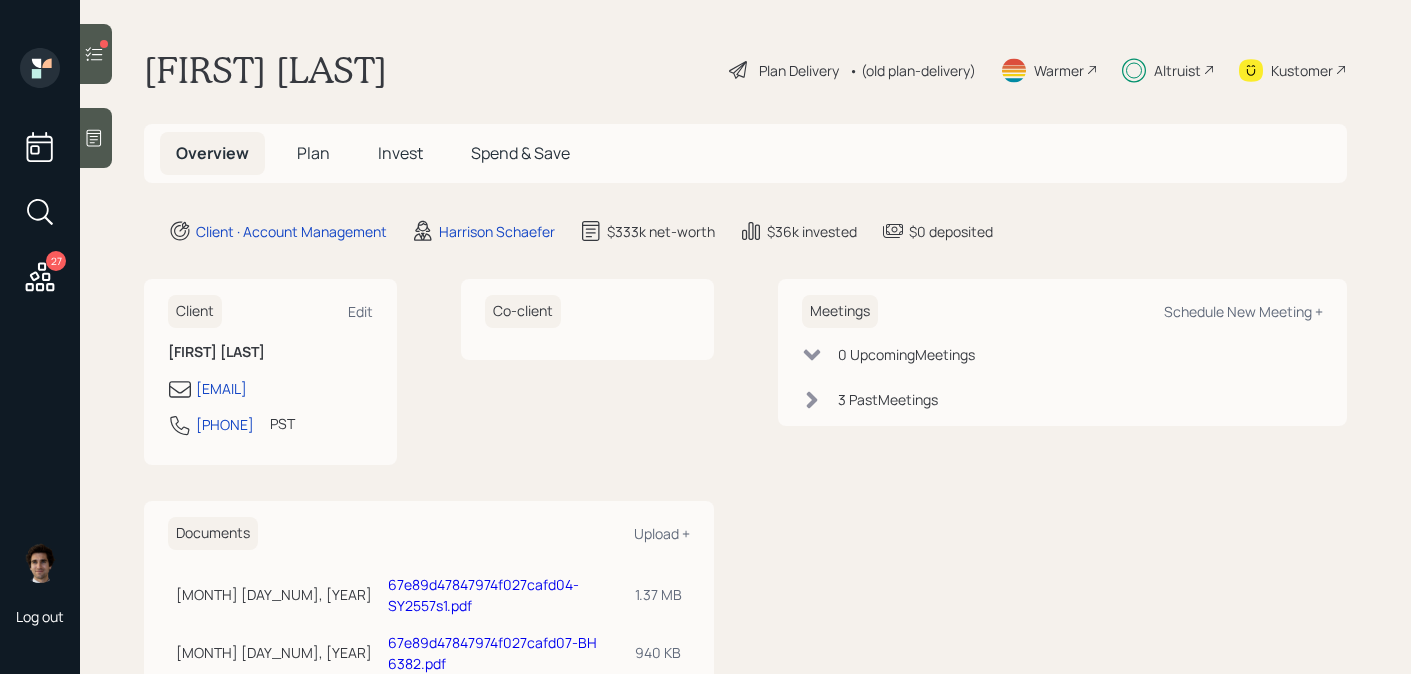 click on "Plan" at bounding box center (313, 153) 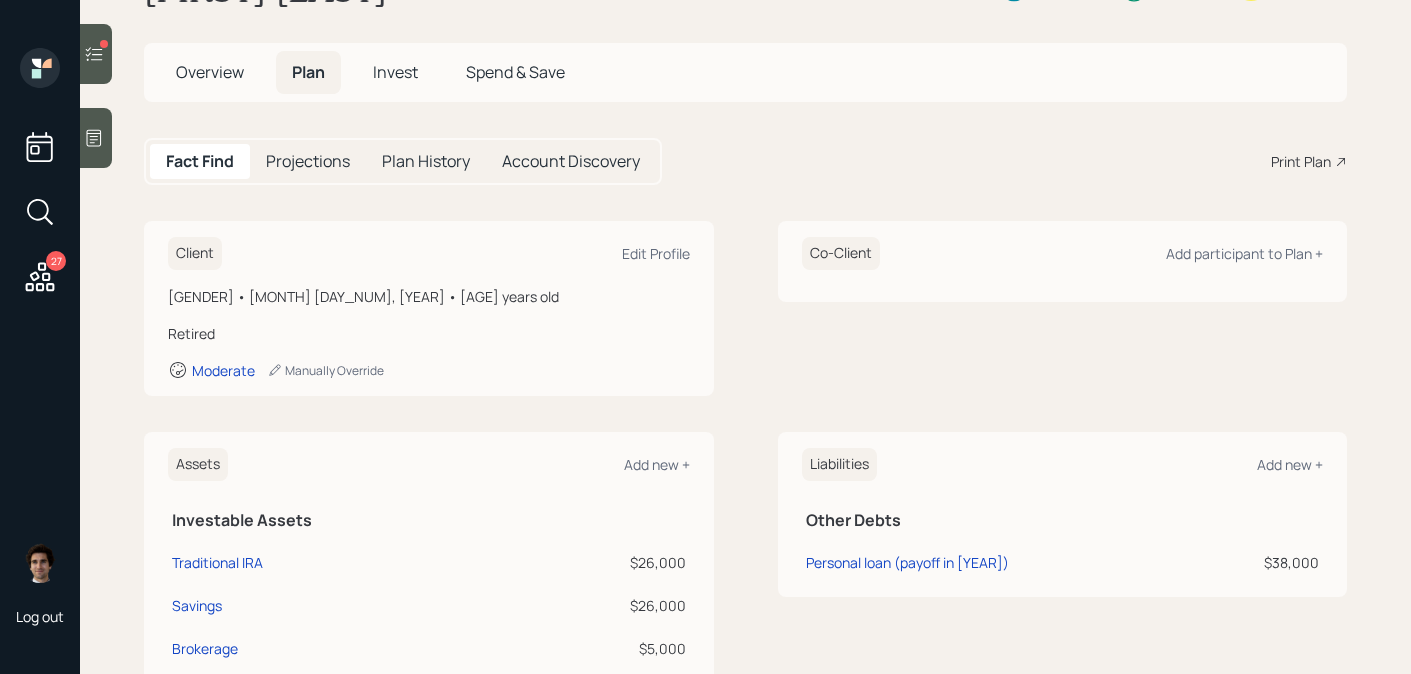 scroll, scrollTop: 0, scrollLeft: 0, axis: both 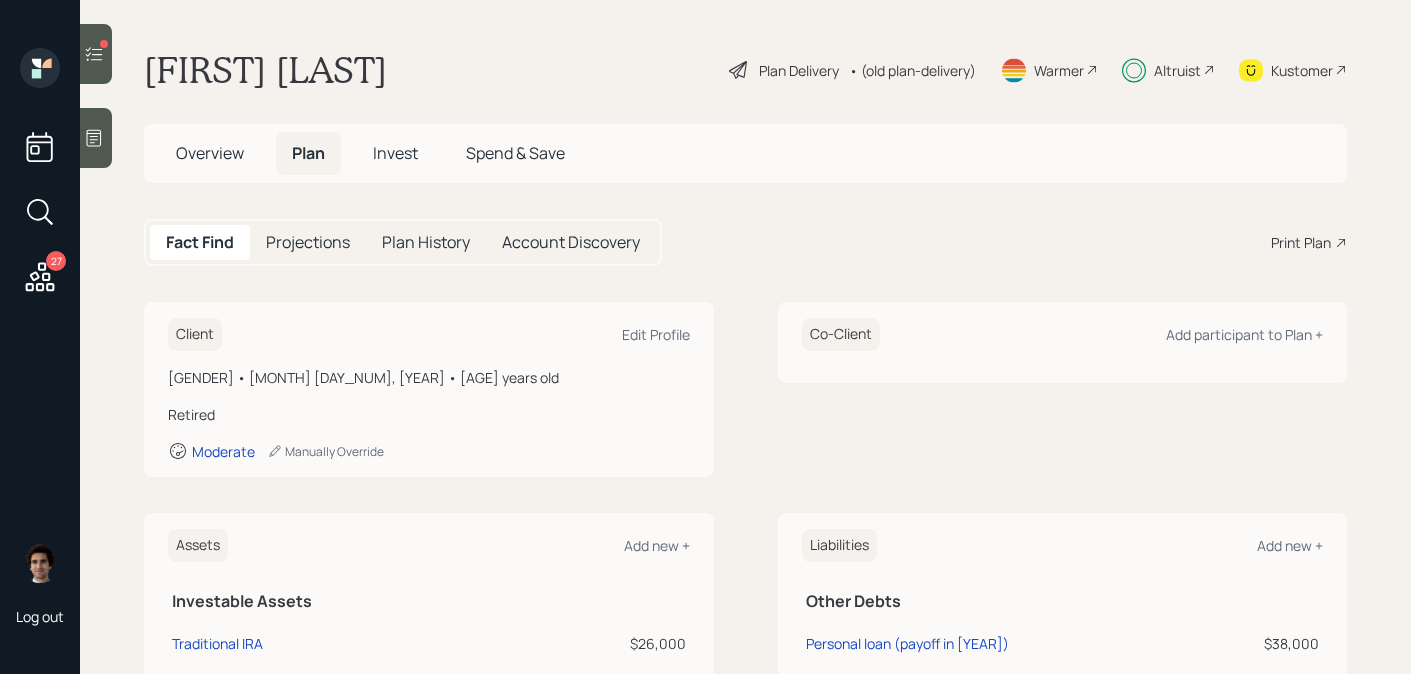 click on "Overview Plan Invest Spend & Save" at bounding box center (745, 153) 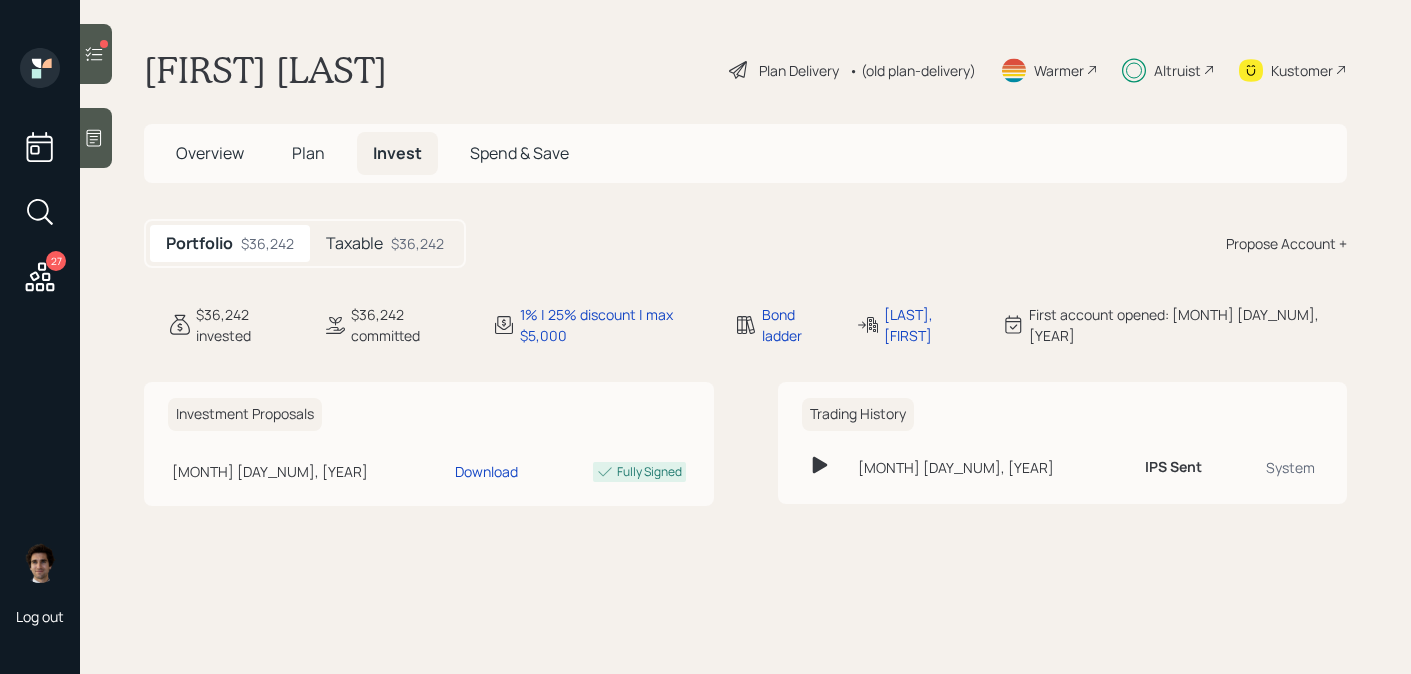 click on "Portfolio $36,242 Taxable $36,242" at bounding box center (305, 243) 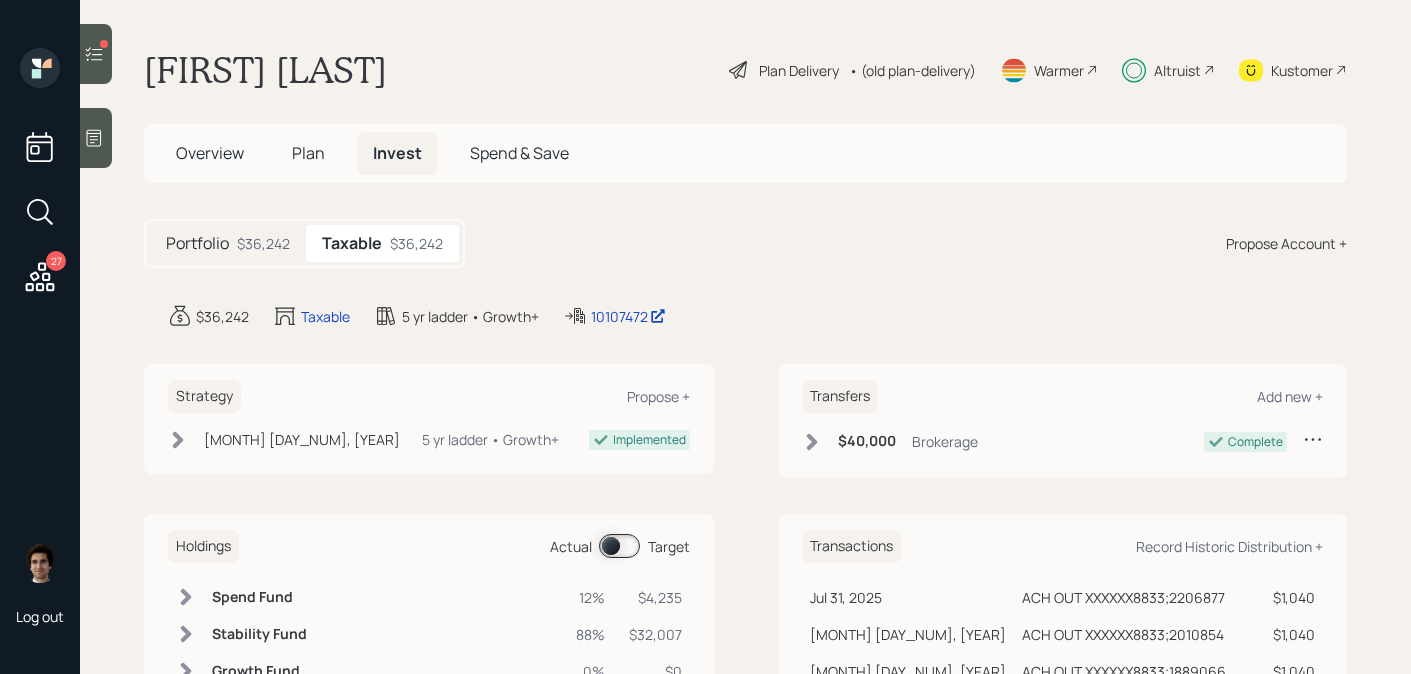 click on "Holdings Actual Target Spend Fund 12% $4,235 Stability Fund 88% $32,007 Growth Fund 0% $0" at bounding box center [429, 614] 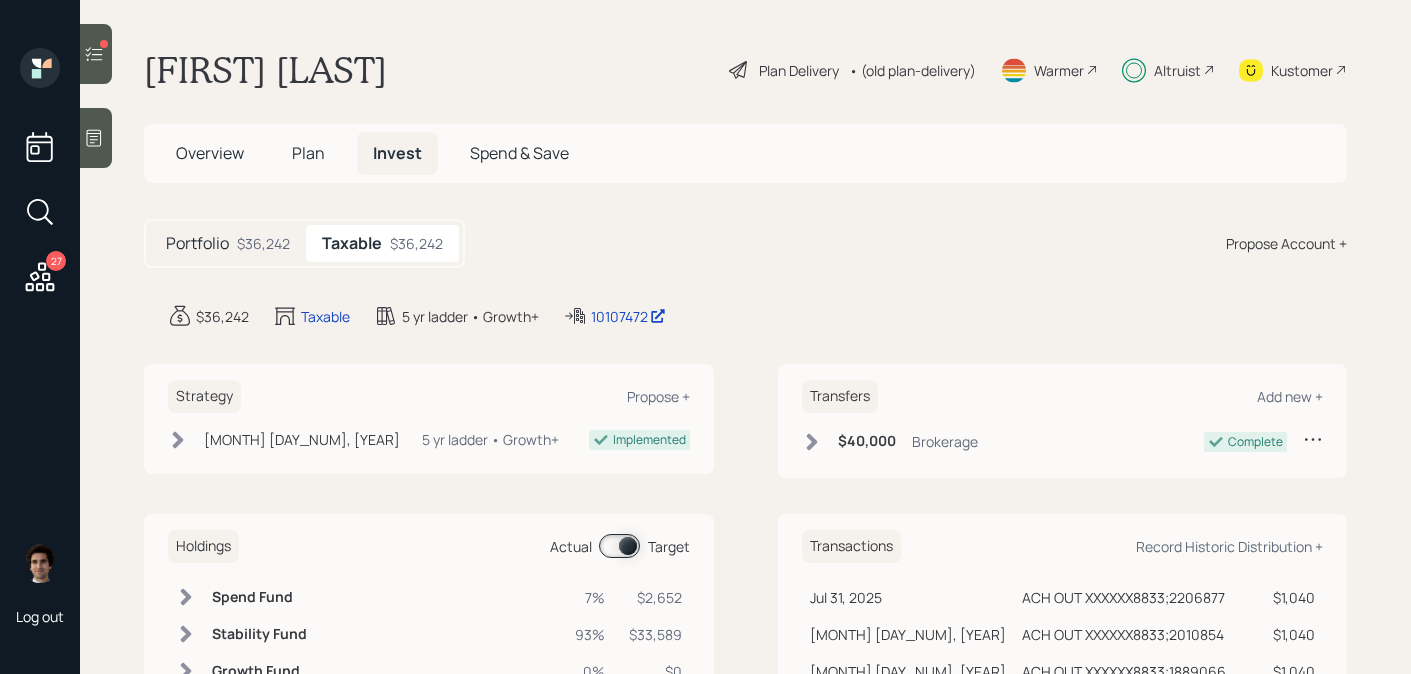 click on "Overview" at bounding box center [210, 153] 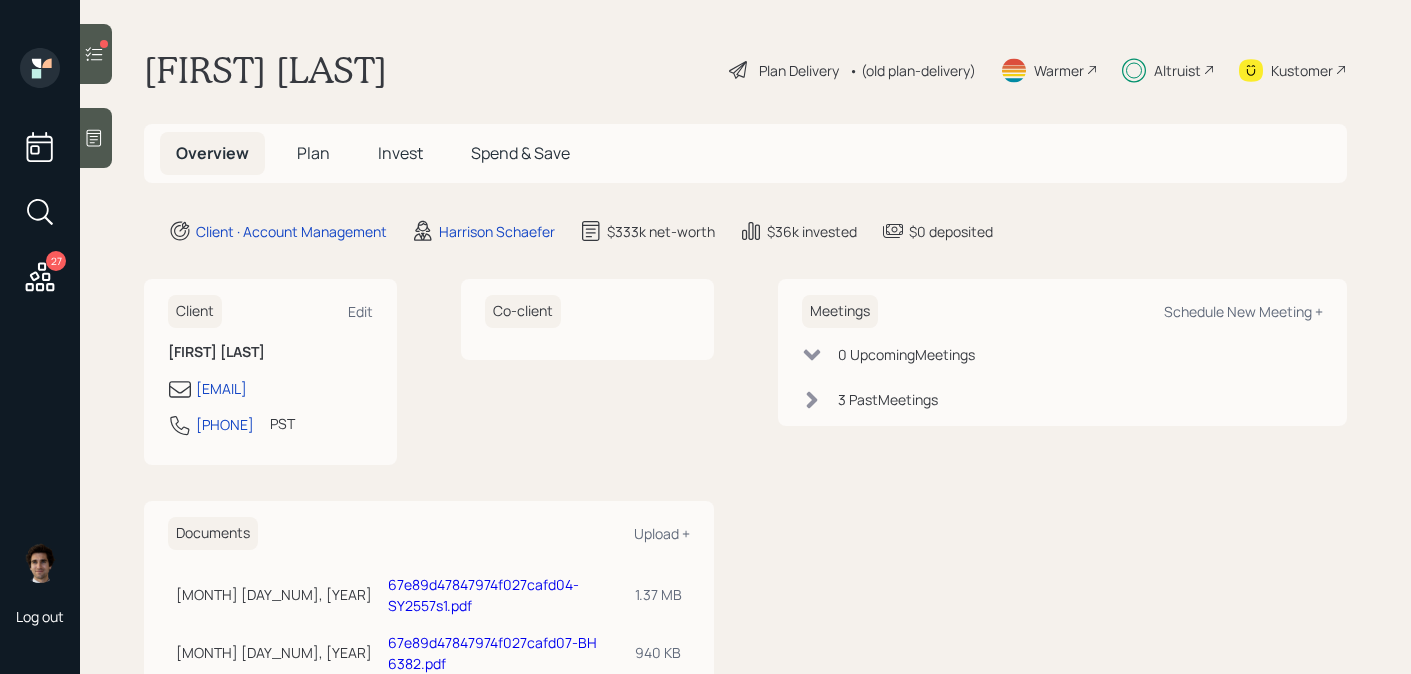 click at bounding box center [96, 54] 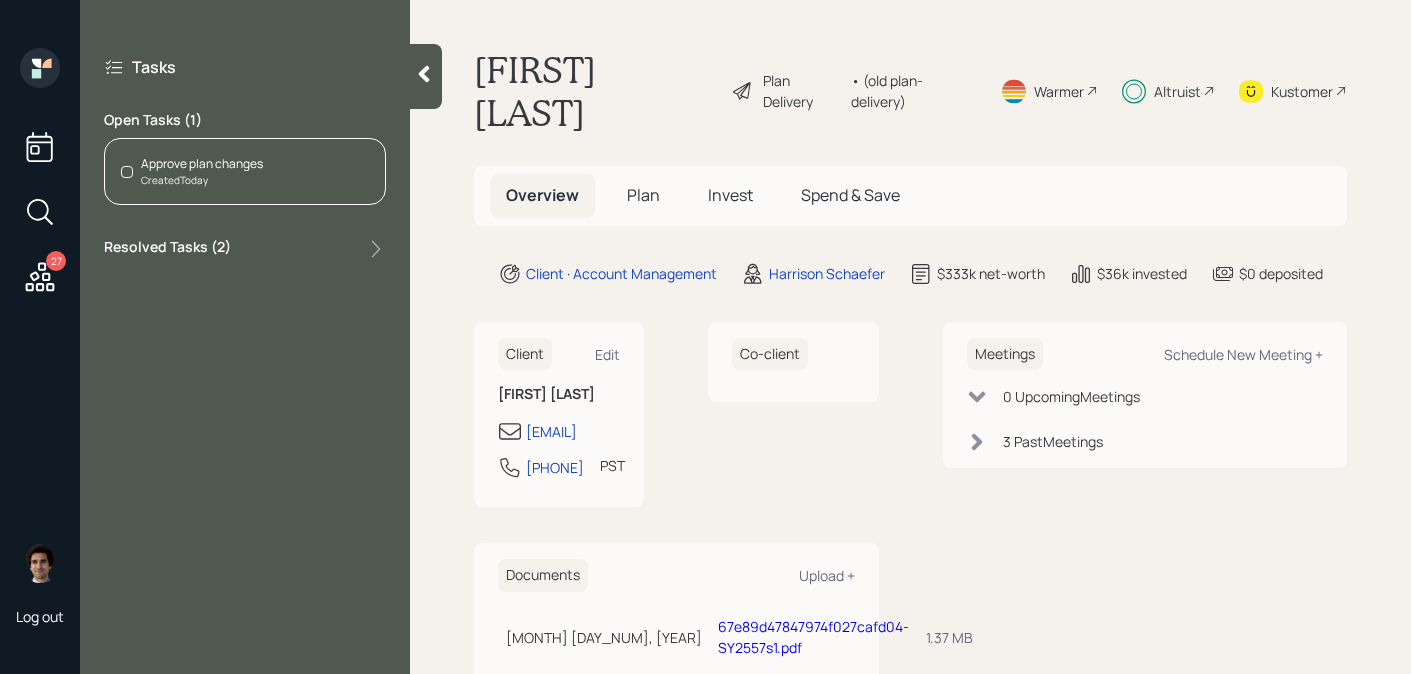 click on "Approve plan changes Created  Today" at bounding box center (245, 171) 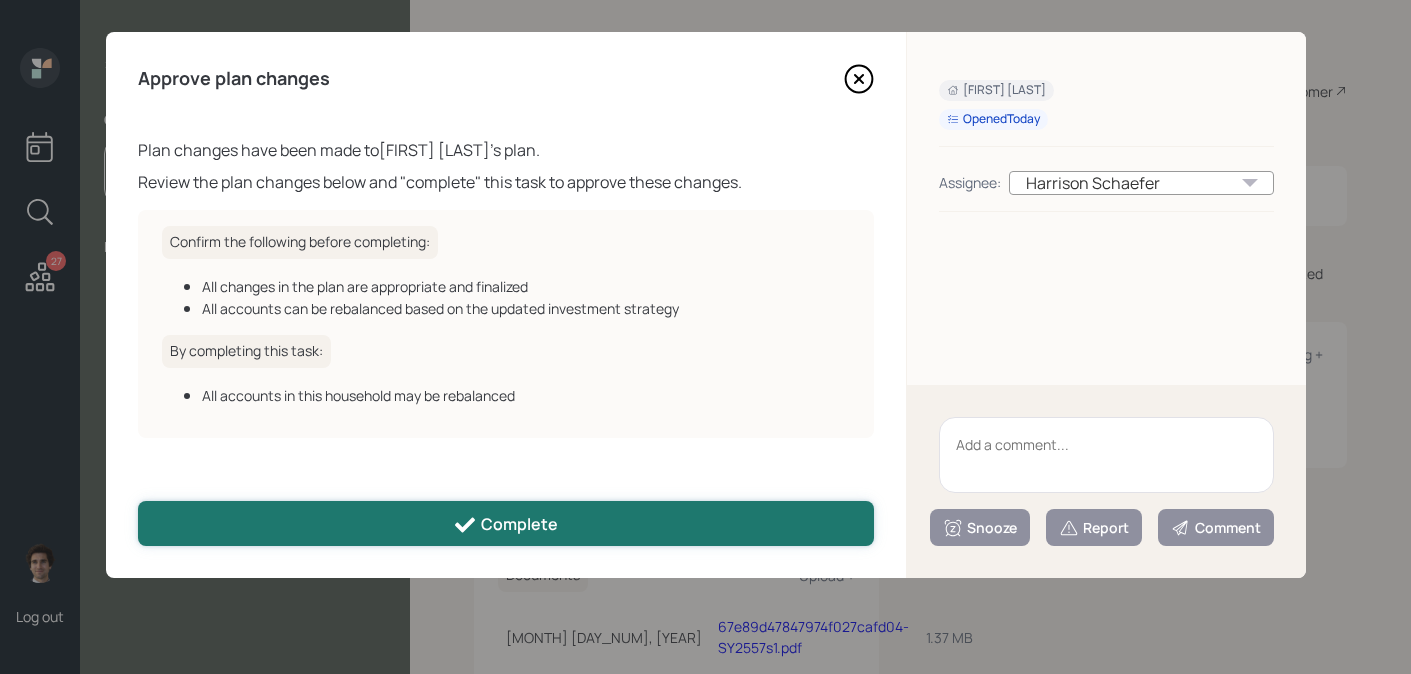 click on "Complete" at bounding box center (506, 523) 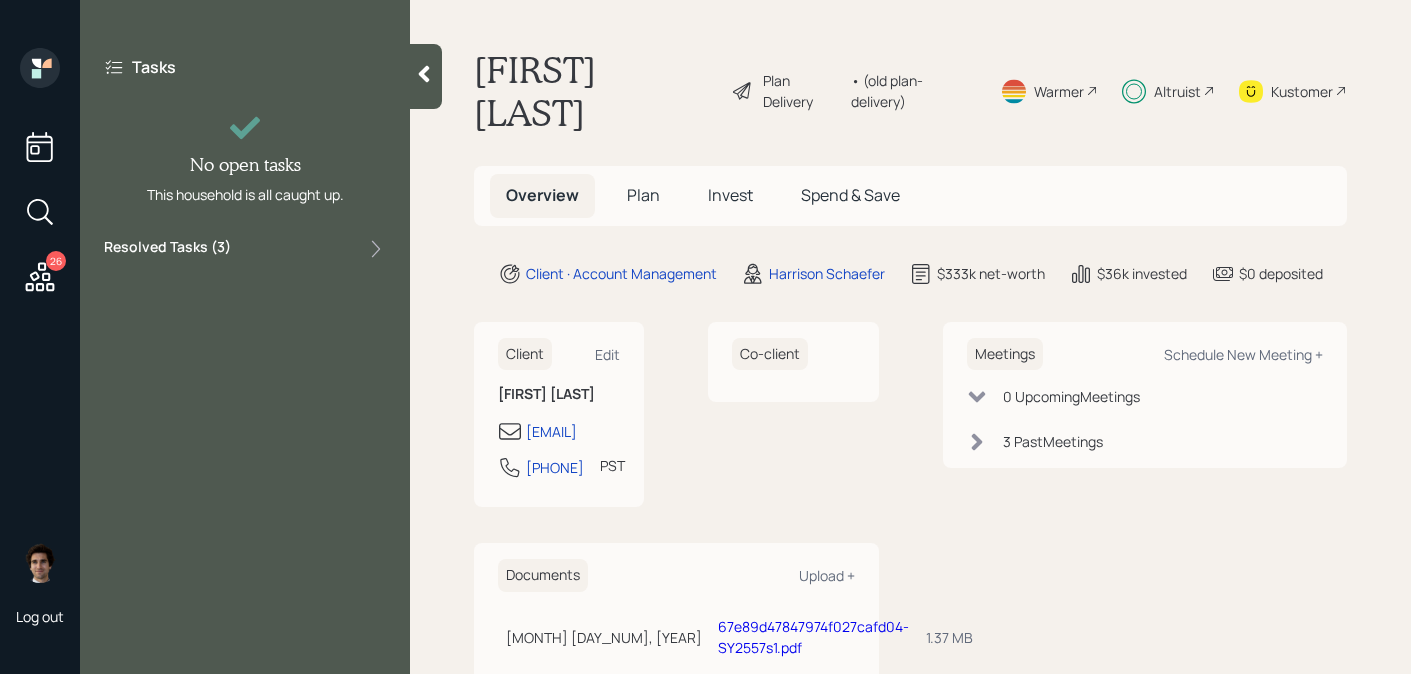click at bounding box center (426, 76) 